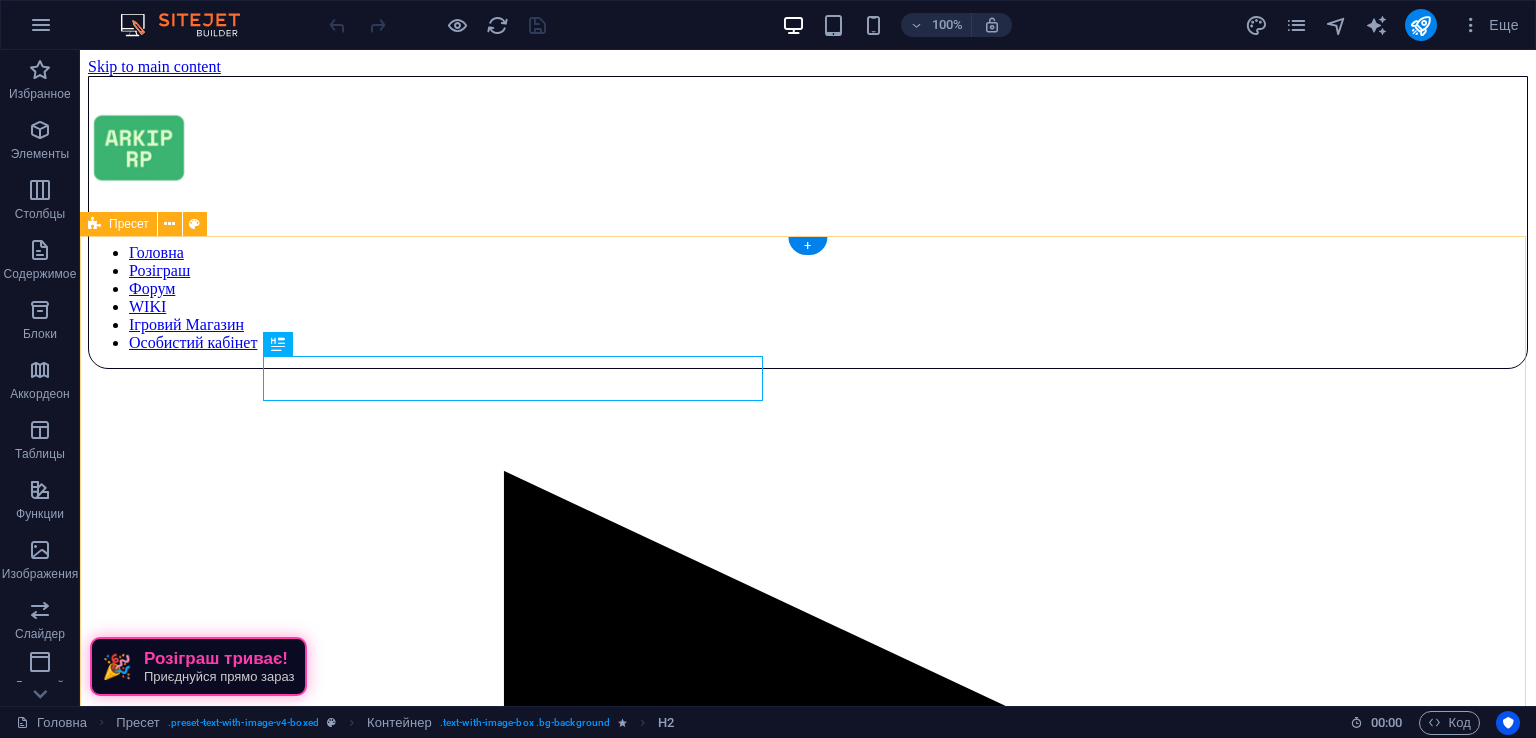 scroll, scrollTop: 545, scrollLeft: 0, axis: vertical 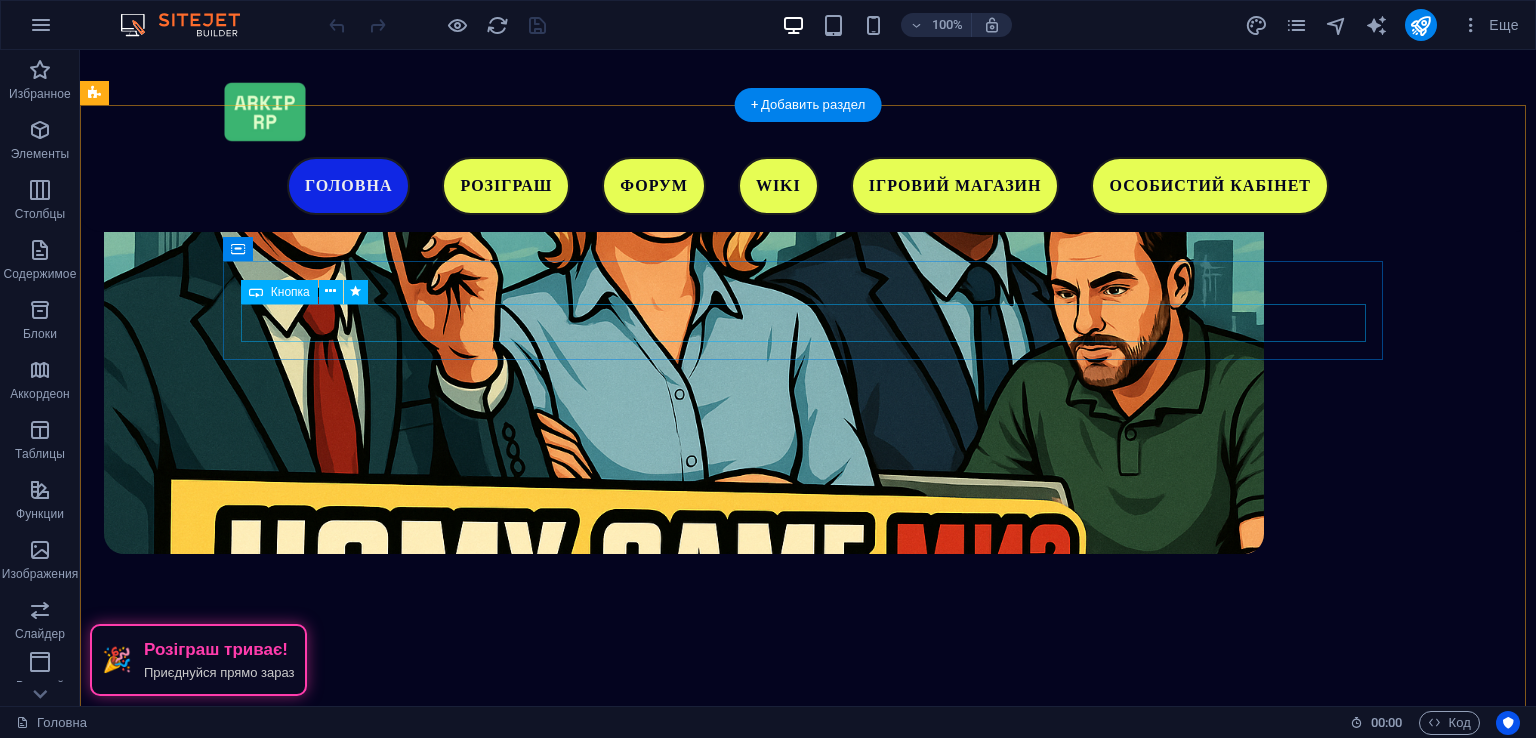 click on "Завантажити гру" at bounding box center [684, 1564] 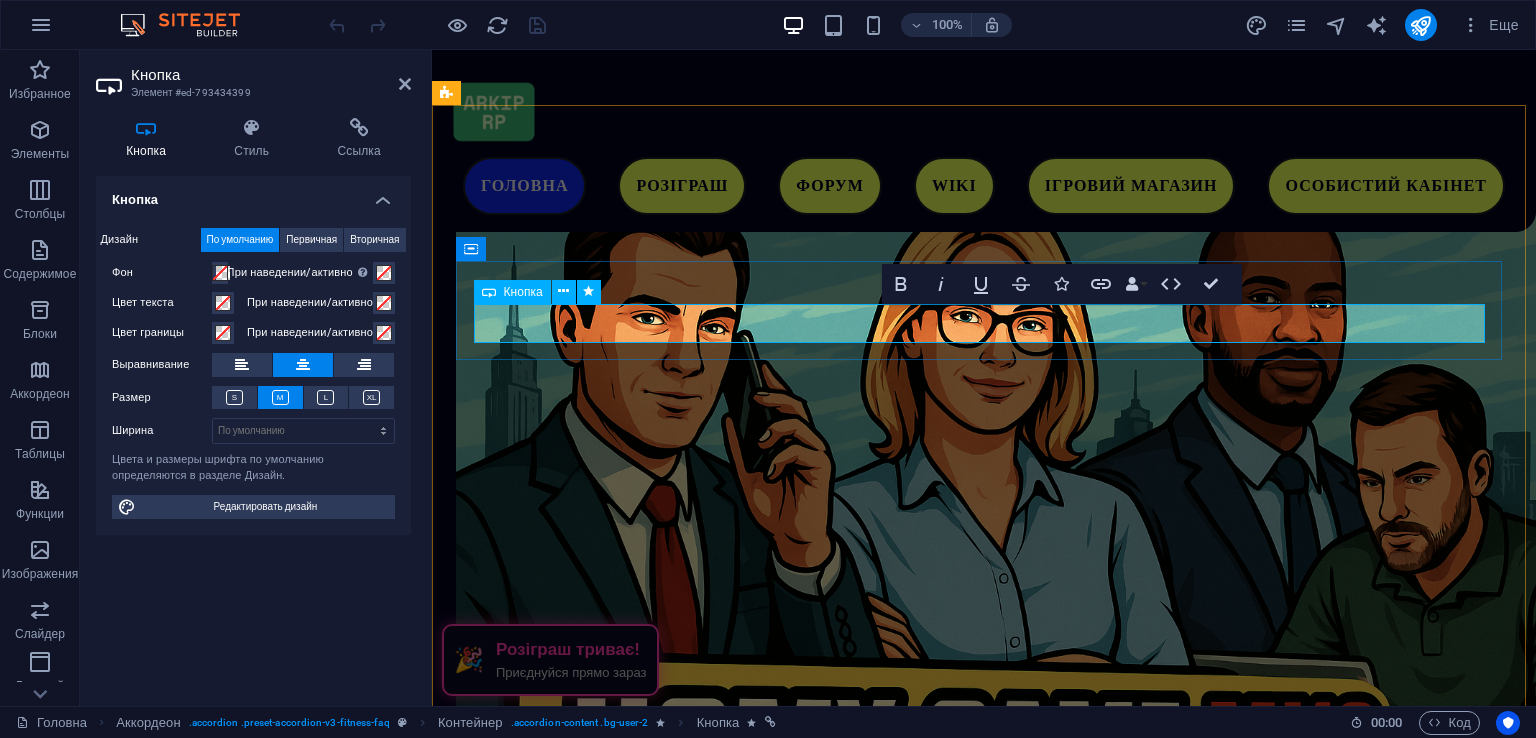 scroll, scrollTop: 2028, scrollLeft: 0, axis: vertical 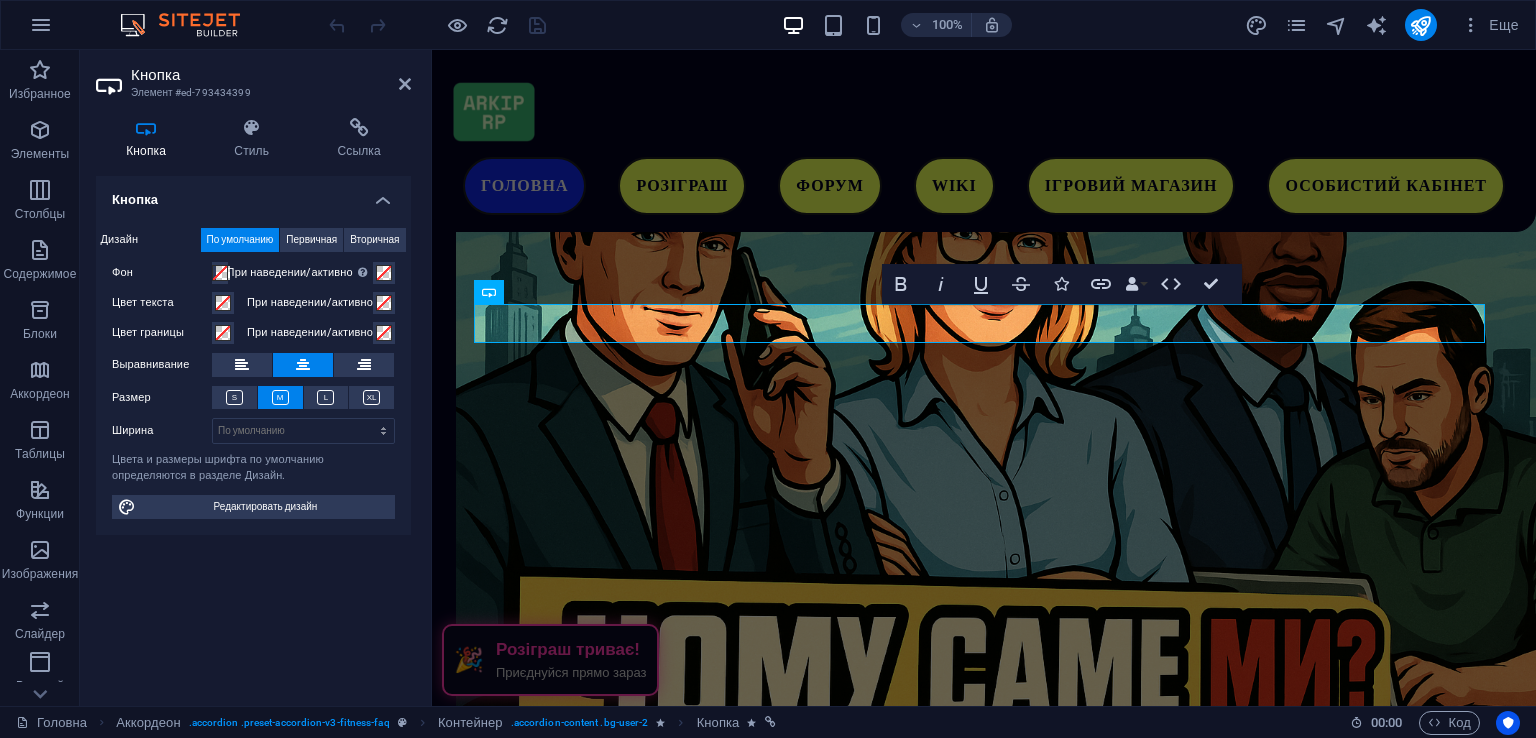 click on "Кнопка Стиль Ссылка Кнопка Дизайн По умолчанию Первичная Вторичная Фон При наведении/активно Переключитесь в режим предварительного просмотра, чтобы проверить активное состояние/состояние наведения Цвет текста При наведении/активно Цвет границы При наведении/активно Выравнивание Размер Ширина По умолчанию px rem % em vh vw Цвета и размеры шрифта по умолчанию определяются в разделе Дизайн. Редактировать дизайн Аккордеон Element Макет Как этот элемент расширяется в макете (Flexbox). Размер По умолчанию автоматически px % 1/1 1/2 1/3 1/4 1/5 1/6 1/7 1/8 1/9 1/10 Расти Сжать Заказ 100 % %" at bounding box center [253, 404] 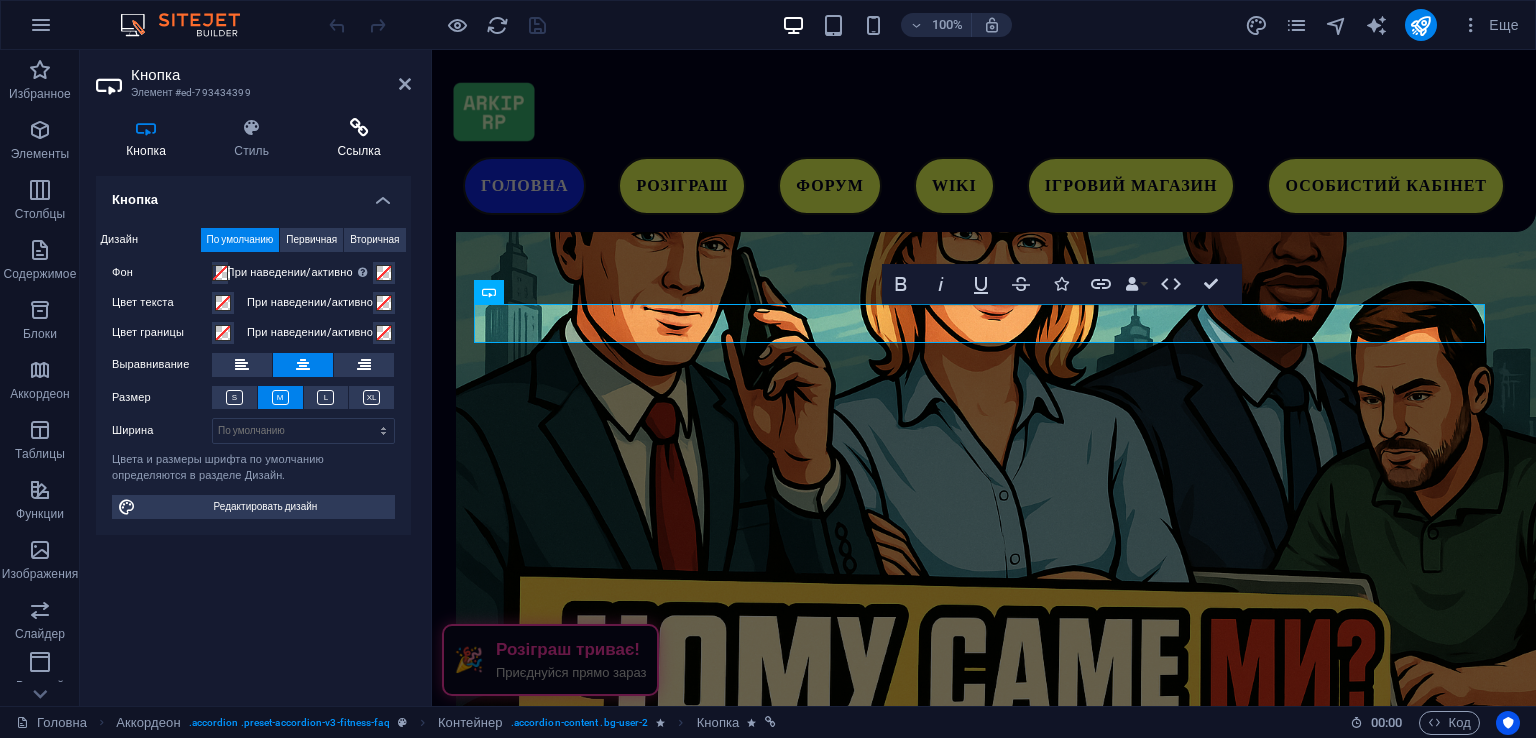 click at bounding box center [359, 128] 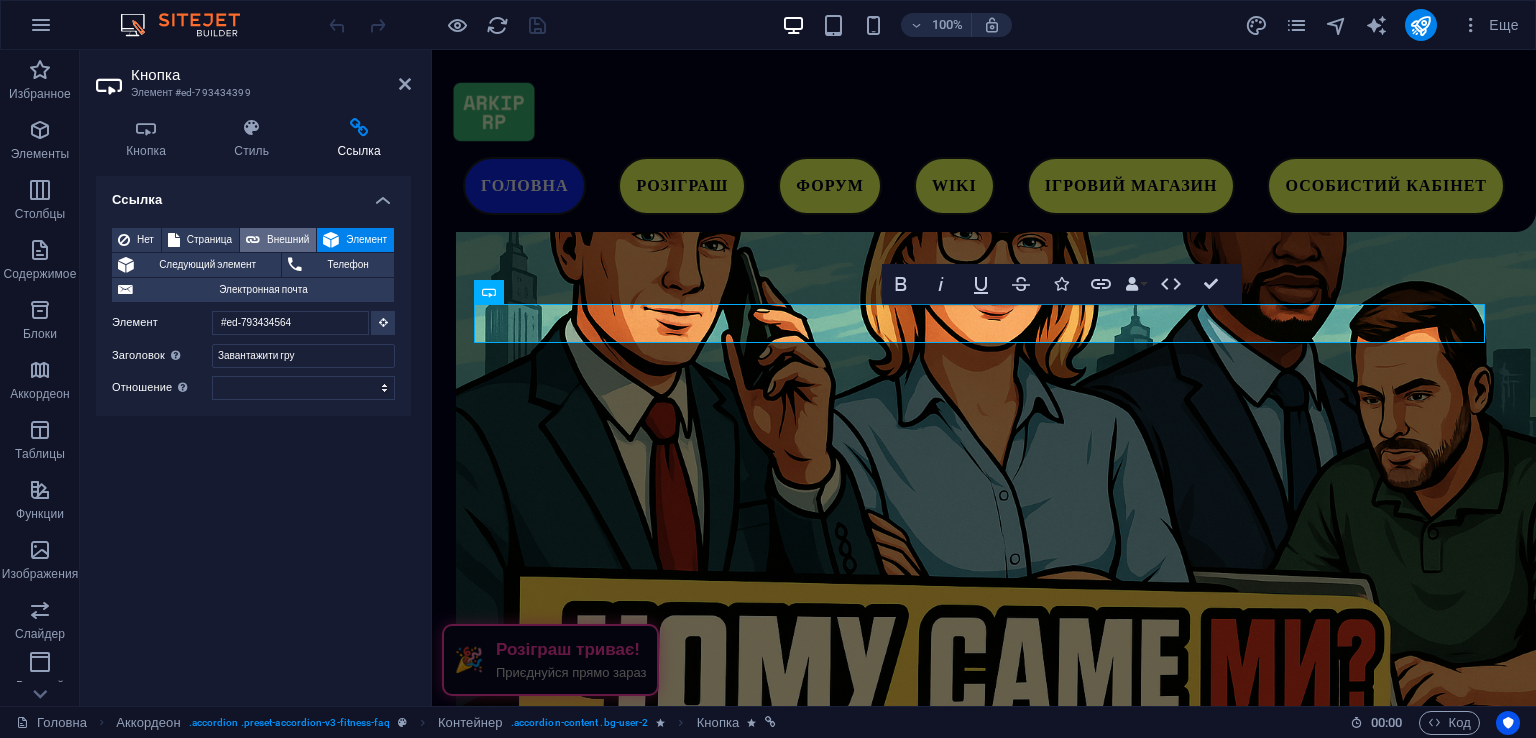 click on "Внешний" at bounding box center (288, 240) 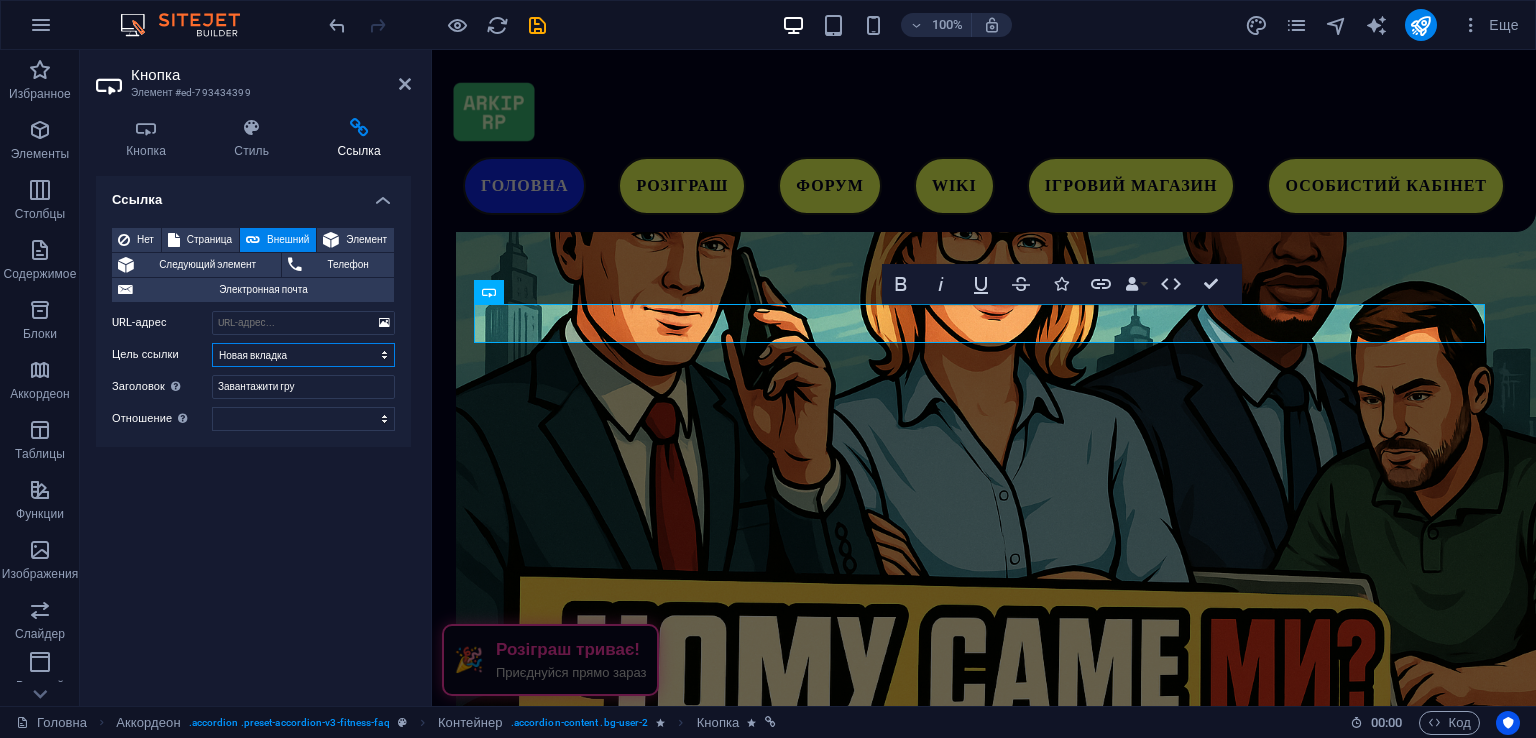 click on "Новая вкладка На той же вкладке Наложение" at bounding box center [303, 355] 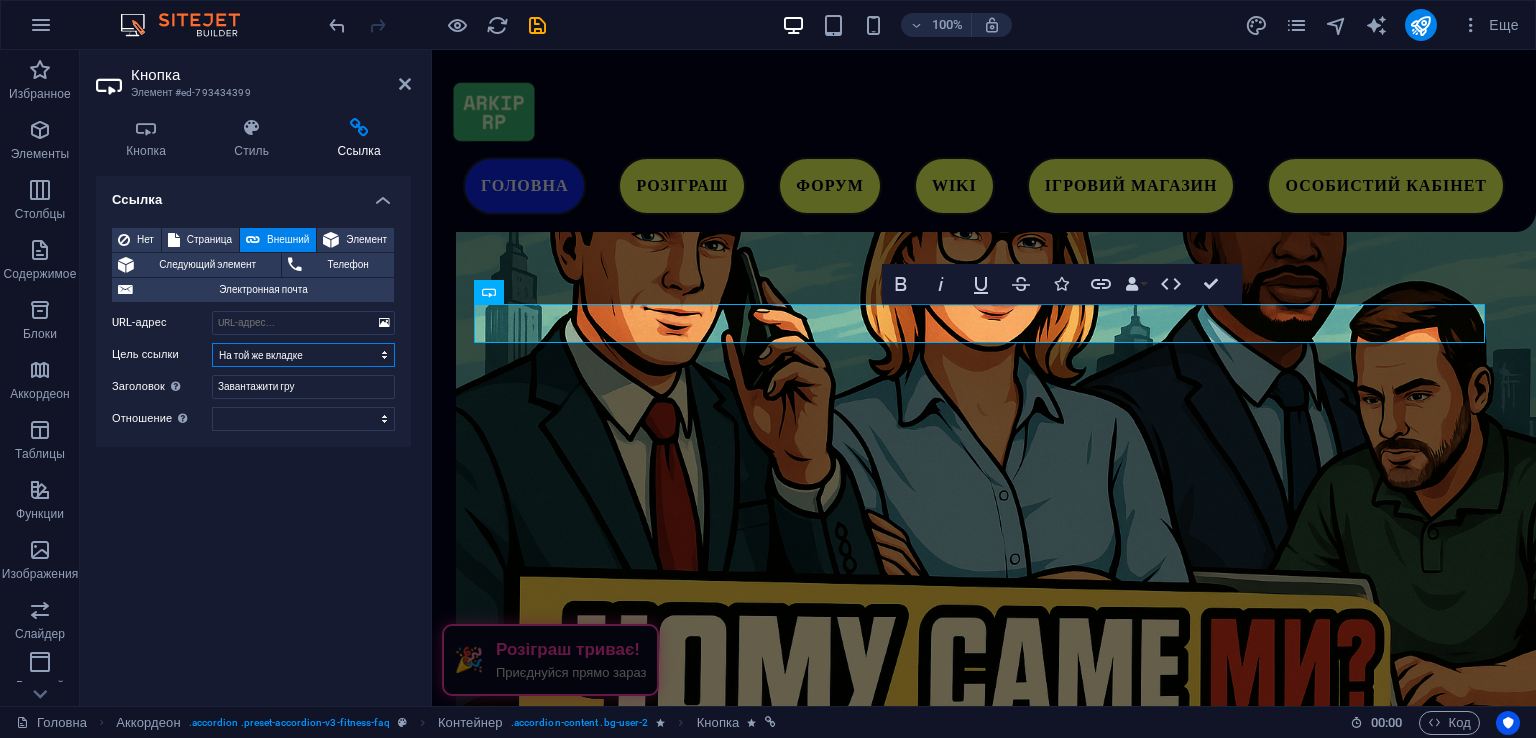 click on "Новая вкладка На той же вкладке Наложение" at bounding box center [303, 355] 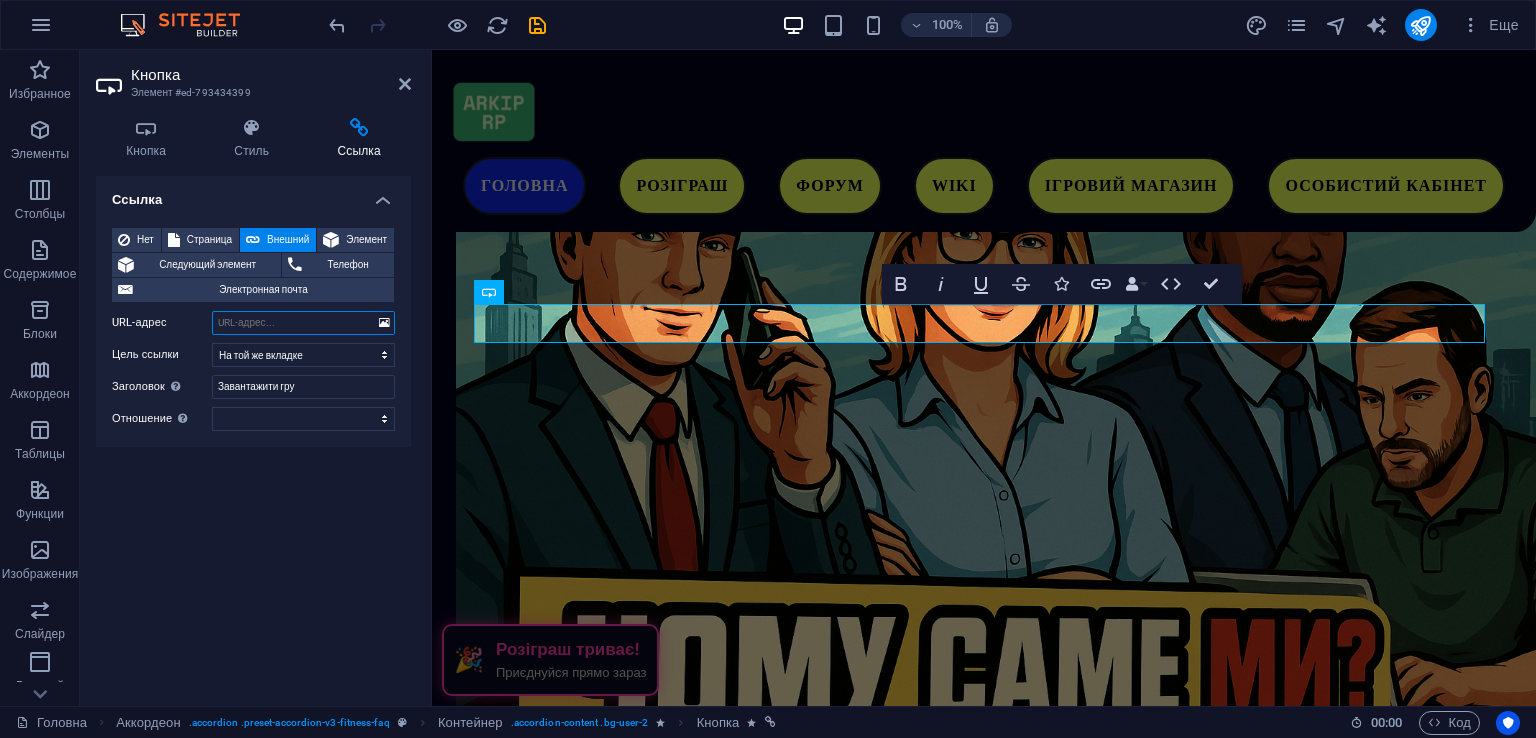 click on "URL-адрес" at bounding box center (303, 323) 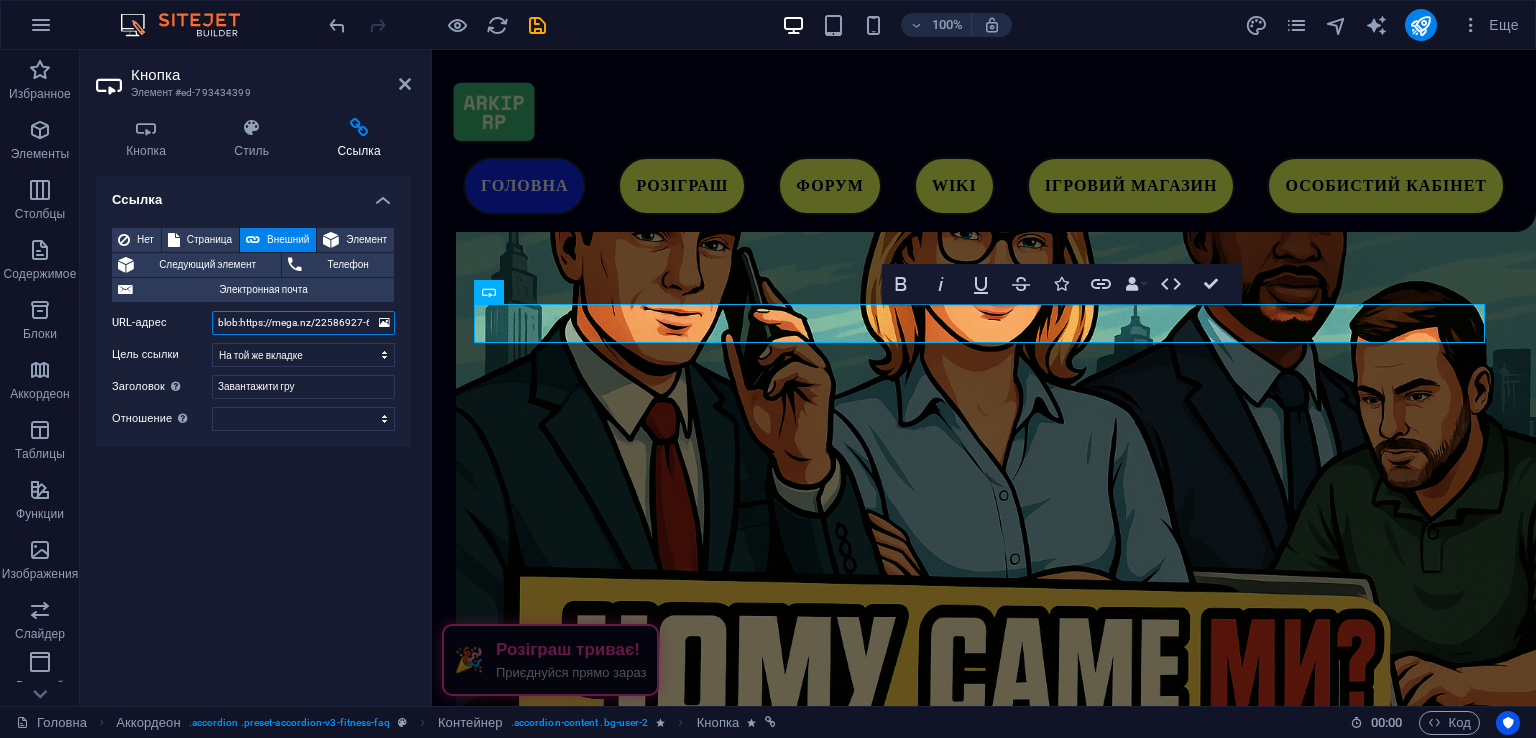 scroll, scrollTop: 0, scrollLeft: 134, axis: horizontal 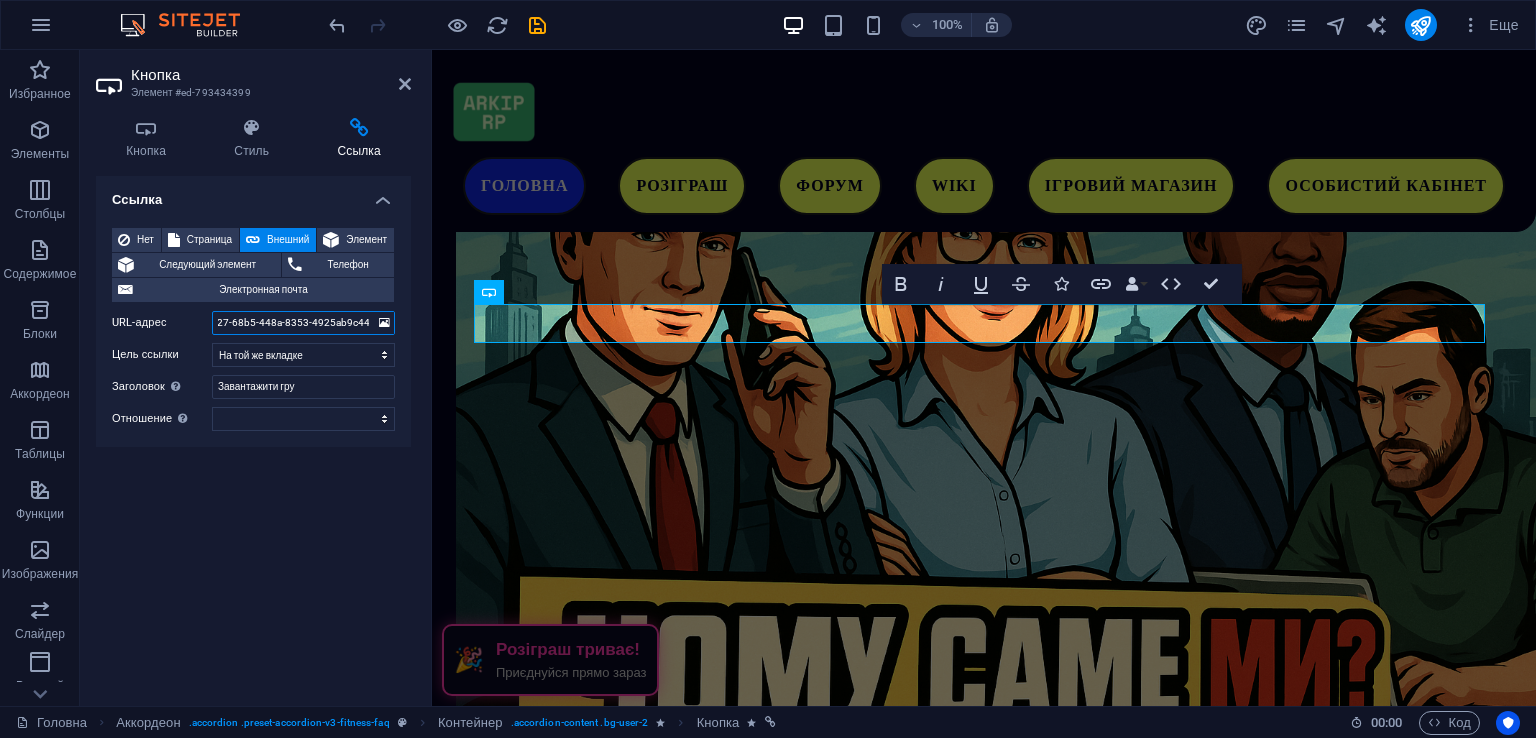 type on "blob:https://mega.nz/22586927-68b5-448a-8353-4925ab9c4478" 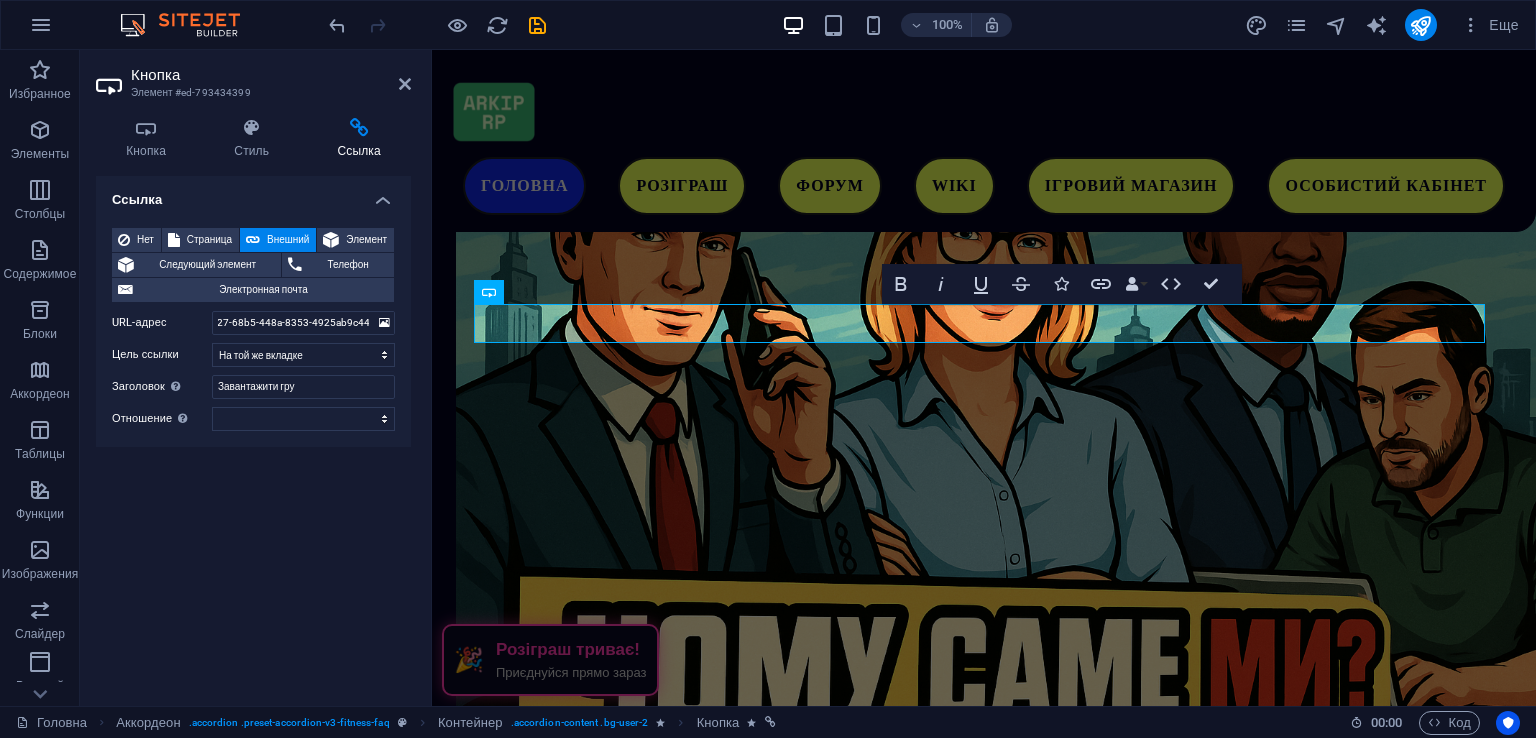 click on "Ссылка Нет Страница Внешний Элемент Следующий элемент Телефон Электронная почта Страница Головна WIKI Ігровий магазин Особистий кабінет Повідомити помилку на сайті Політика конфіденційності Договір офери Файли cookie Угода користувача Адмін Панель Технічні роботи ТЕСТОВА -- Тестова 2 -- Тестова 3 -- Тестова 4 -- Тестова 5 Розіграш Вакансії Промокод Элемент #ed-793434564
URL-адрес blob:https://mega.nz/22586927-68b5-448a-8353-4925ab9c4478 Телефон Электронная почта Цель ссылки Новая вкладка На той же вкладке Наложение Заголовок Завантажити гру Отношение Устанавливает  чередовать" at bounding box center (253, 433) 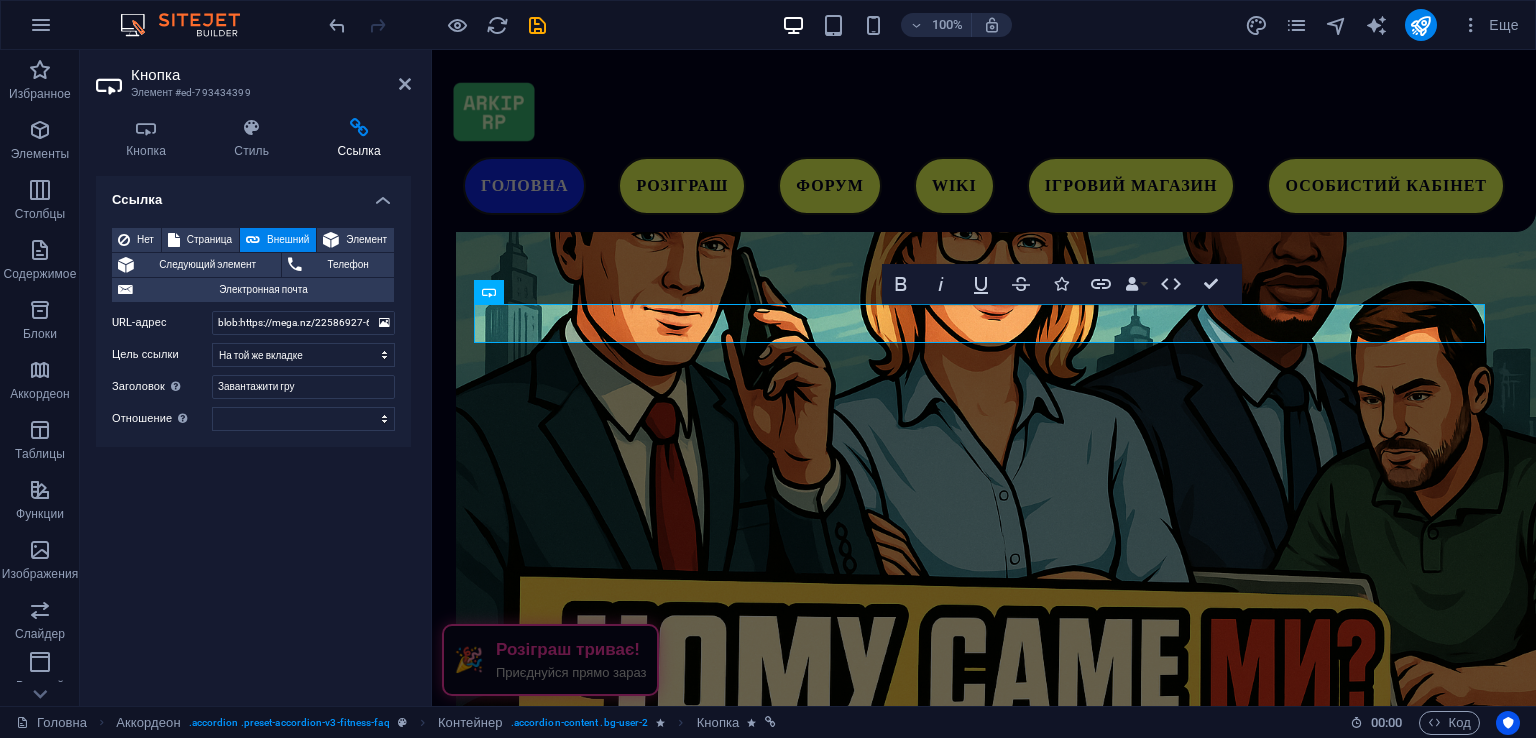 scroll, scrollTop: 1945, scrollLeft: 0, axis: vertical 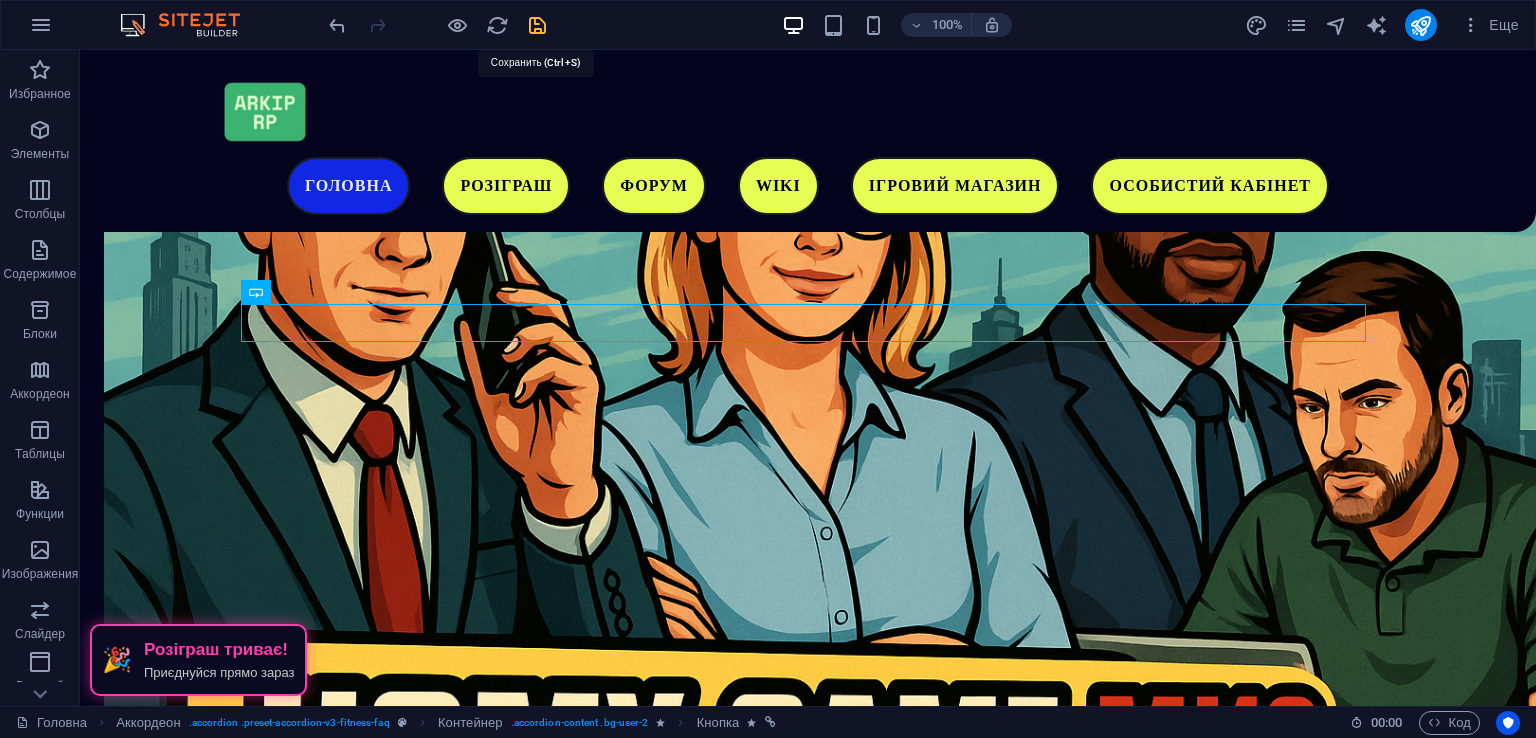click at bounding box center [537, 25] 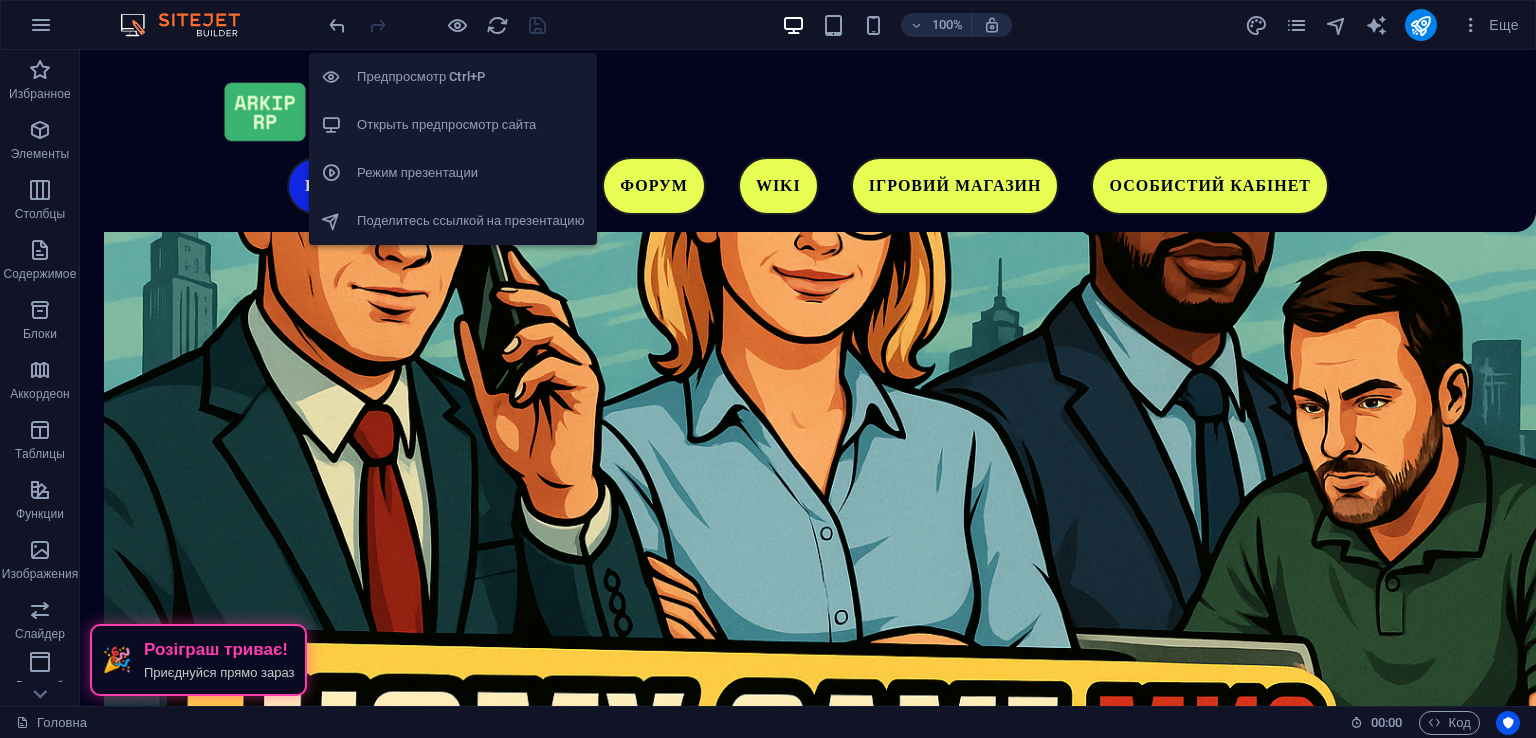 click on "Открыть предпросмотр сайта" at bounding box center (471, 125) 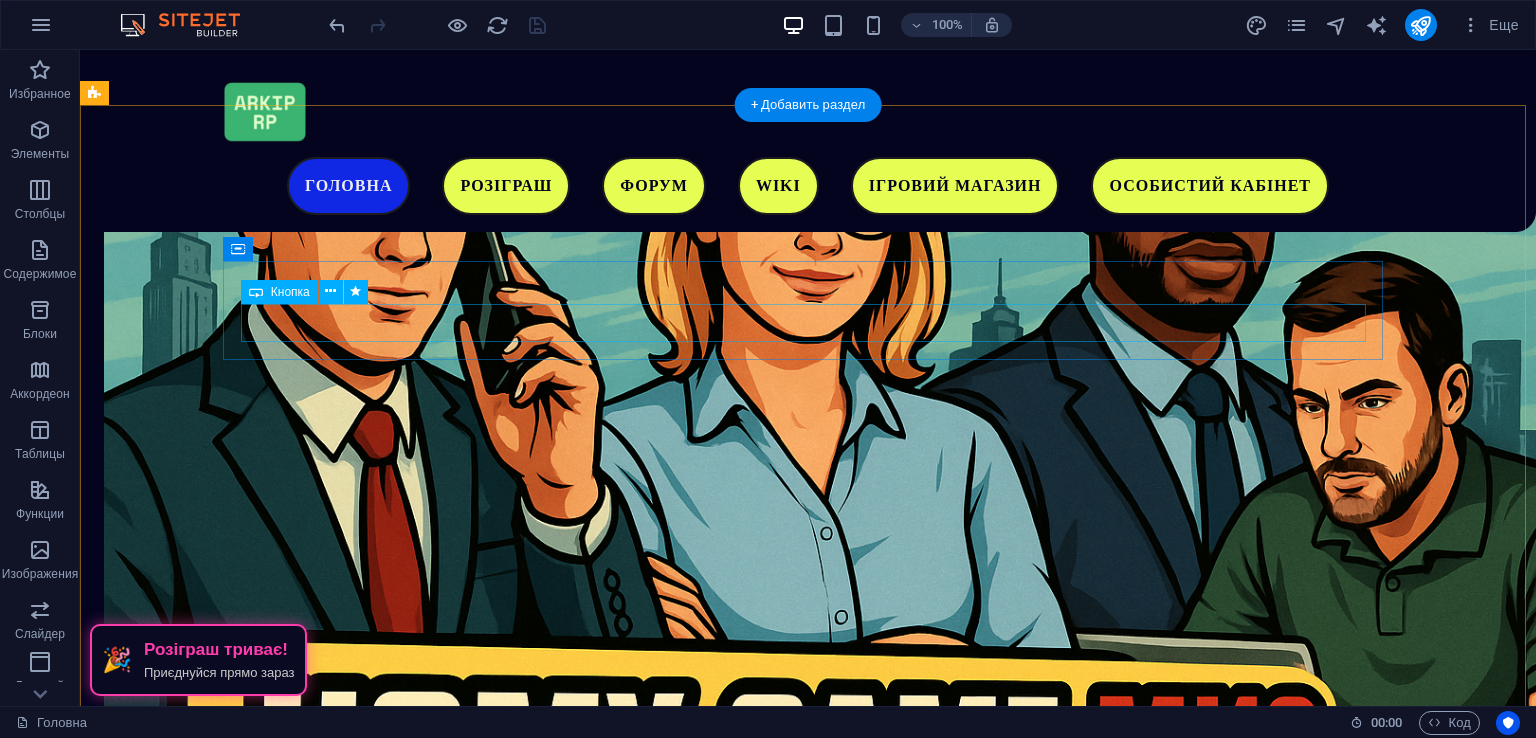 click on "Завантажити гру" at bounding box center (684, 1564) 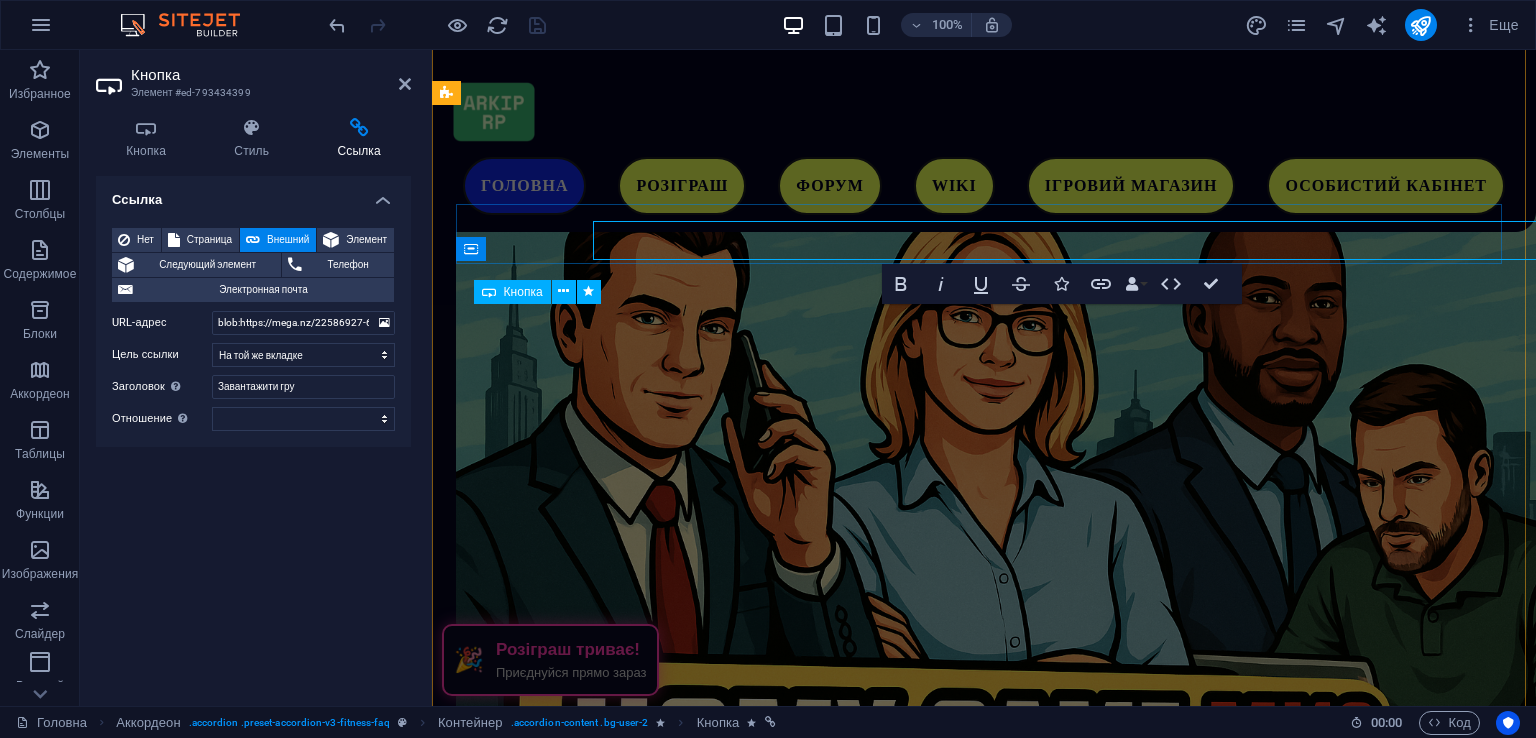 scroll, scrollTop: 2028, scrollLeft: 0, axis: vertical 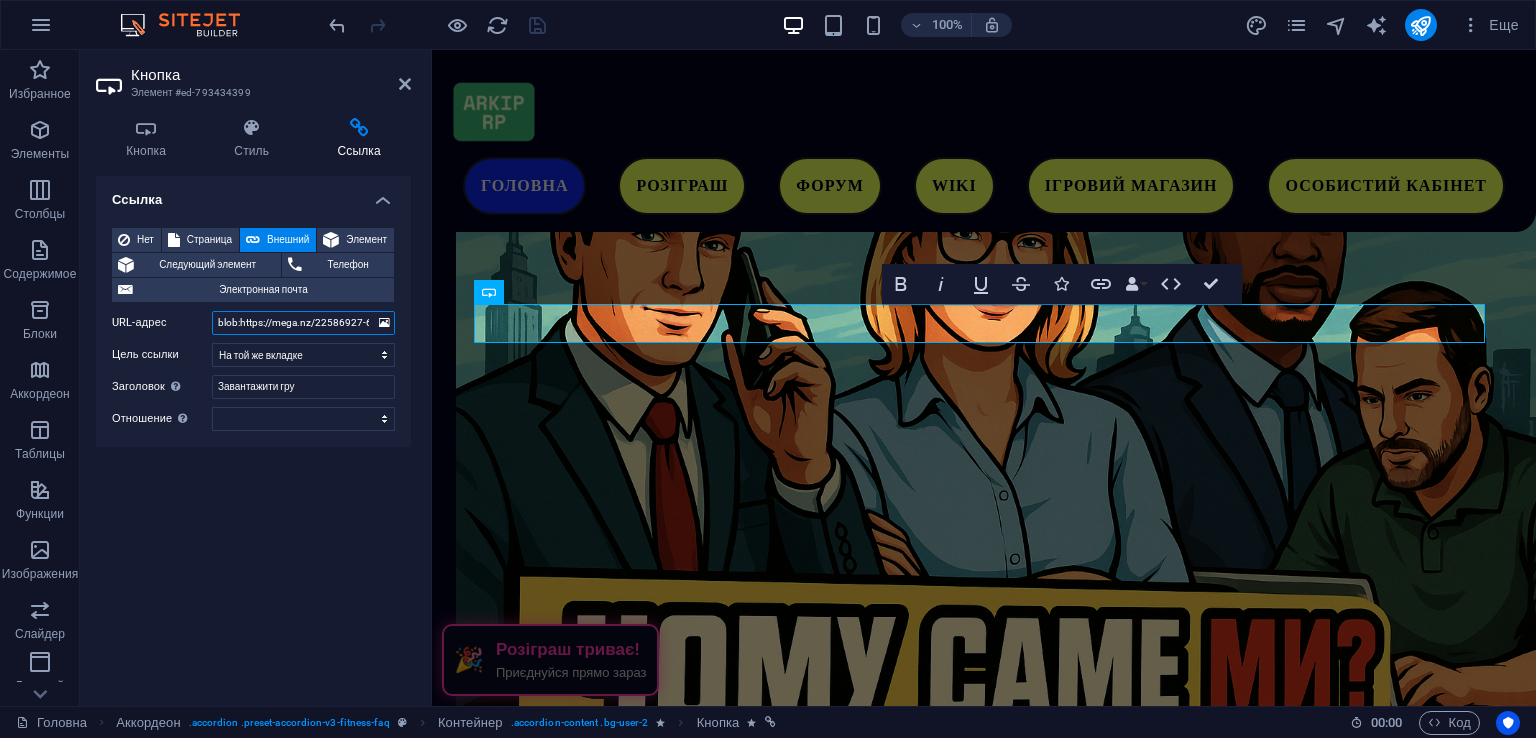 click on "blob:https://mega.nz/22586927-68b5-448a-8353-4925ab9c4478" at bounding box center (303, 323) 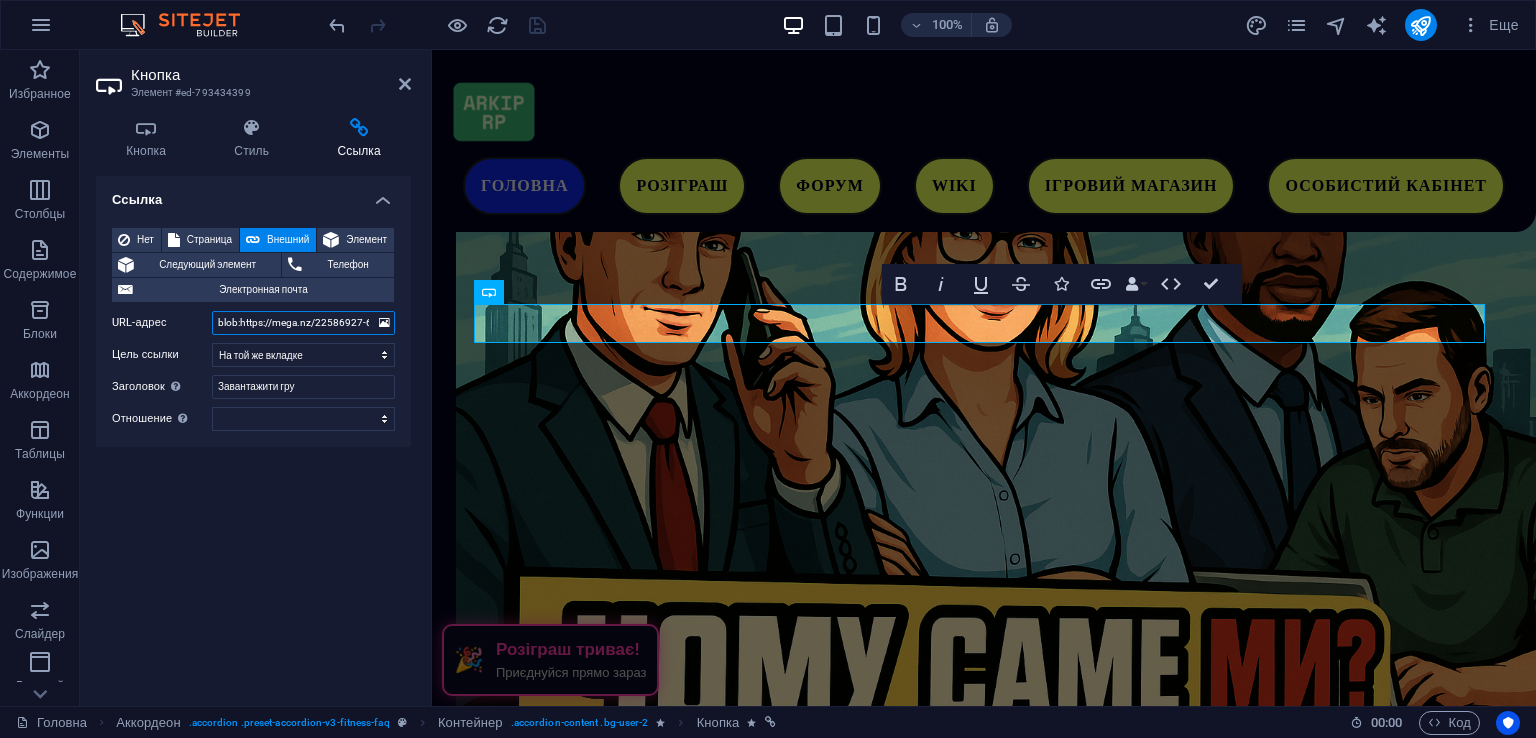 click on "blob:https://mega.nz/22586927-68b5-448a-8353-4925ab9c4478" at bounding box center [303, 323] 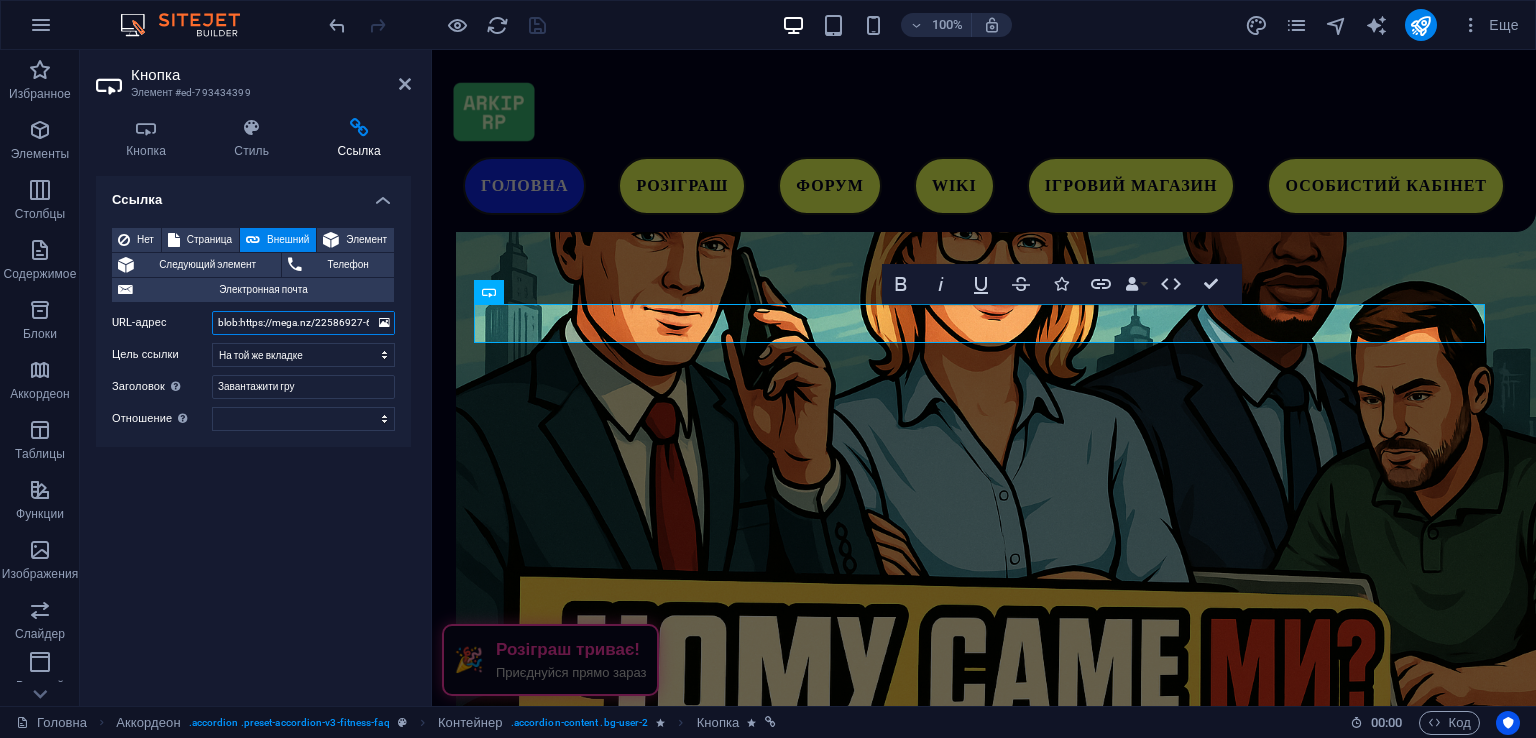 paste on "[ID]" 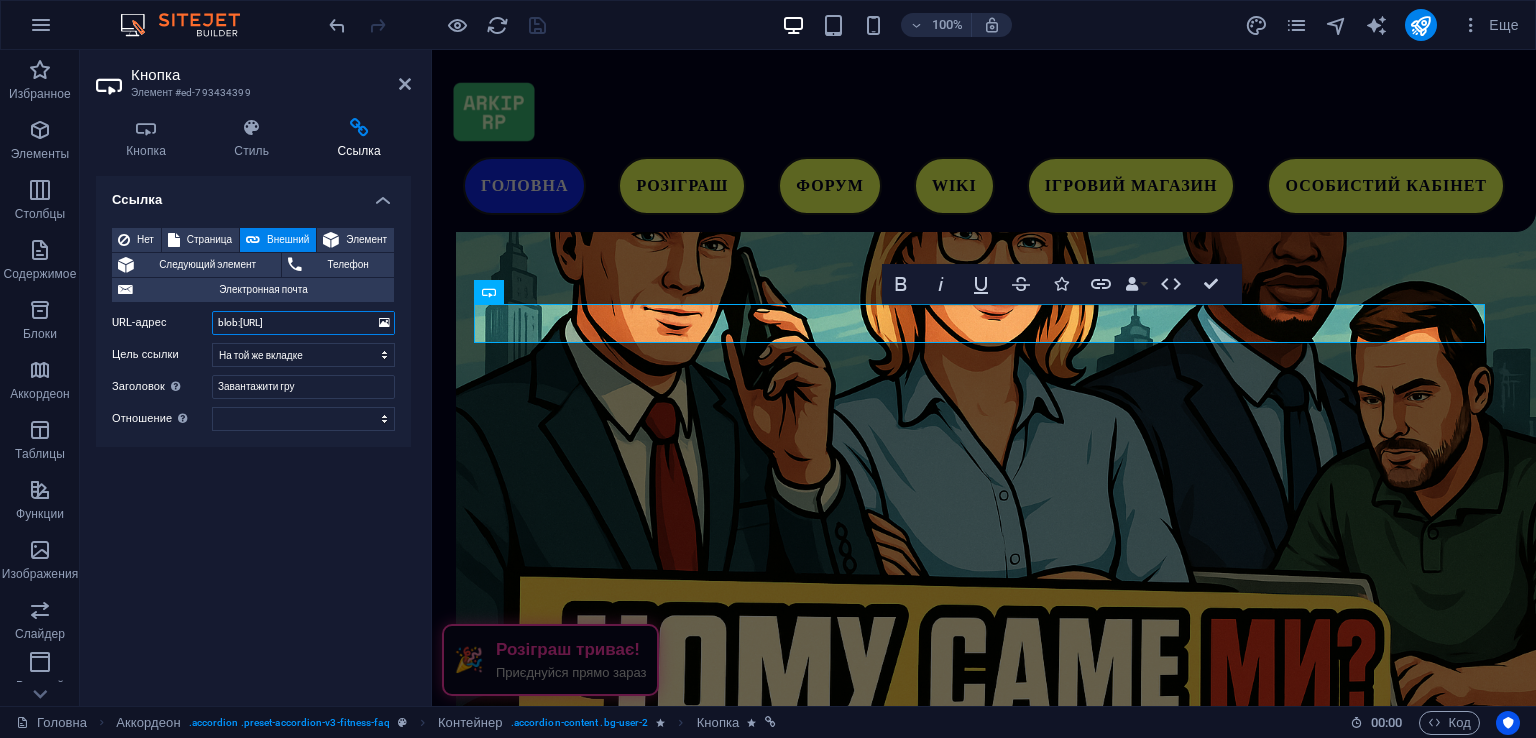 scroll, scrollTop: 0, scrollLeft: 132, axis: horizontal 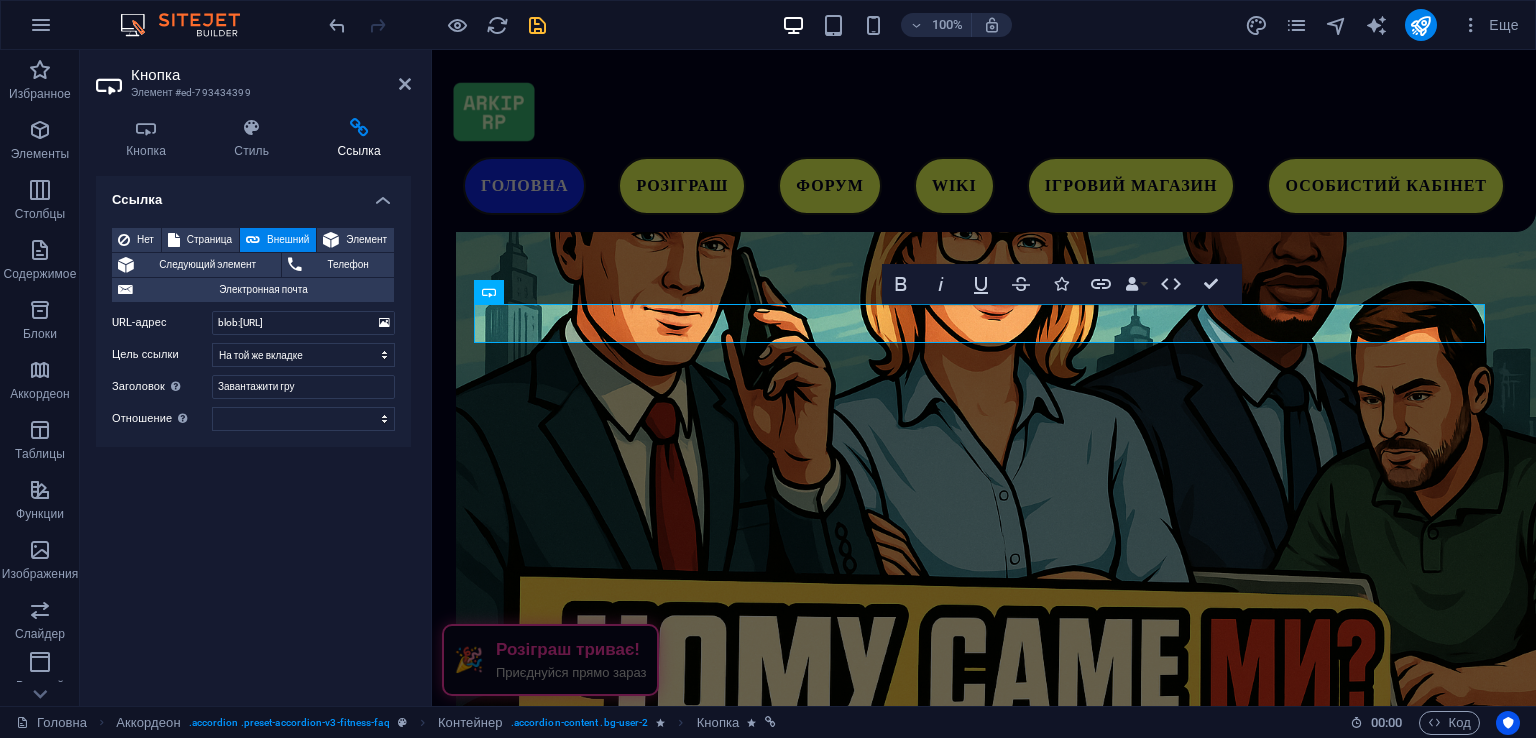 click on "Посилання Нет Сторінка Зовнішній Елемент Наступний елемент Телефон Електронна пошта Сторінка Головна WIKI Ігровий магазин Особистий кабінет Повідомити помилку на сайті Політика конфіденційності Договір офери Файли cookie Угода користувача Адмін Панель Технічні роботи ТЕСТОВА -- Тестова 2 -- Тестова 3 -- Тестова 4 -- Тестова 5 Розіграш Вакансії Промокод Елемент #ed-793434564
URL-адреса blob:https://mega.nz/877270ee-e107-4c99-8220-e35d9bac5c03 Телефон Електронна пошта Ціль посилання Нова вкладка На тій же вкладці Накладання Заголовок Завантажити гру Ставлення Встановлює  чергувати" at bounding box center (253, 433) 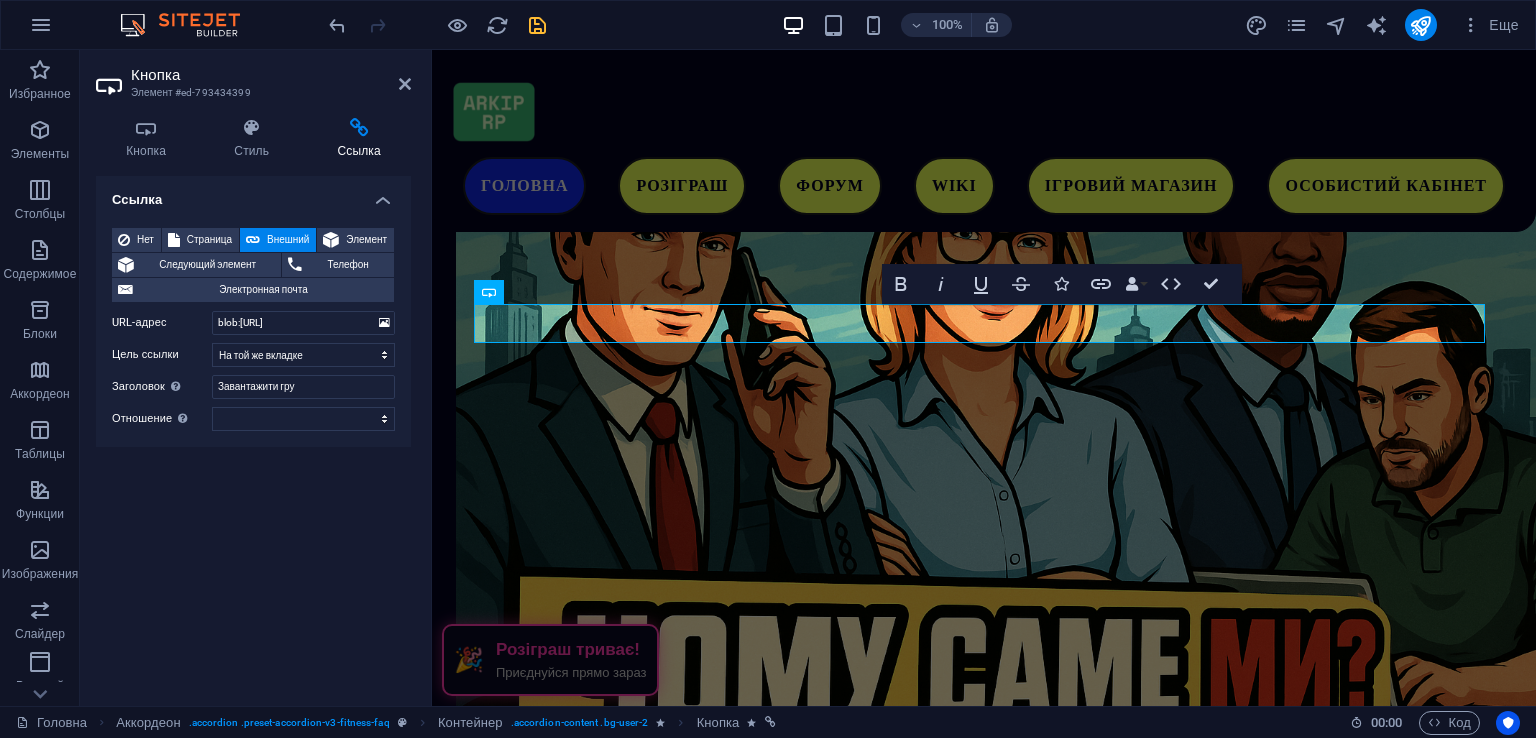 scroll, scrollTop: 0, scrollLeft: 0, axis: both 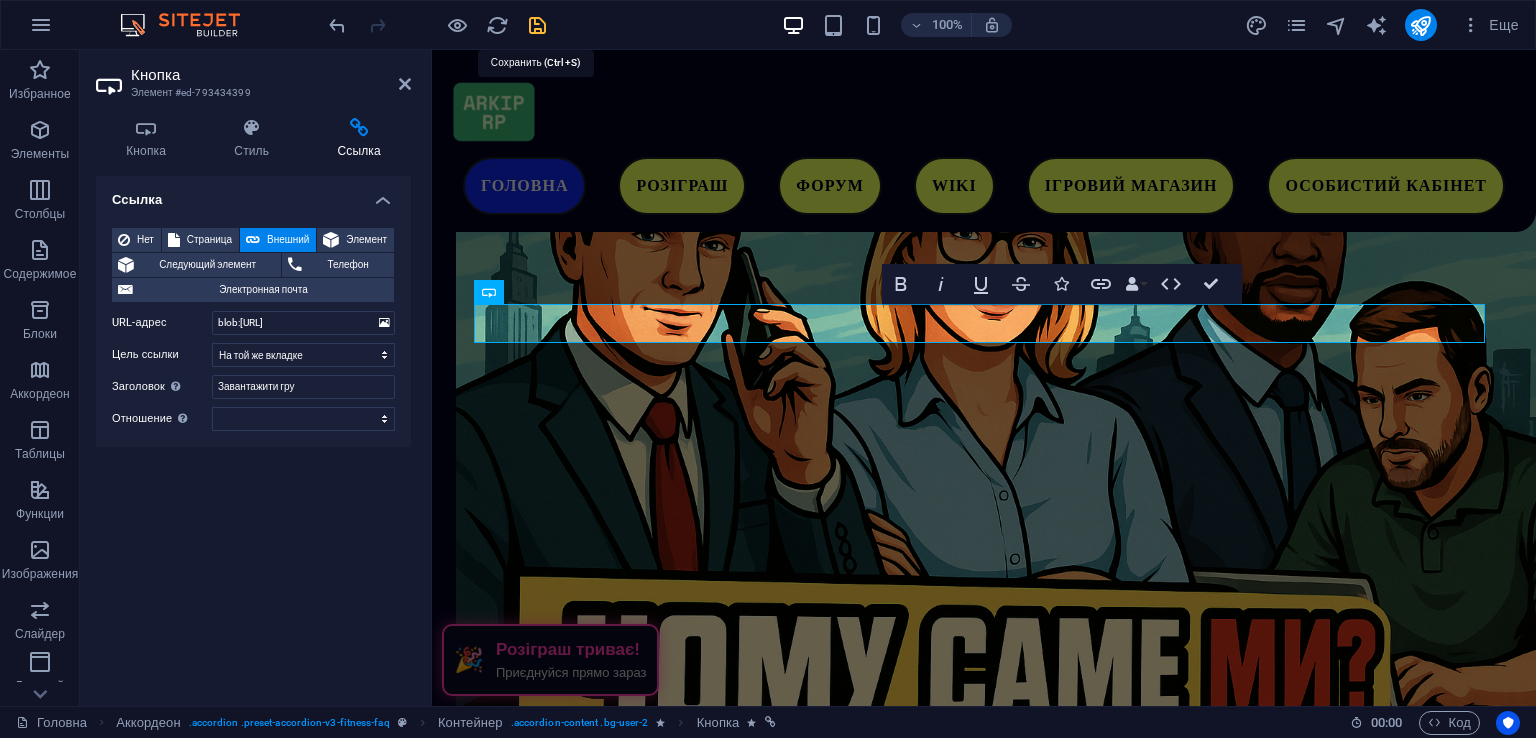 click at bounding box center (537, 25) 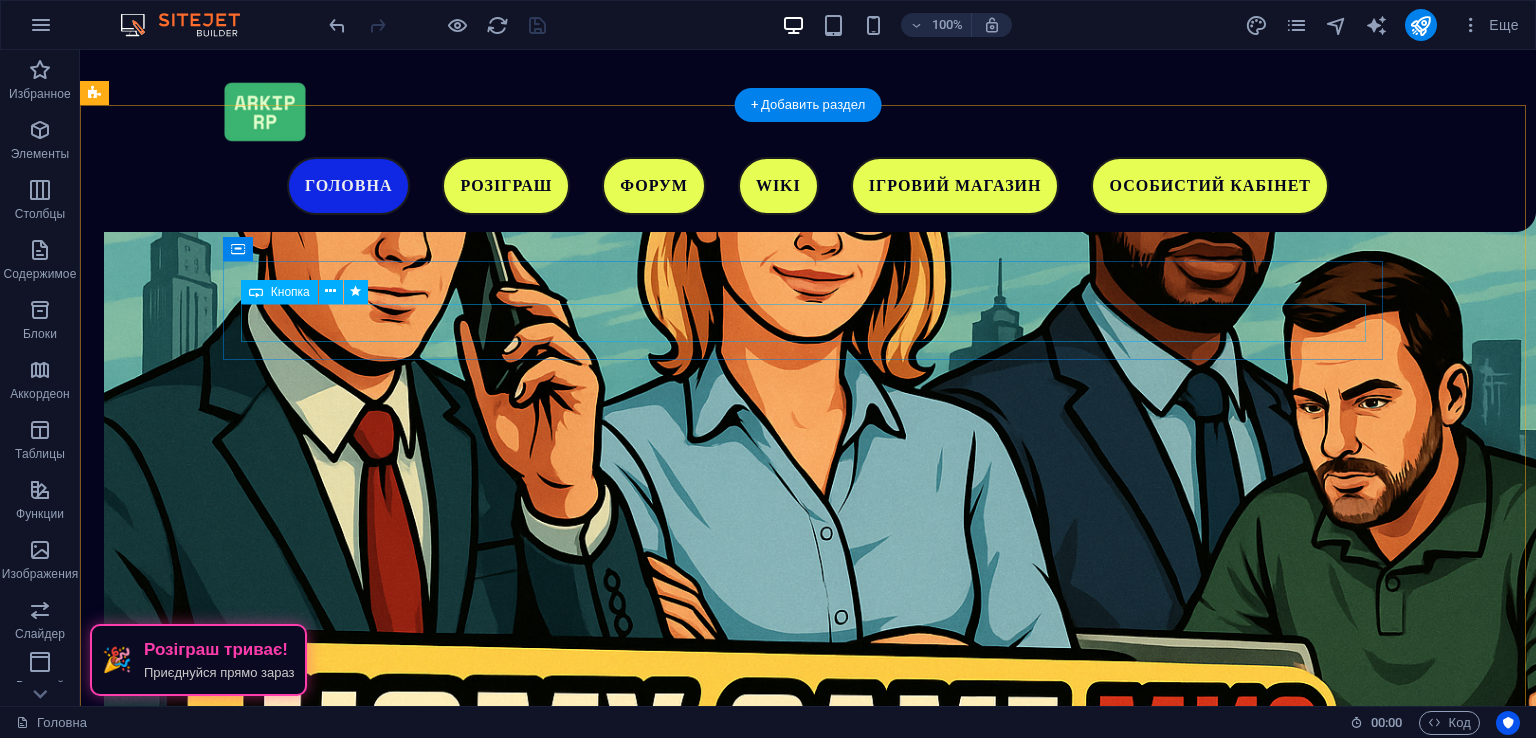click on "Завантажити гру" at bounding box center [684, 1564] 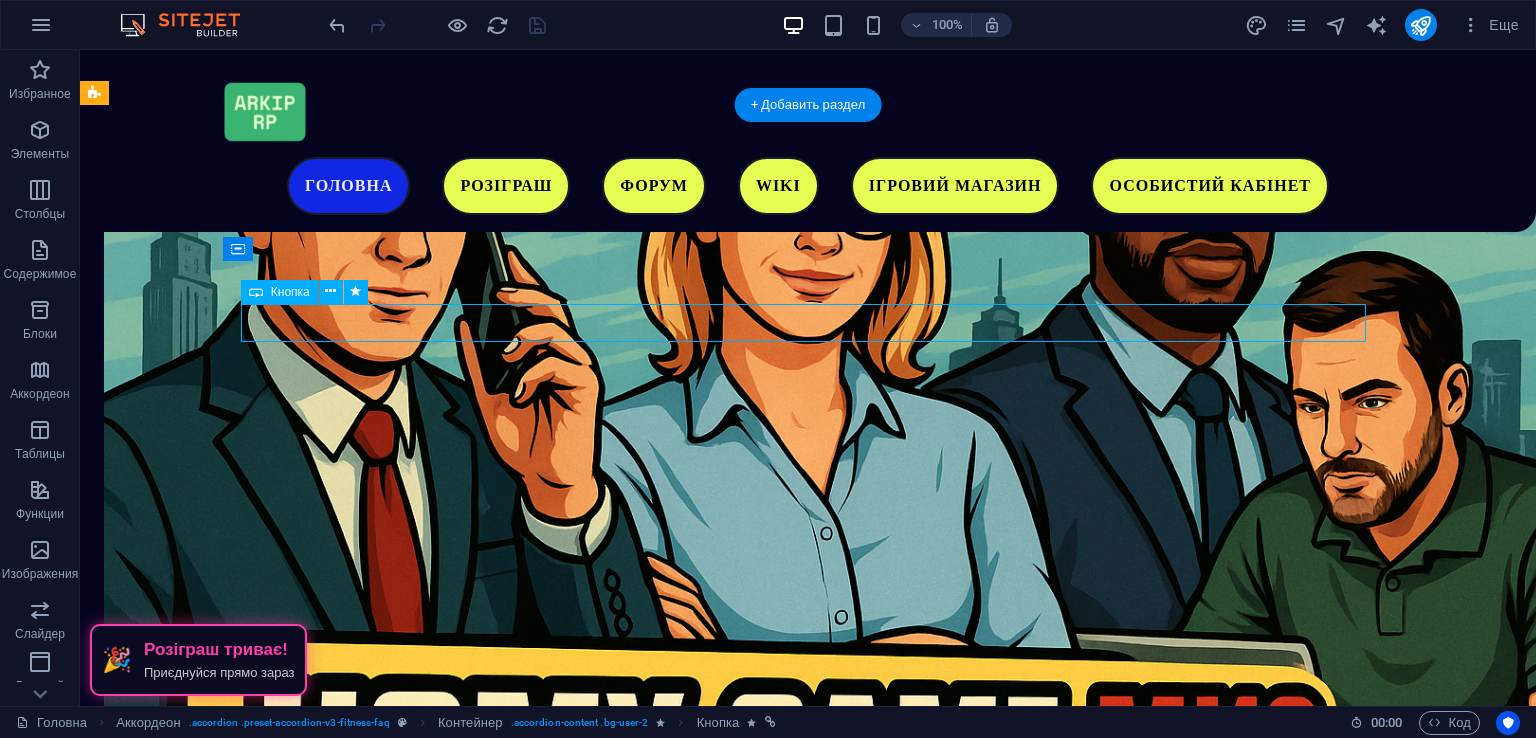 click on "Завантажити гру" at bounding box center (684, 1564) 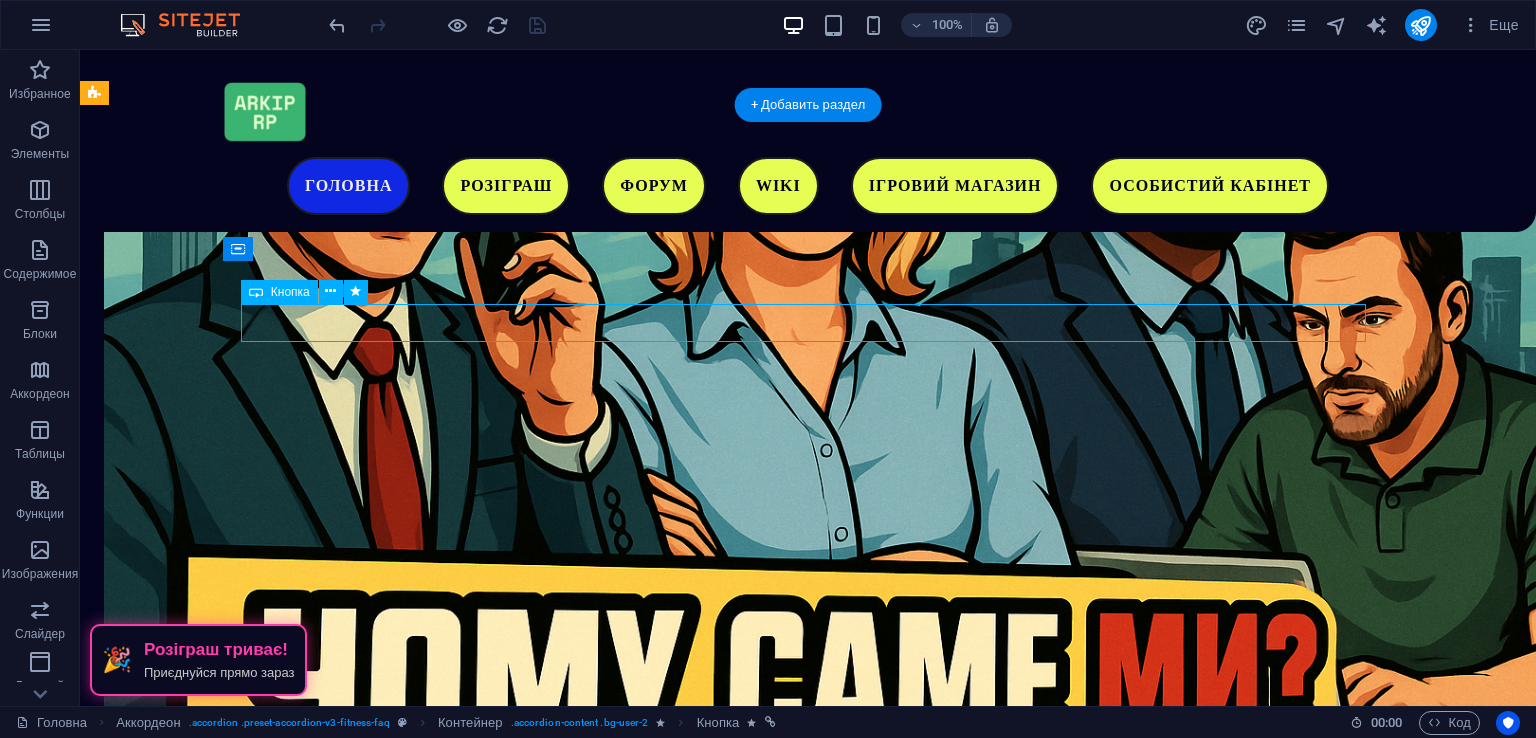 select 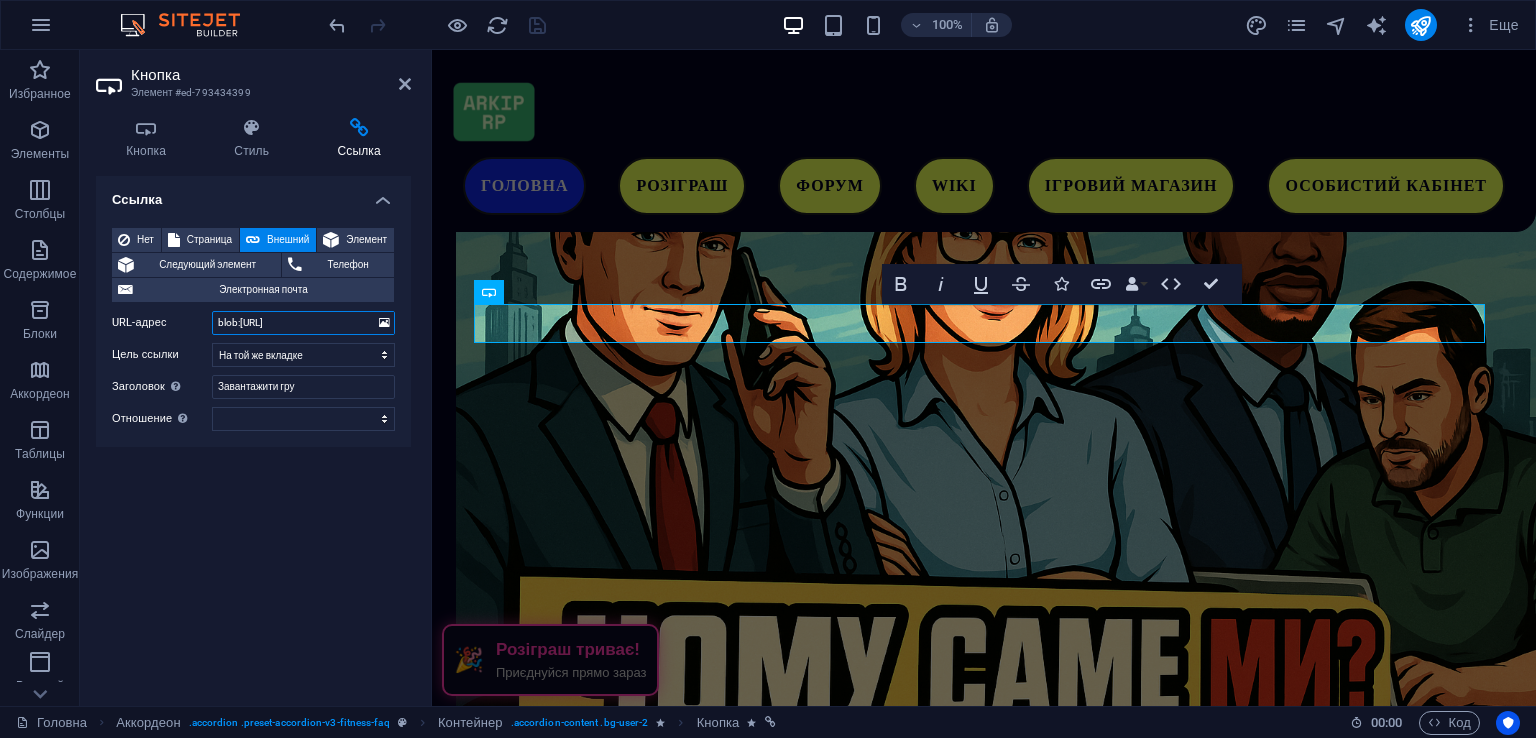 drag, startPoint x: 238, startPoint y: 326, endPoint x: 142, endPoint y: 321, distance: 96.13012 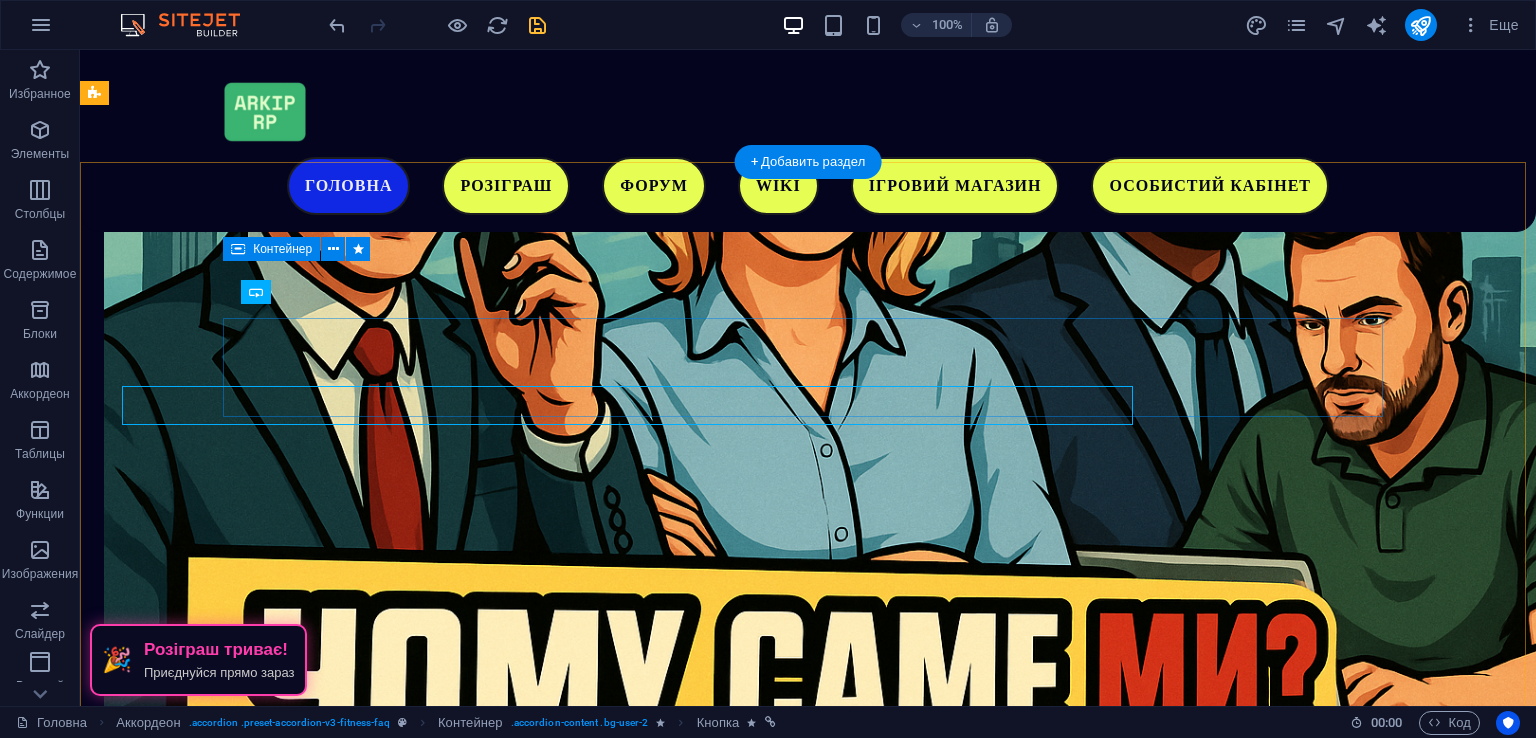 scroll, scrollTop: 1945, scrollLeft: 0, axis: vertical 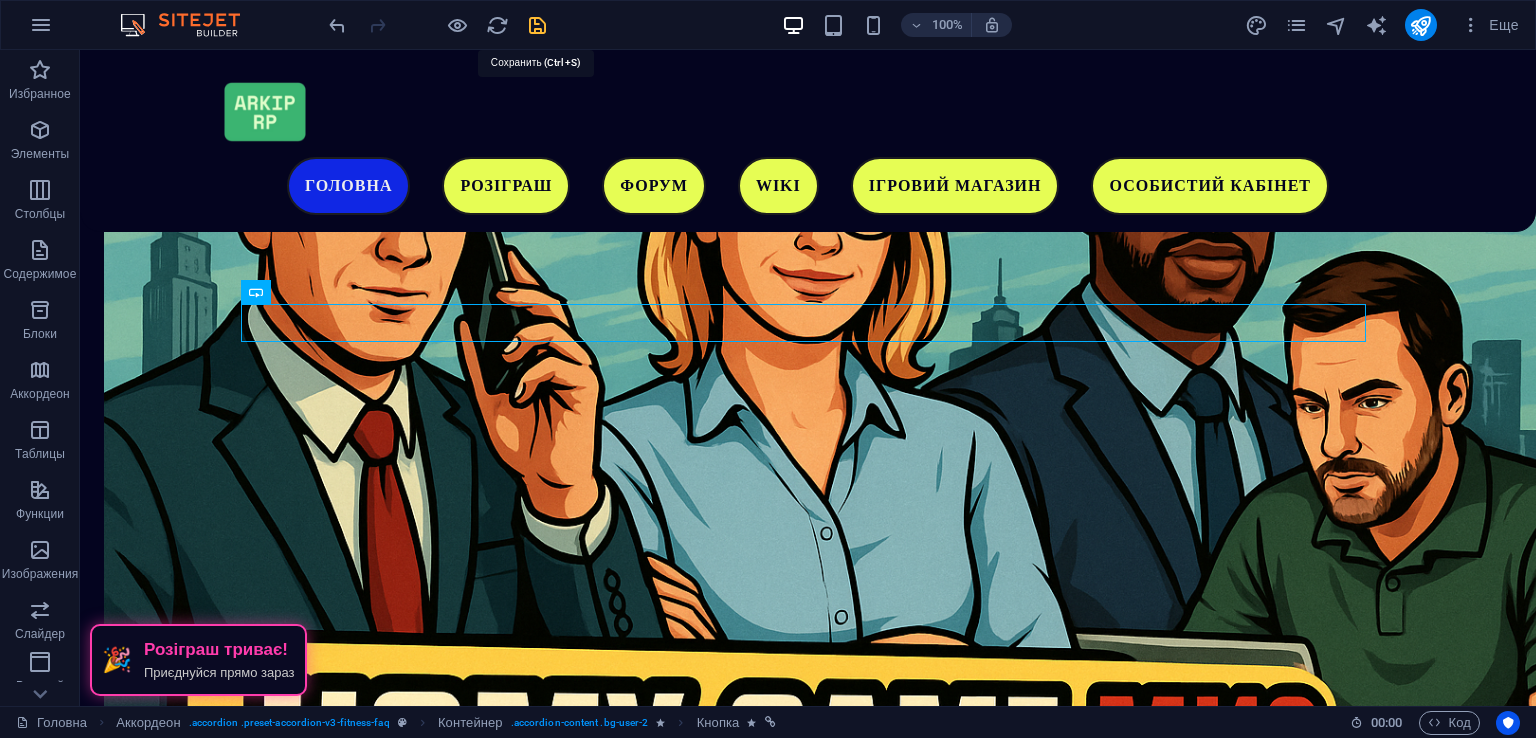 click at bounding box center [537, 25] 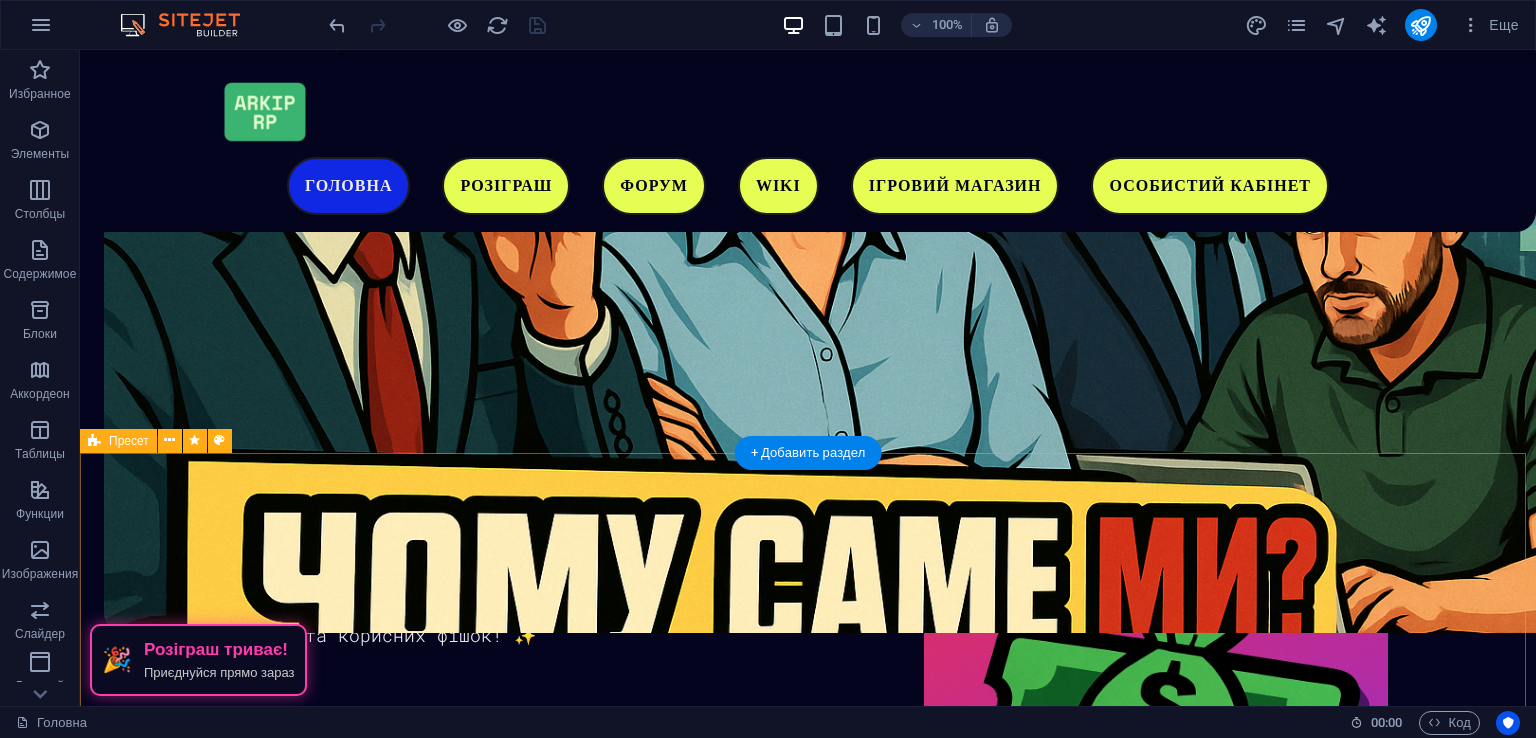 scroll, scrollTop: 2345, scrollLeft: 0, axis: vertical 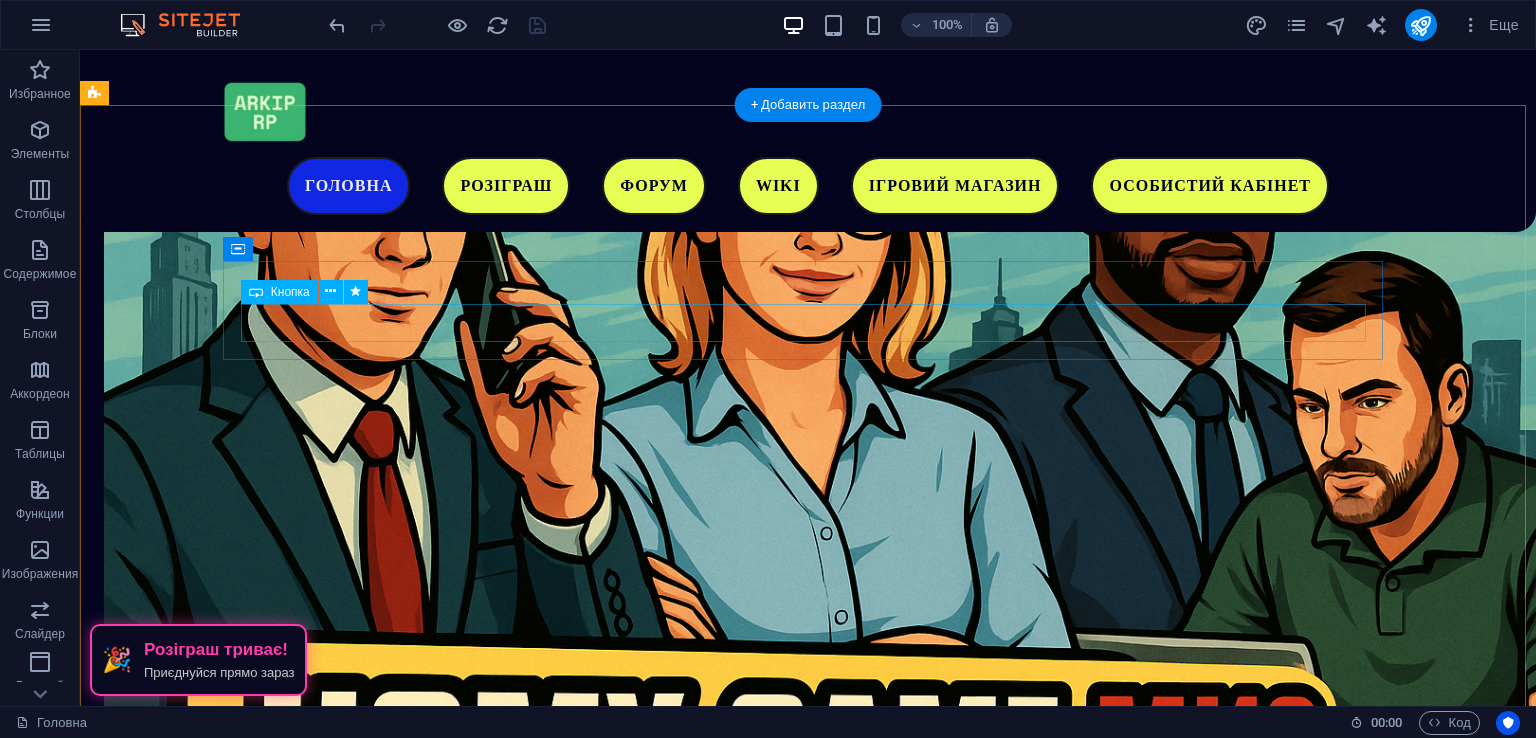 click on "Завантажити гру" at bounding box center [684, 1564] 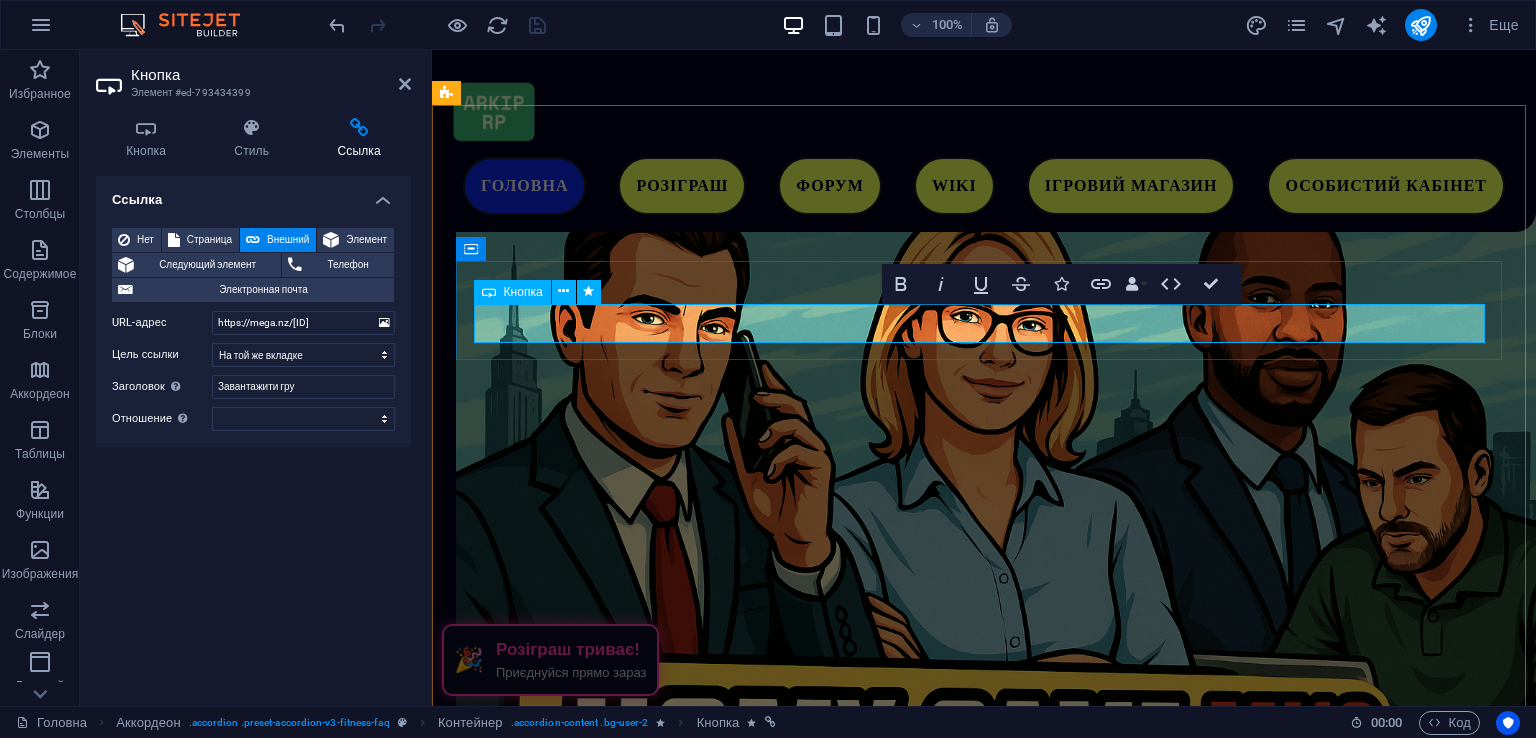 scroll, scrollTop: 2028, scrollLeft: 0, axis: vertical 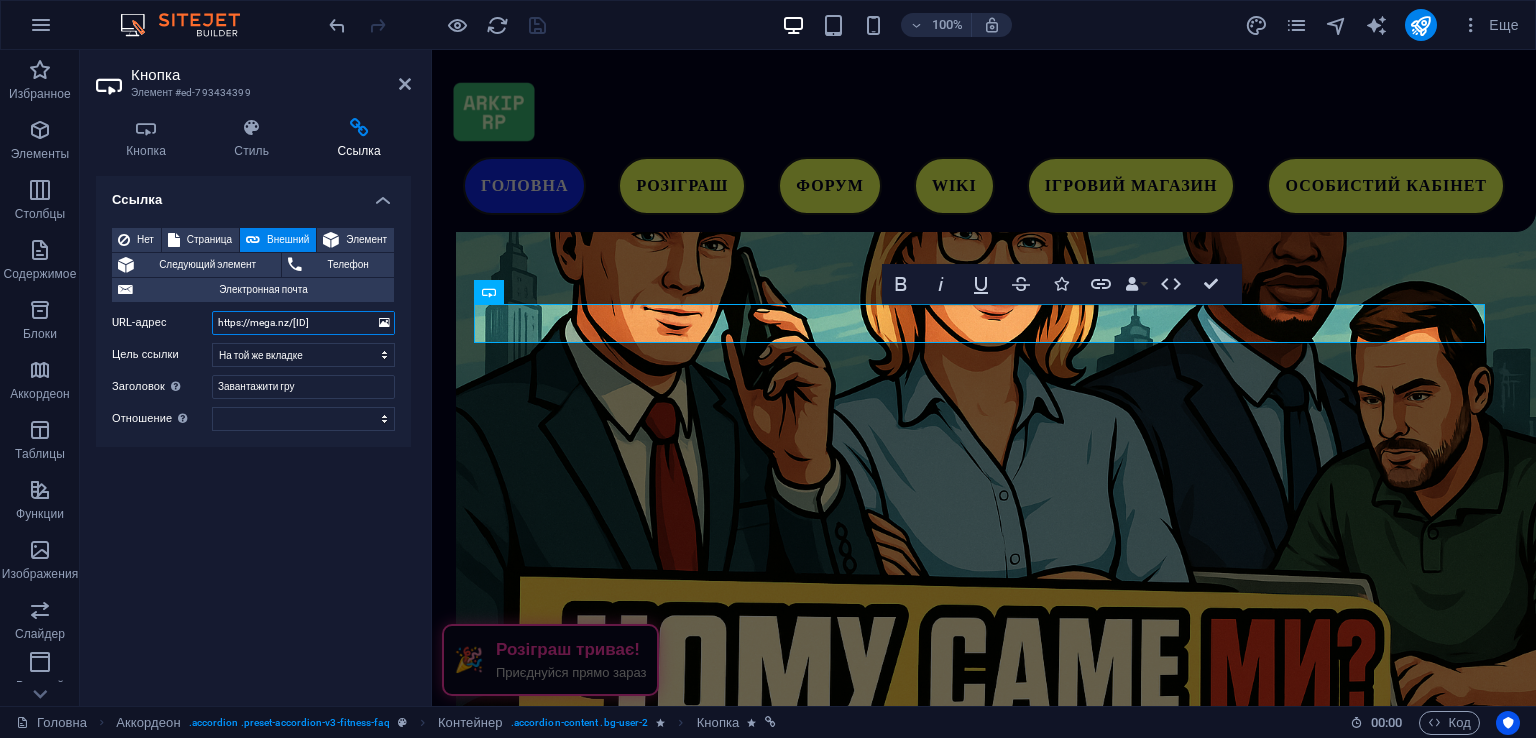 click on "https://mega.nz/[ID]" at bounding box center (303, 323) 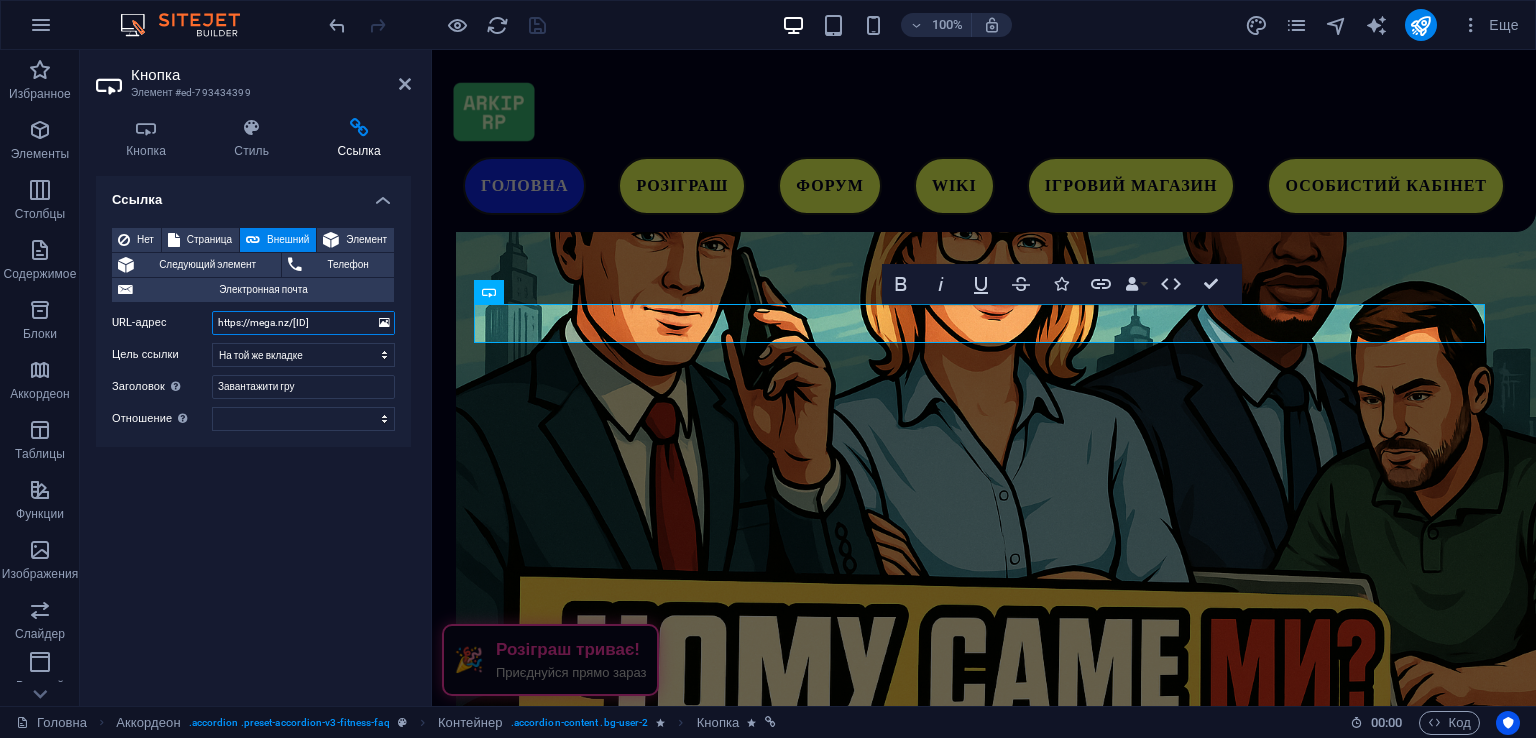 click on "https://mega.nz/[ID]" at bounding box center (303, 323) 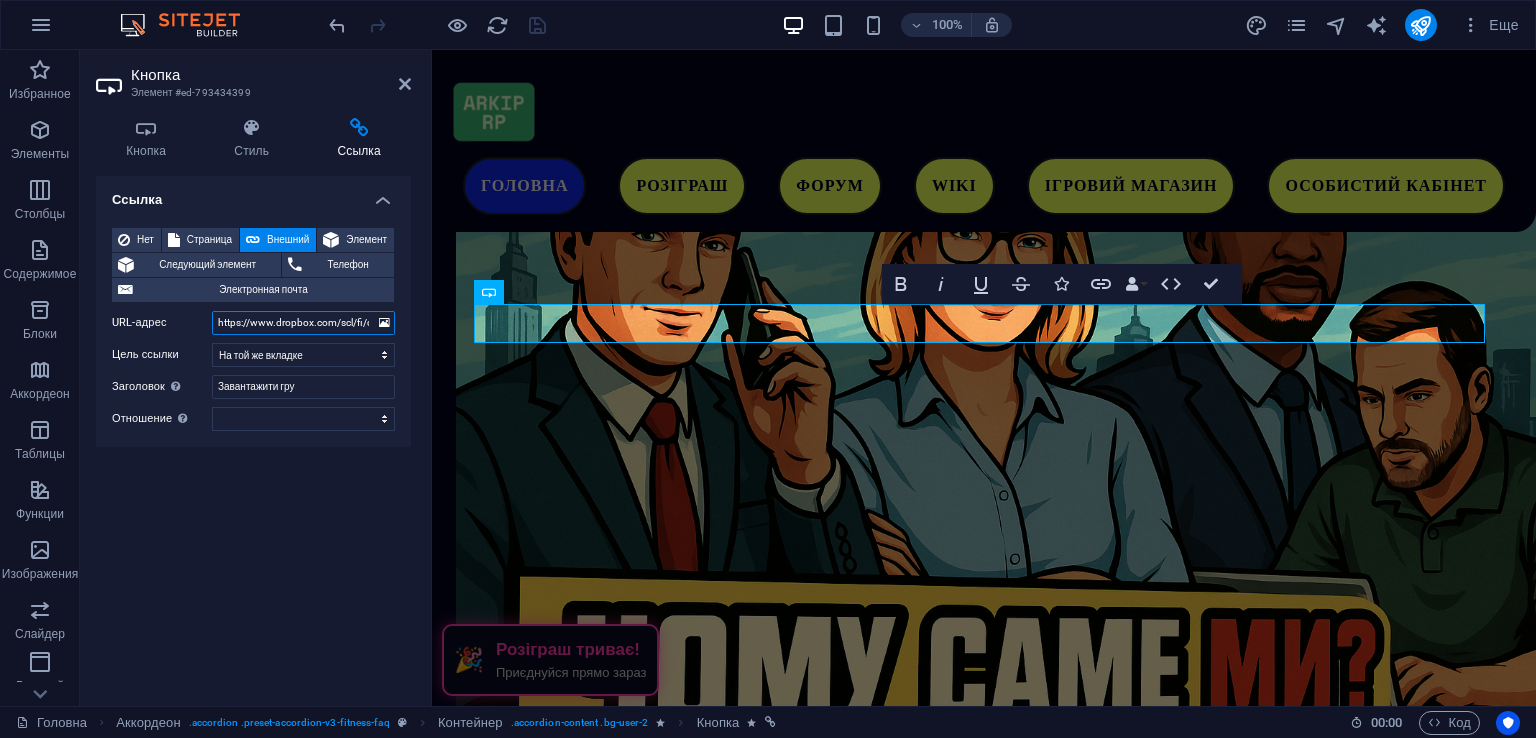 scroll, scrollTop: 0, scrollLeft: 404, axis: horizontal 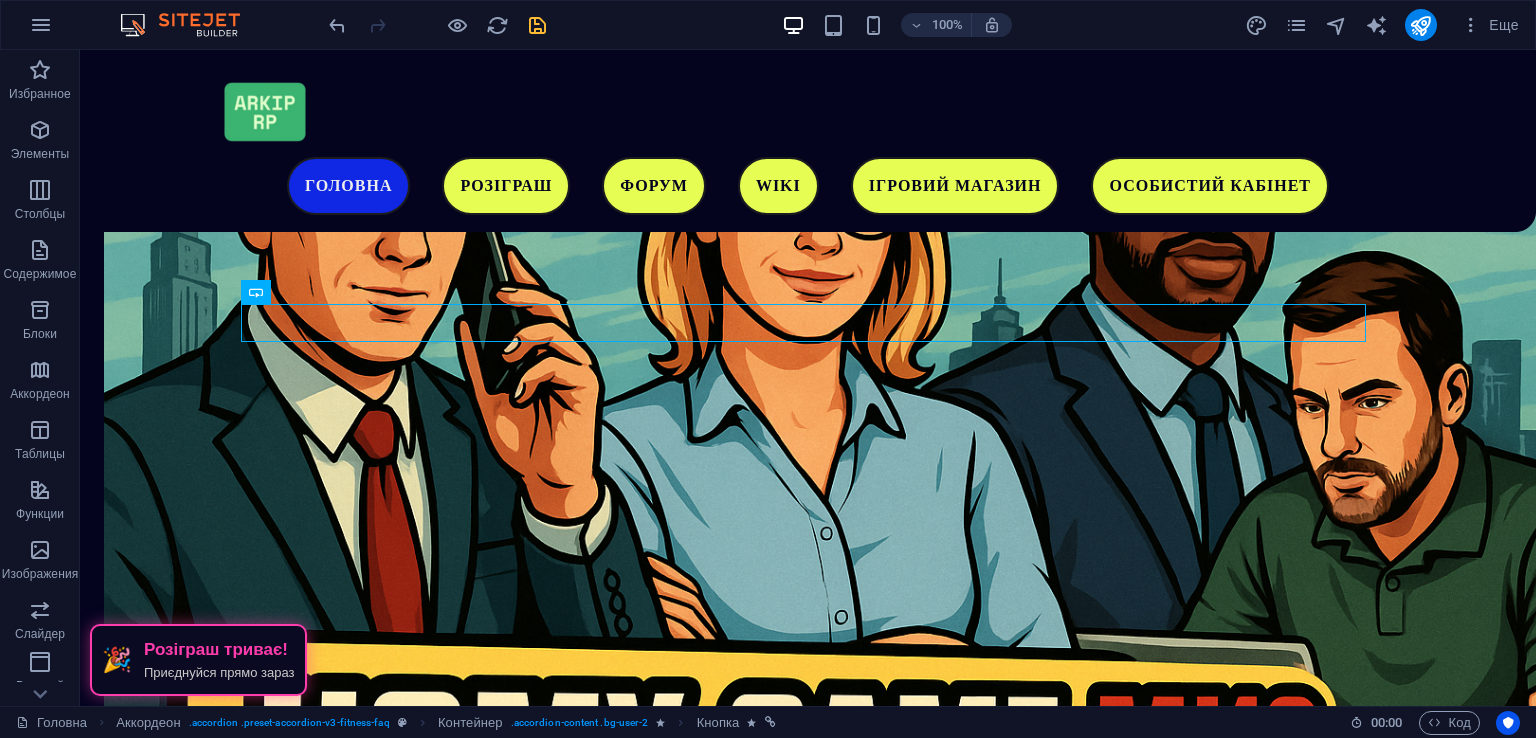 click at bounding box center (537, 25) 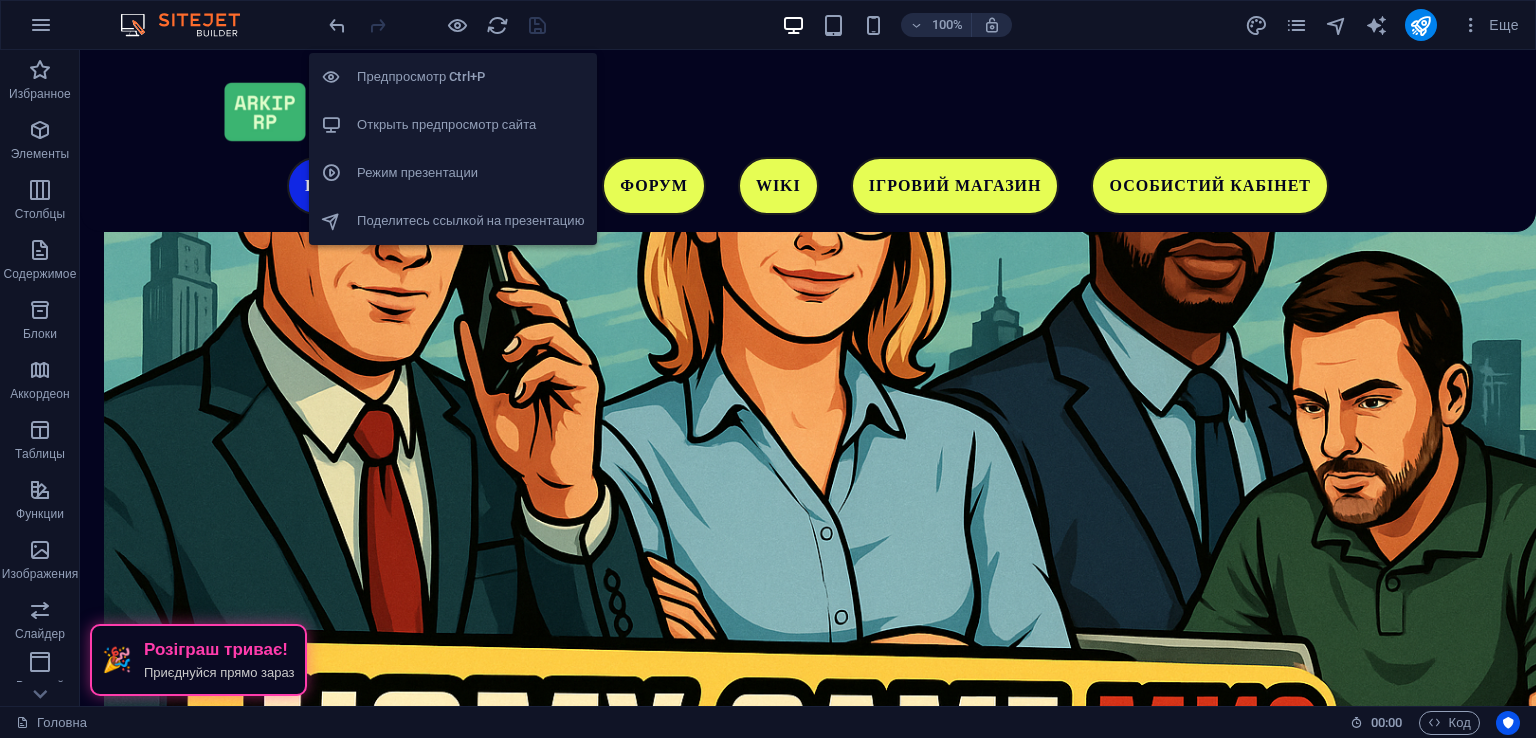 click on "Открыть предпросмотр сайта" at bounding box center (453, 125) 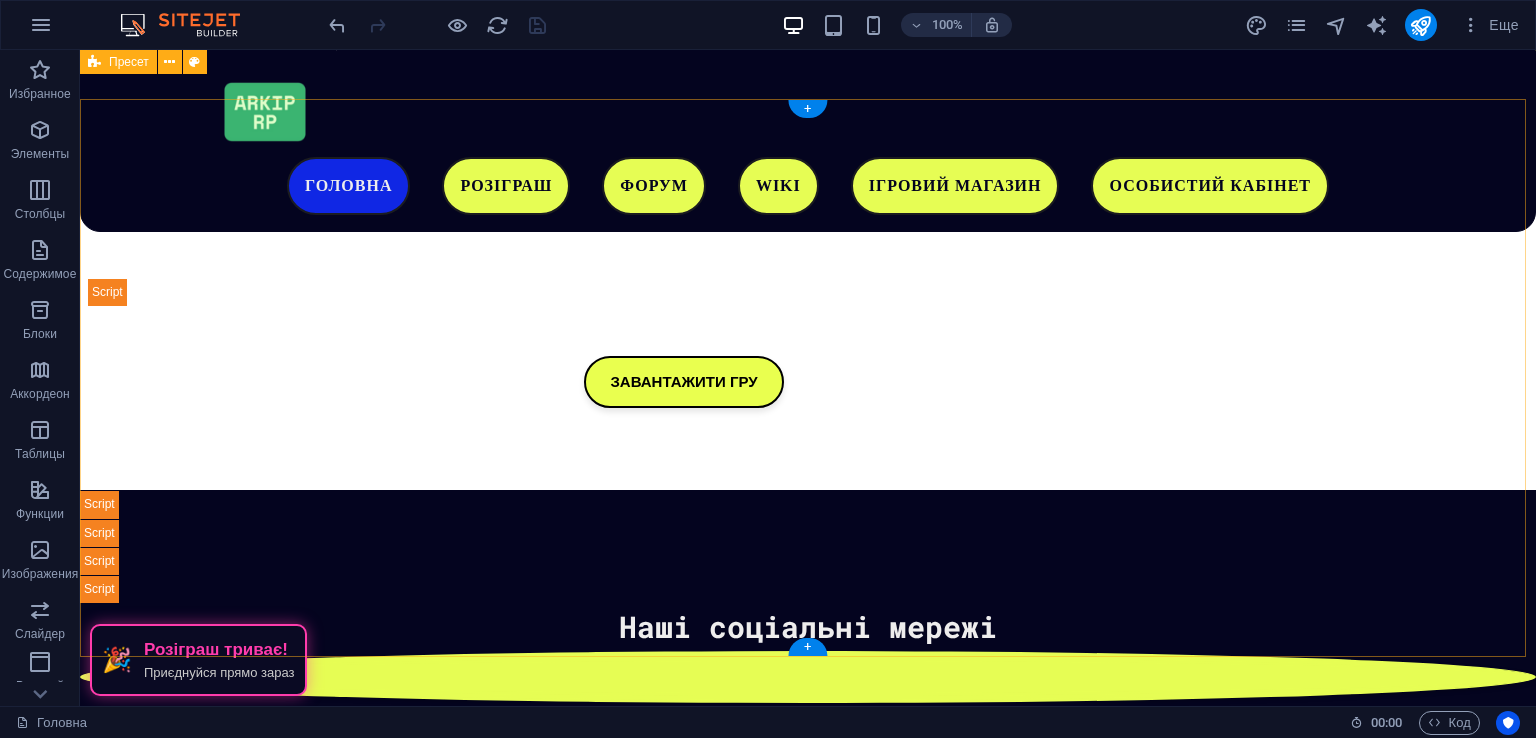 scroll, scrollTop: 245, scrollLeft: 0, axis: vertical 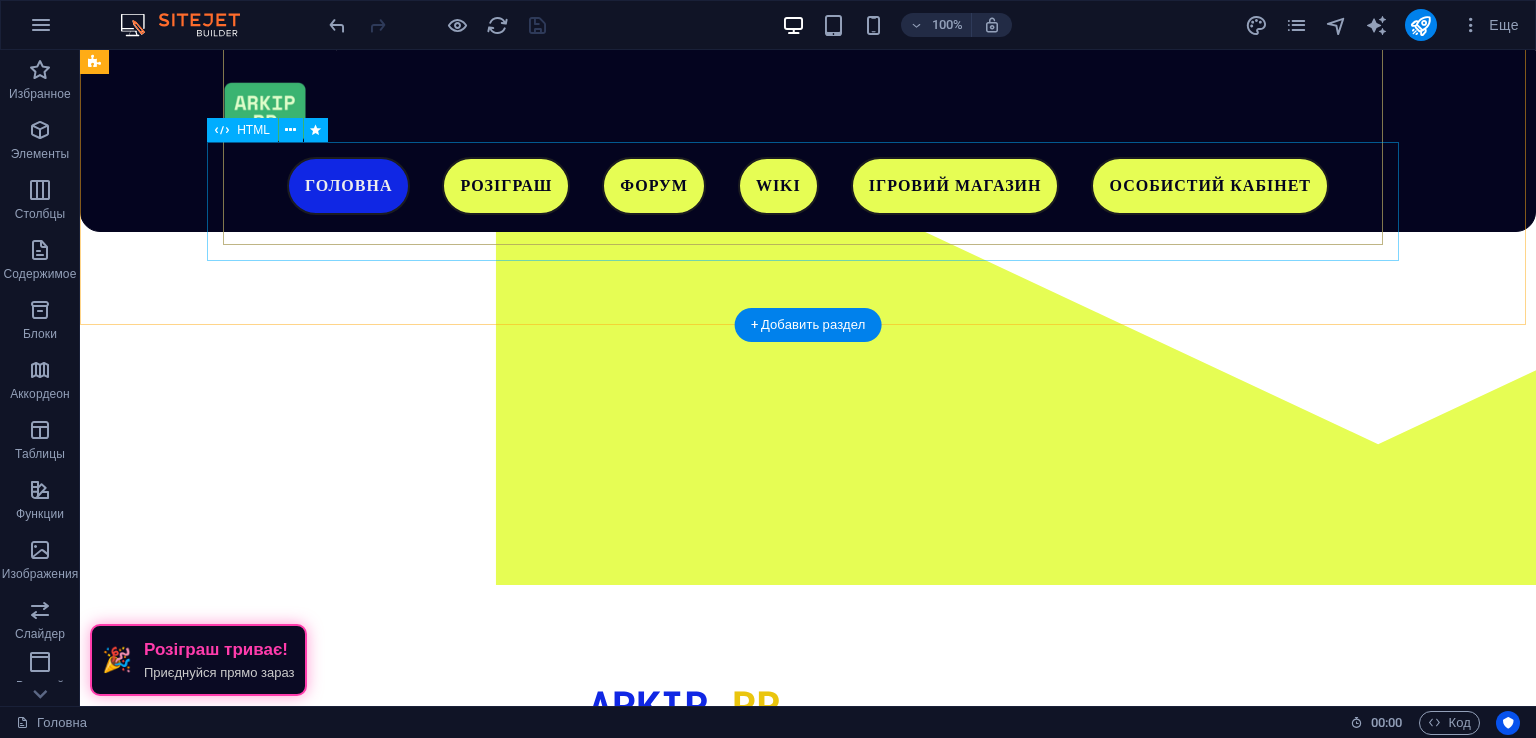 click on "ЗАВАНТАЖИТИ ГРУ" at bounding box center [684, 891] 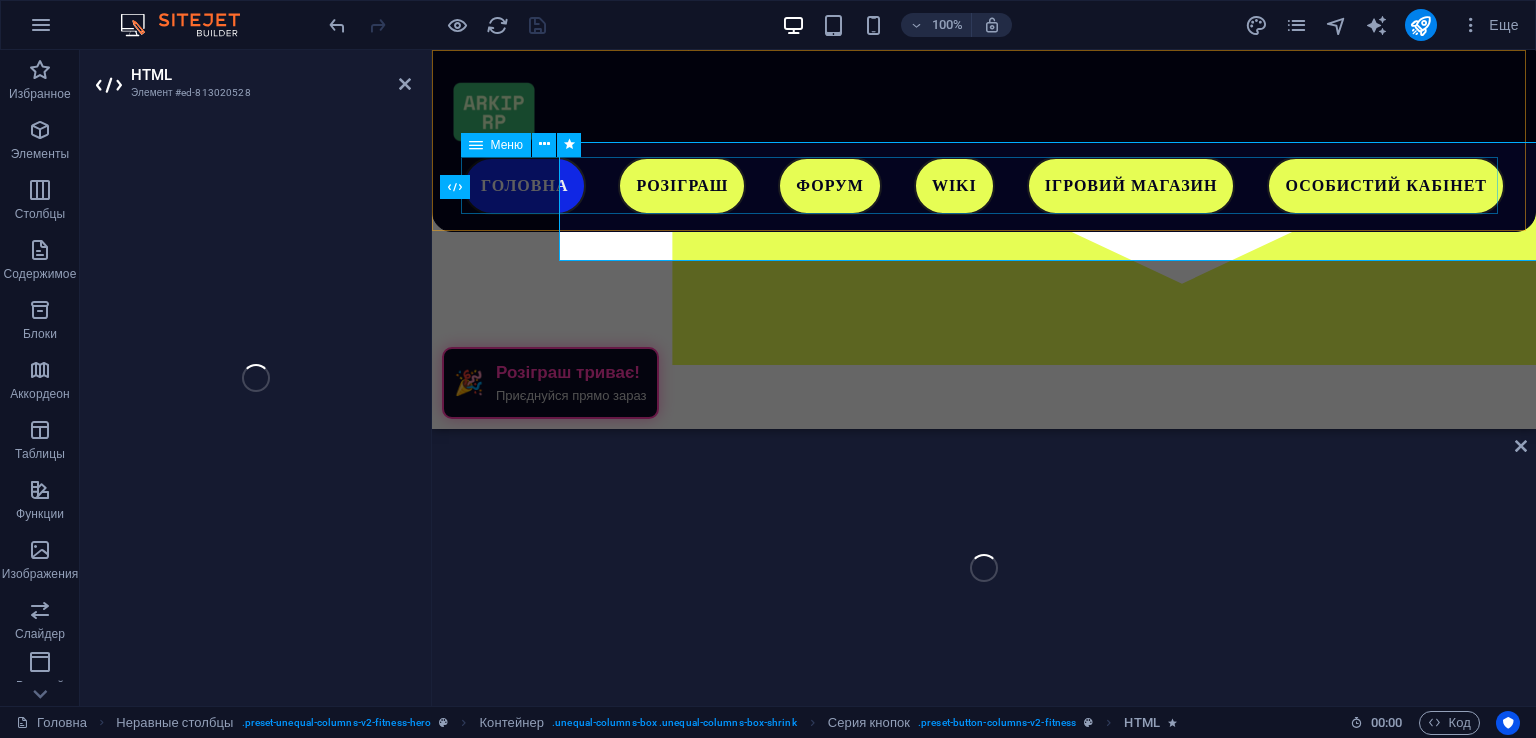 drag, startPoint x: 1162, startPoint y: 212, endPoint x: 708, endPoint y: 297, distance: 461.88852 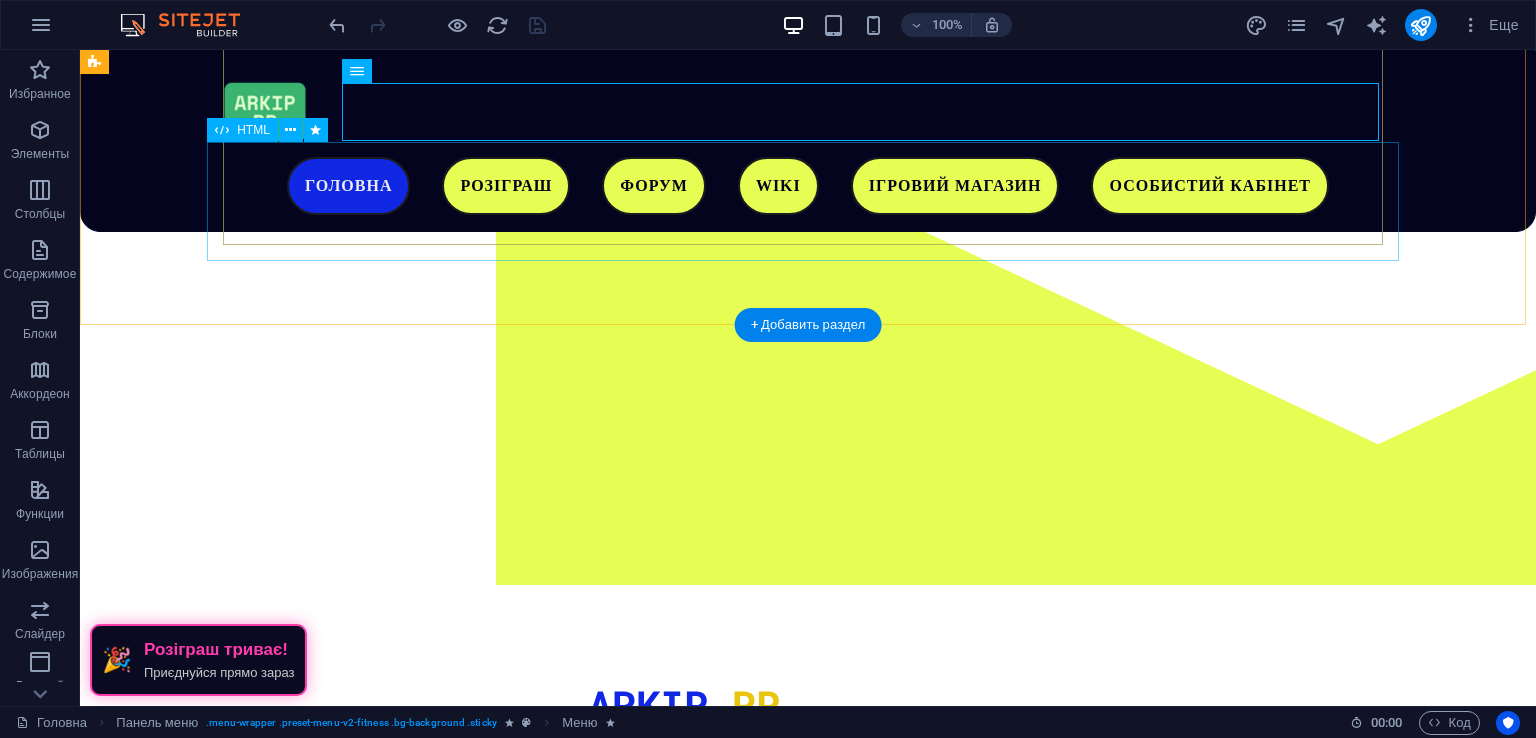 click on "ЗАВАНТАЖИТИ ГРУ" at bounding box center [684, 891] 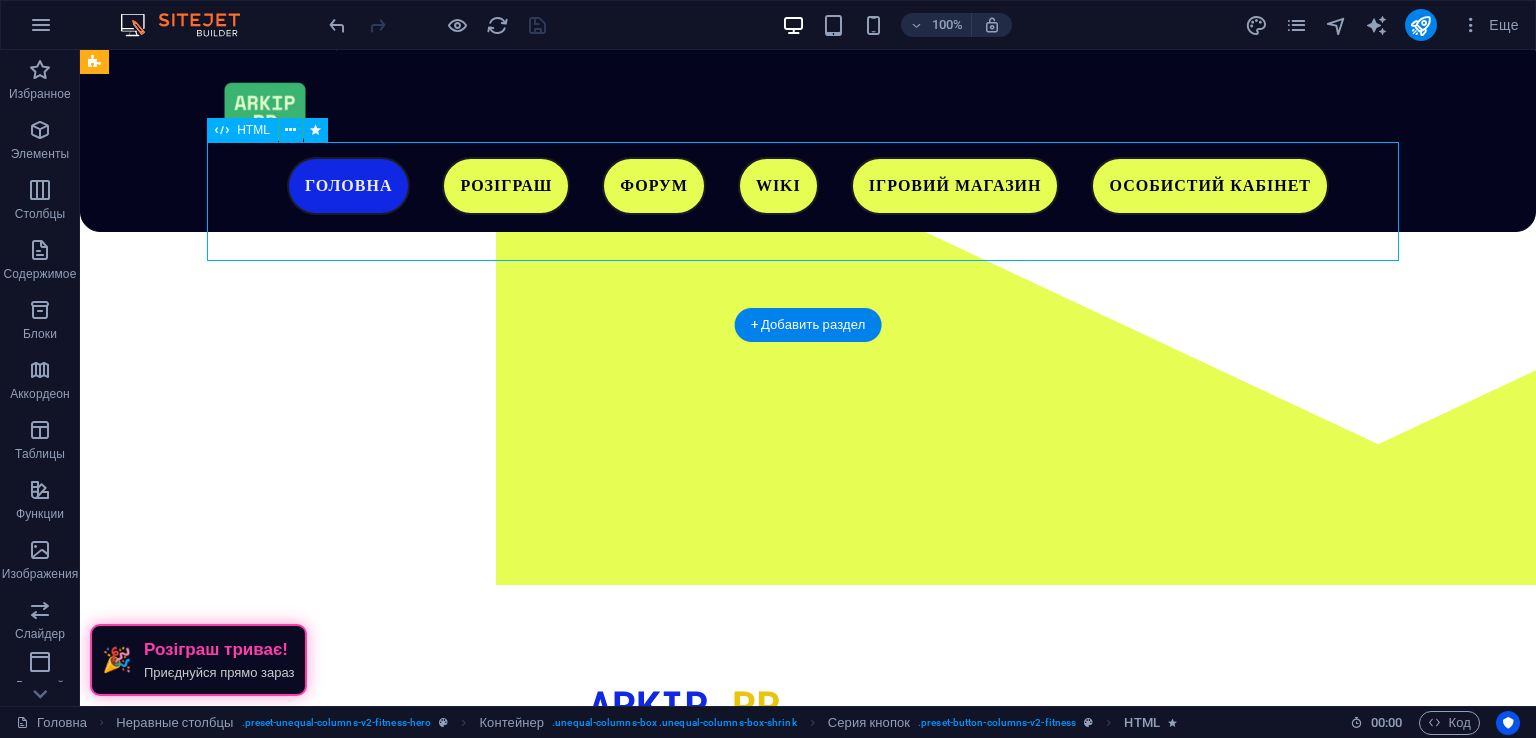 click on "ЗАВАНТАЖИТИ ГРУ" at bounding box center [684, 891] 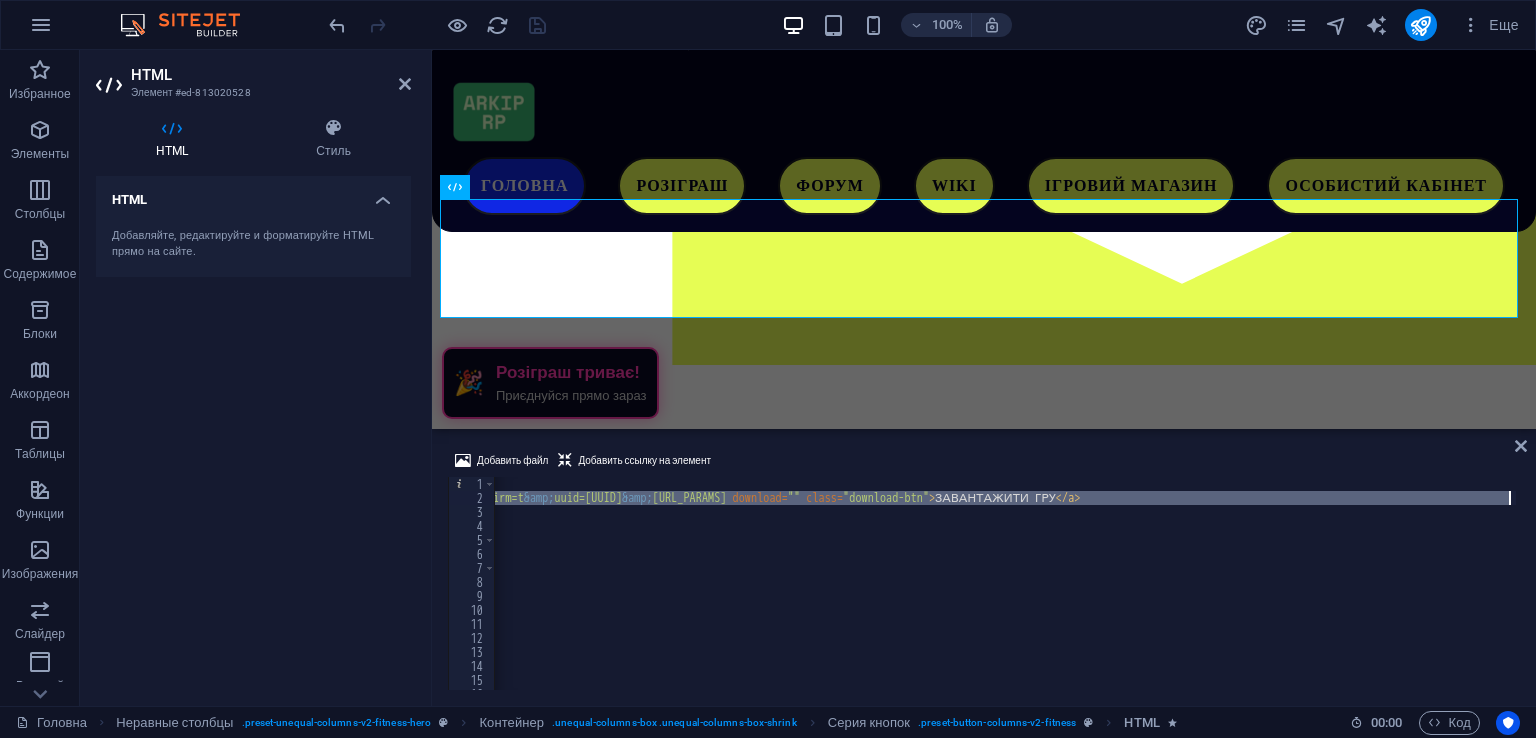 scroll, scrollTop: 0, scrollLeft: 967, axis: horizontal 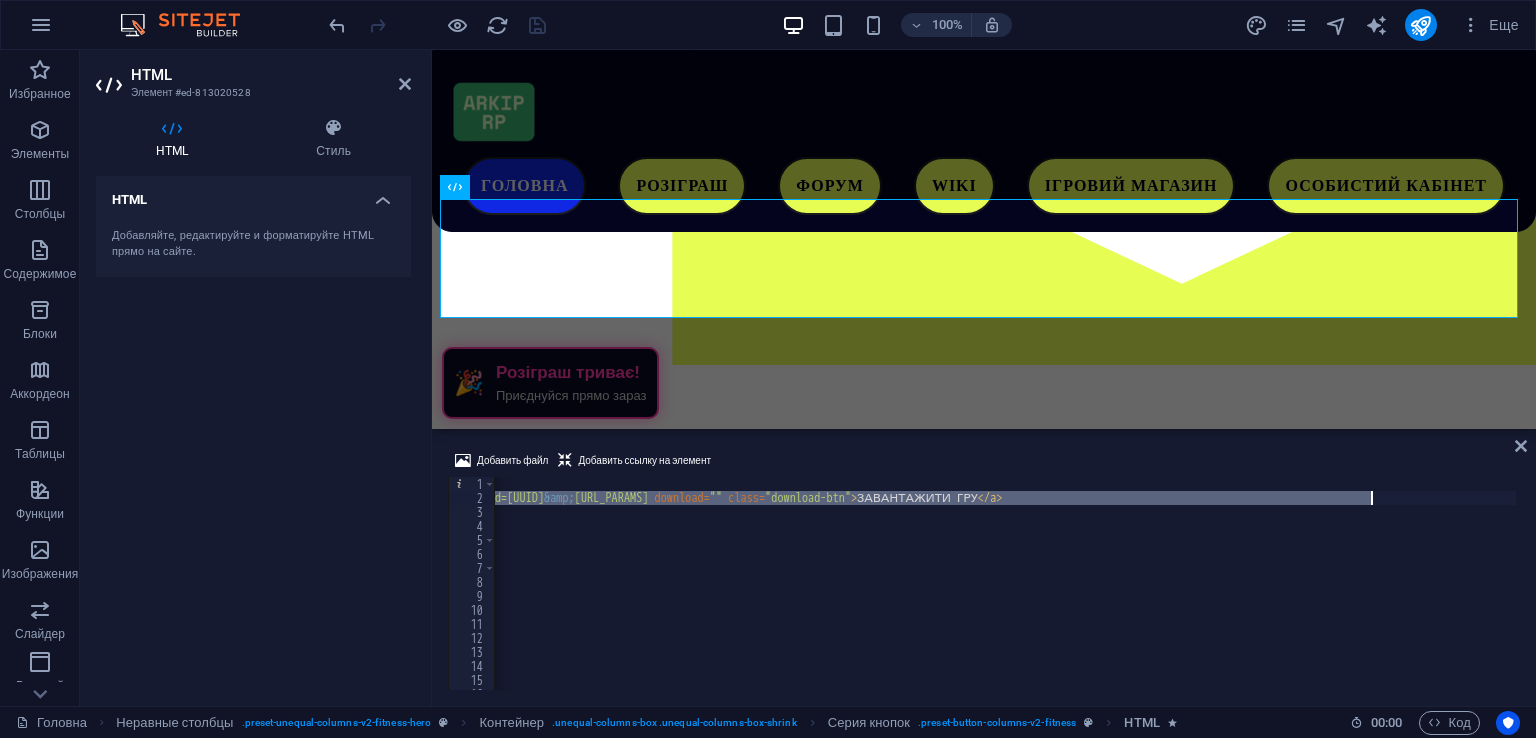 drag, startPoint x: 575, startPoint y: 496, endPoint x: 1372, endPoint y: 496, distance: 797 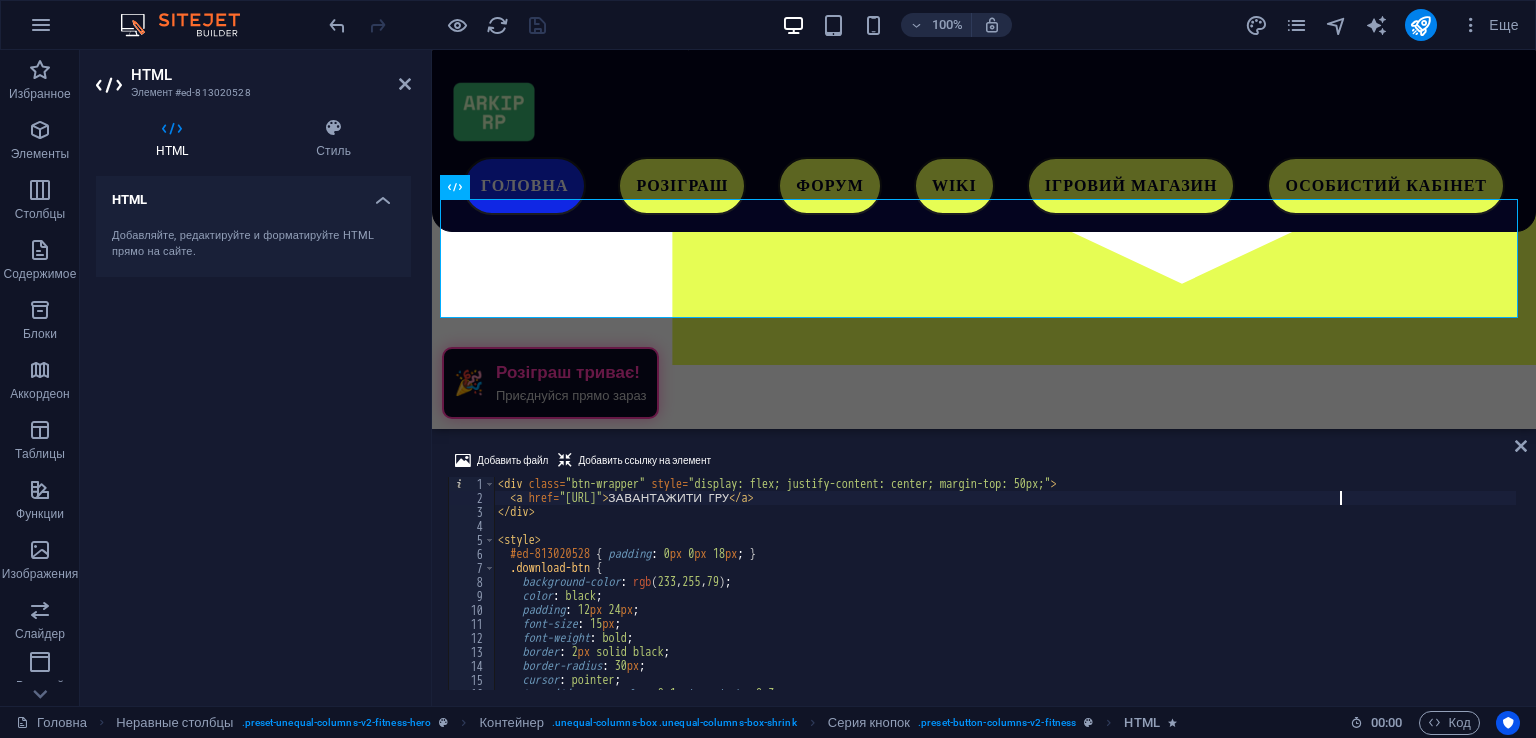 click on "< div   class = "btn-wrapper"   style = "display: flex; justify-content: center; margin-top: 50px;" >    < a   href = "[URL]" > ЗАВАНТАЖИТИ ГРУ </ a > </ div > < style >    #ed-813020528   {   padding :   0 px   0 px   18 px ;   }    .download-btn   {      background-color :   rgb ( 233 ,  255 ,  79 ) ;      color :   black ;      padding :   12 px   24 px ;      font-size :   15 px ;      font-weight :   bold ;      border :   2 px   solid   black ;      border-radius :   30 px ;      cursor :   pointer ;      transition :   transform   0.1 s ,  box-shadow   0.3 s ;      font-family :   " Segoe UI " ,  sans-serif ;" at bounding box center [1005, 597] 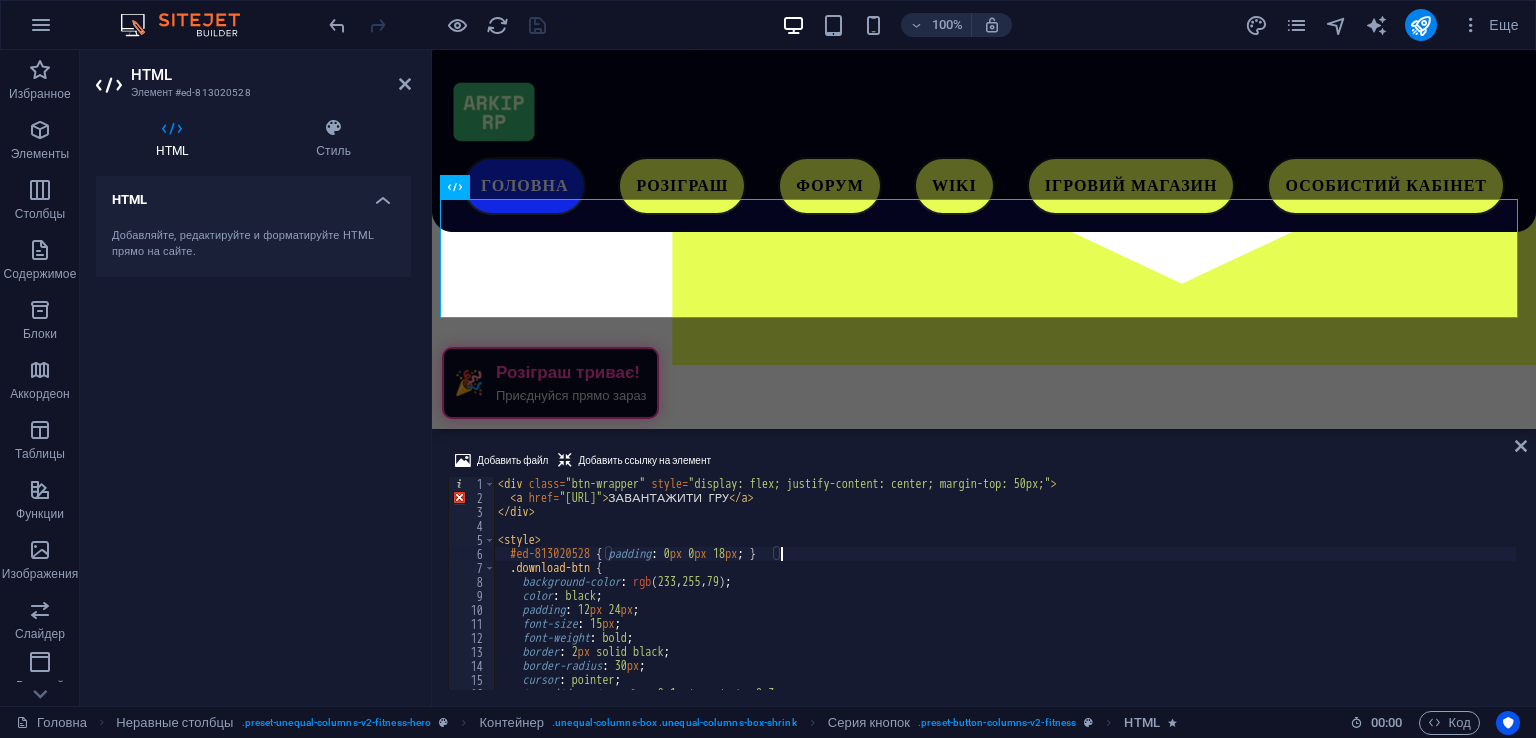 click on "100% Еще" at bounding box center [926, 25] 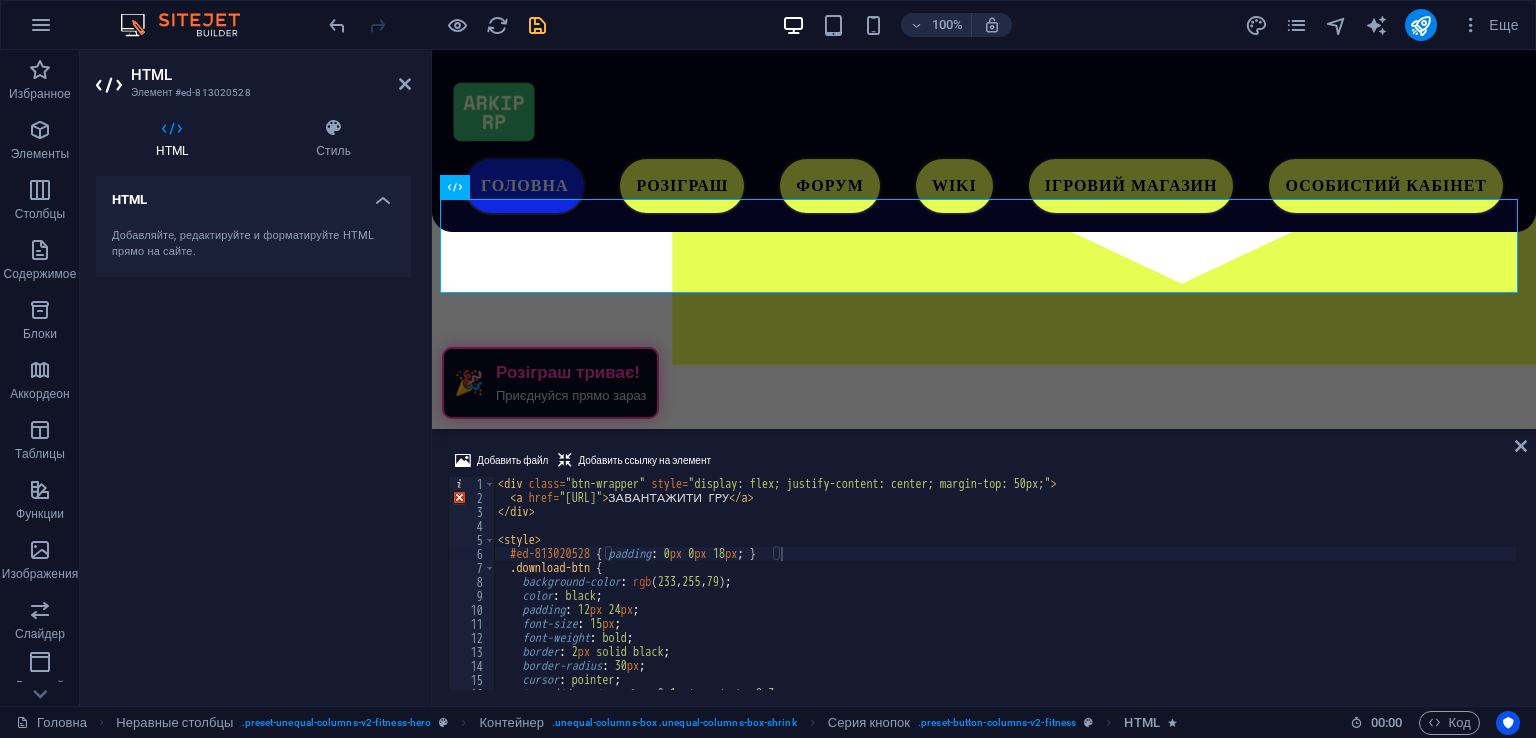 click at bounding box center [537, 25] 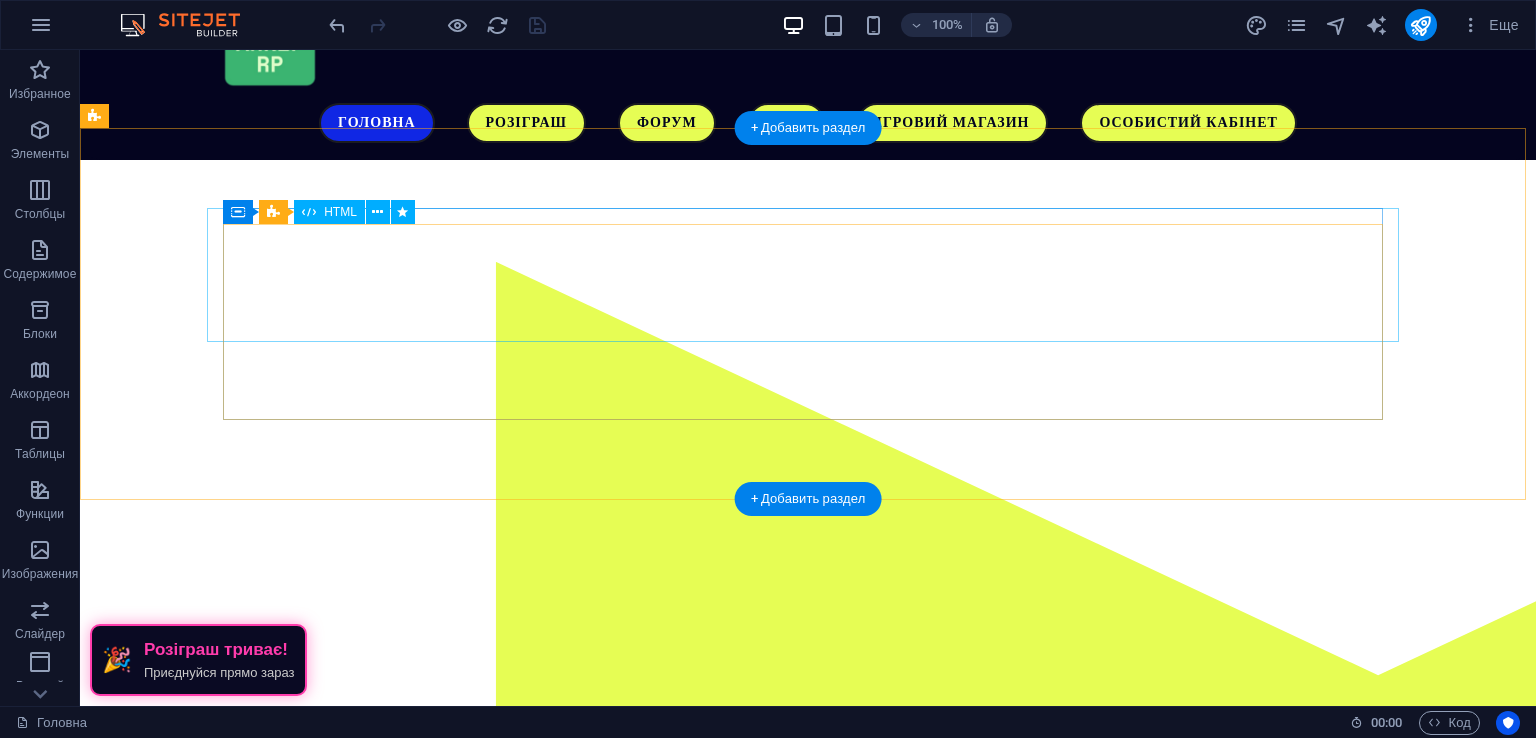 scroll, scrollTop: 45, scrollLeft: 0, axis: vertical 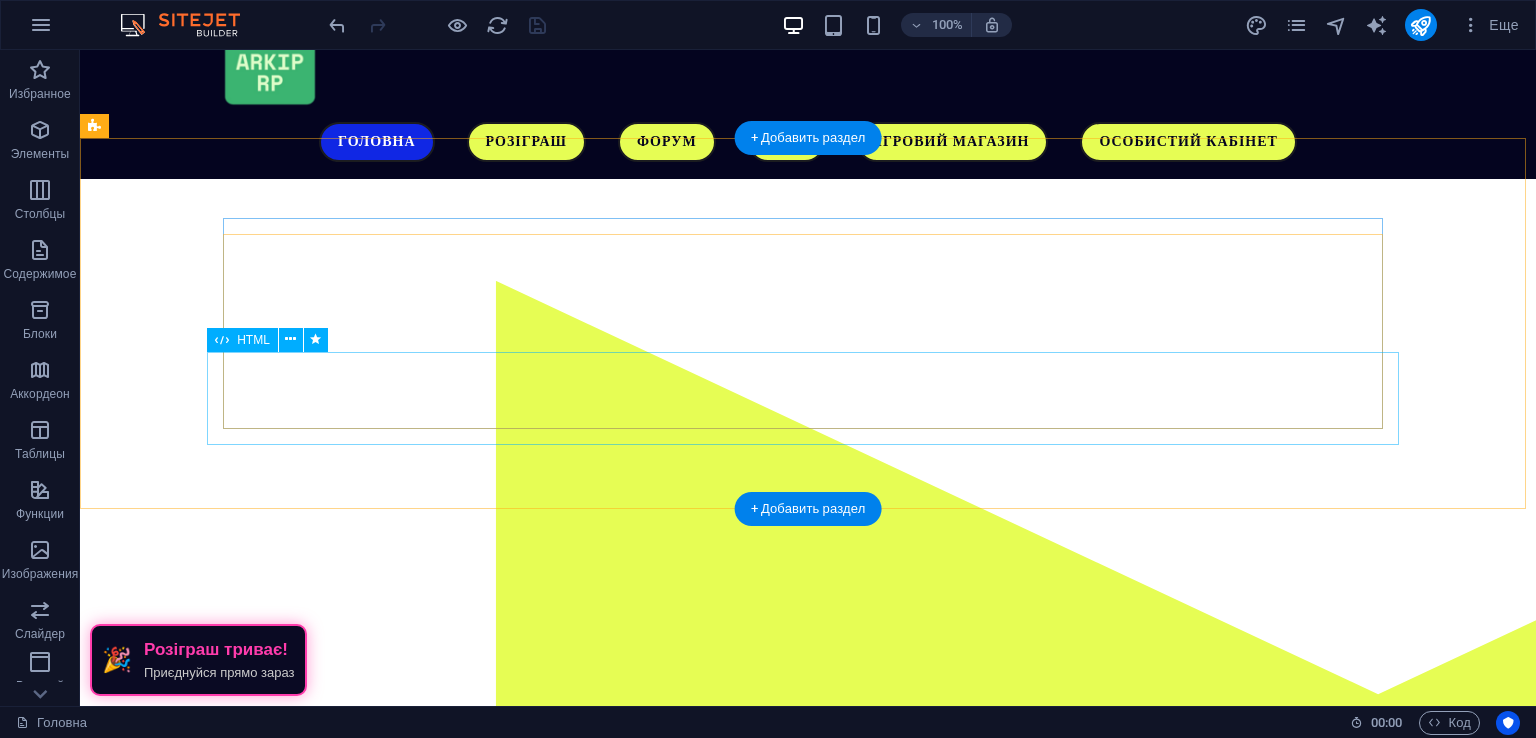 click on "ЗАВАНТАЖИТИ ГРУ" at bounding box center (684, 1128) 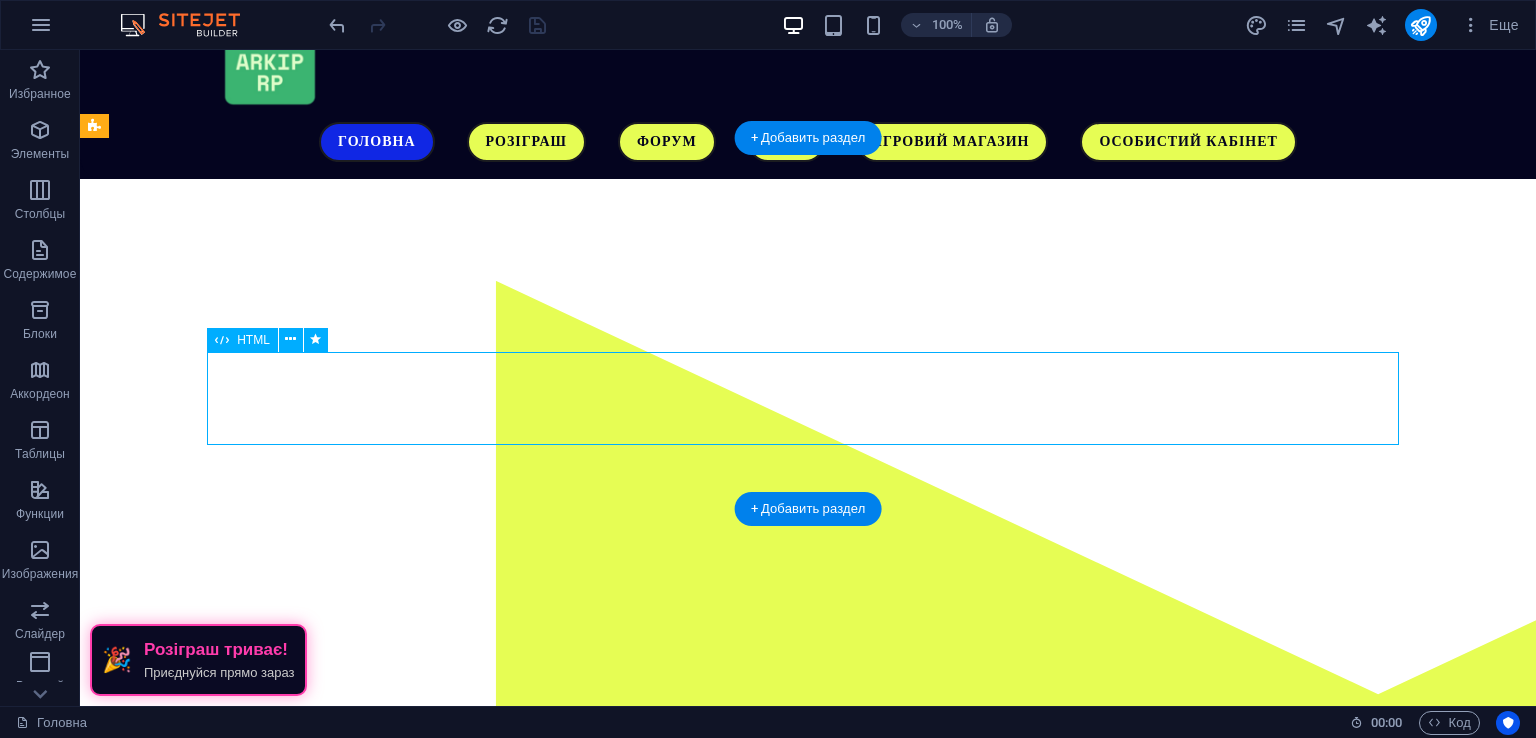 click on "ЗАВАНТАЖИТИ ГРУ" at bounding box center (684, 1128) 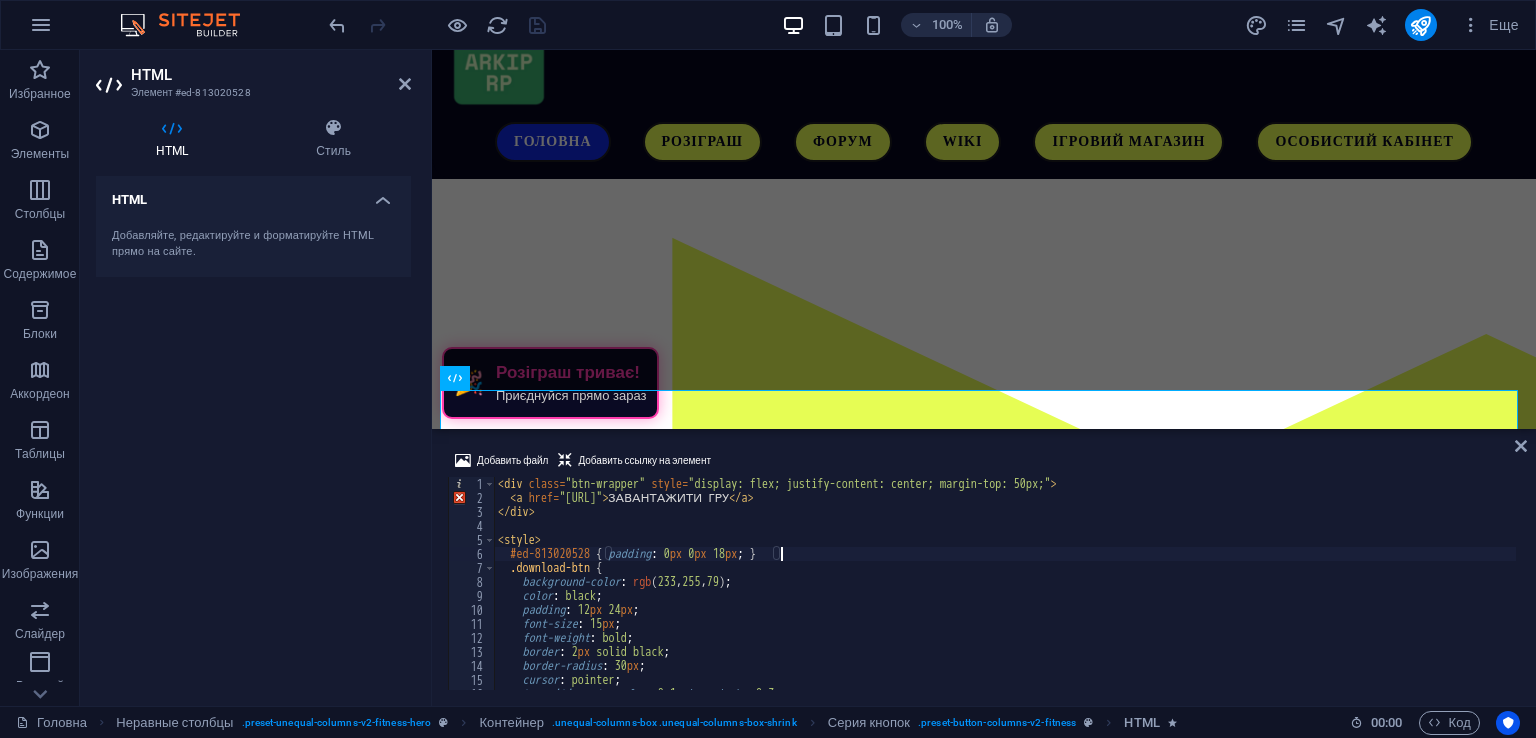 click on "< div   class = "btn-wrapper"   style = "display: flex; justify-content: center; margin-top: 50px;" >    < a   href = "[URL]" > ЗАВАНТАЖИТИ ГРУ </ a > </ div > < style >    #ed-813020528   {   padding :   0 px   0 px   18 px ;   }    .download-btn   {      background-color :   rgb ( 233 ,  255 ,  79 ) ;      color :   black ;      padding :   12 px   24 px ;      font-size :   15 px ;      font-weight :   bold ;      border :   2 px   solid   black ;      border-radius :   30 px ;      cursor :   pointer ;      transition :   transform   0.1 s ,  box-shadow   0.3 s ;      font-family :   " Segoe UI " ,  sans-serif ;" at bounding box center (1005, 597) 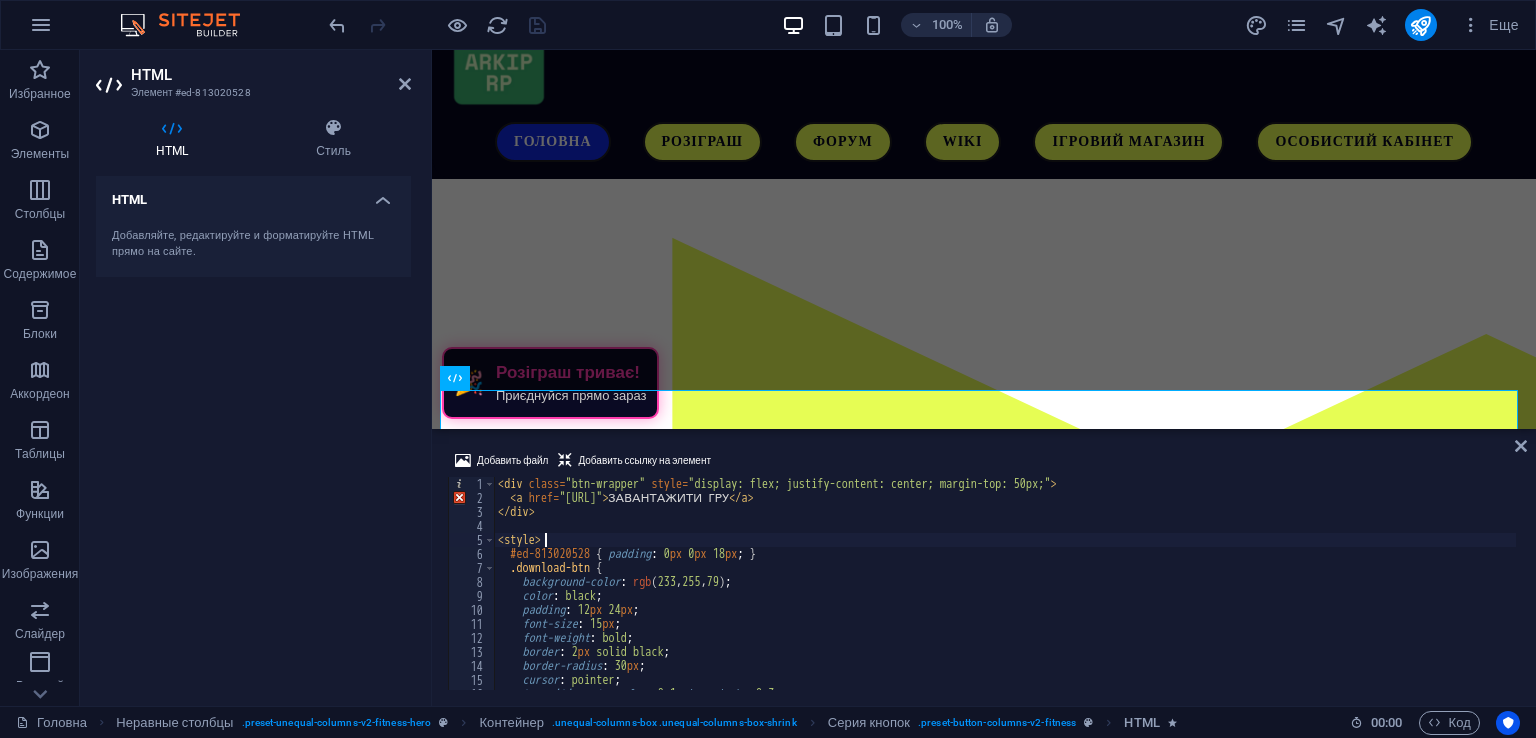 click on "< div   class = "btn-wrapper"   style = "display: flex; justify-content: center; margin-top: 50px;" >    < a   href = "[URL]" > ЗАВАНТАЖИТИ ГРУ </ a > </ div > < style >    #ed-813020528   {   padding :   0 px   0 px   18 px ;   }    .download-btn   {      background-color :   rgb ( 233 ,  255 ,  79 ) ;      color :   black ;      padding :   12 px   24 px ;      font-size :   15 px ;      font-weight :   bold ;      border :   2 px   solid   black ;      border-radius :   30 px ;      cursor :   pointer ;      transition :   transform   0.1 s ,  box-shadow   0.3 s ;      font-family :   " Segoe UI " ,  sans-serif ;" at bounding box center [1005, 597] 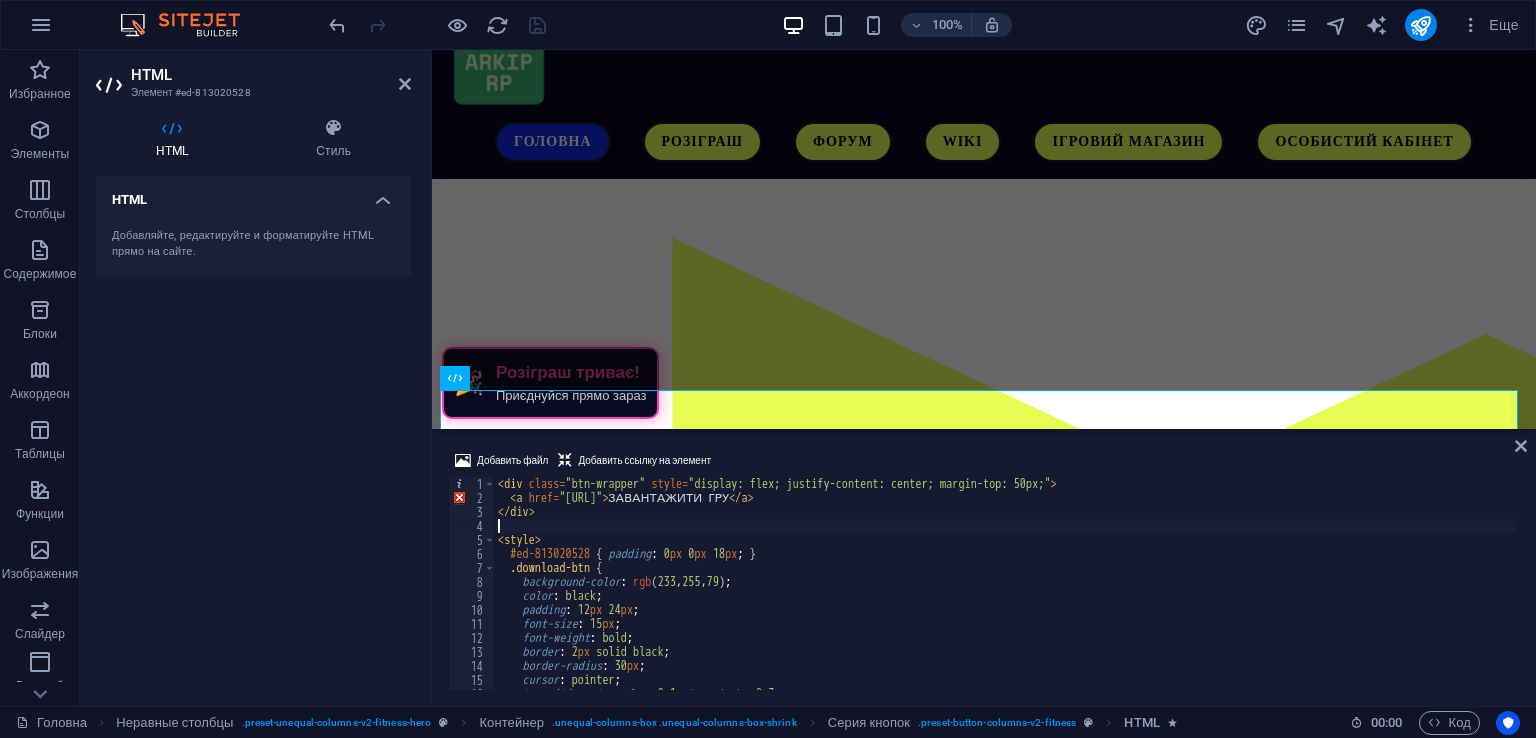 click on "< div   class = "btn-wrapper"   style = "display: flex; justify-content: center; margin-top: 50px;" >    < a   href = "[URL]" > ЗАВАНТАЖИТИ ГРУ </ a > </ div > < style >    #ed-813020528   {   padding :   0 px   0 px   18 px ;   }    .download-btn   {      background-color :   rgb ( 233 ,  255 ,  79 ) ;      color :   black ;      padding :   12 px   24 px ;      font-size :   15 px ;      font-weight :   bold ;      border :   2 px   solid   black ;      border-radius :   30 px ;      cursor :   pointer ;      transition :   transform   0.1 s ,  box-shadow   0.3 s ;      font-family :   " Segoe UI " ,  sans-serif ;" at bounding box center [1005, 597] 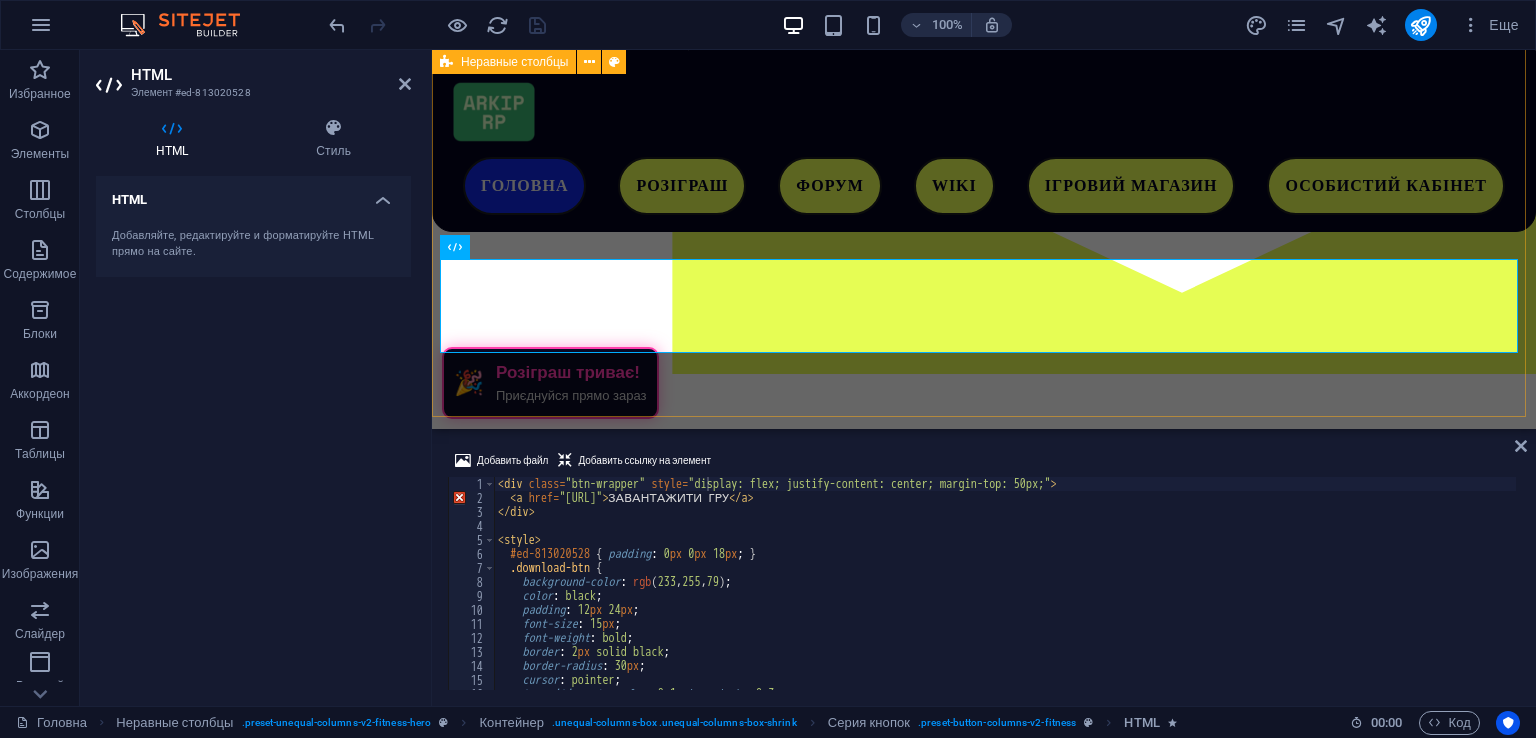 scroll, scrollTop: 245, scrollLeft: 0, axis: vertical 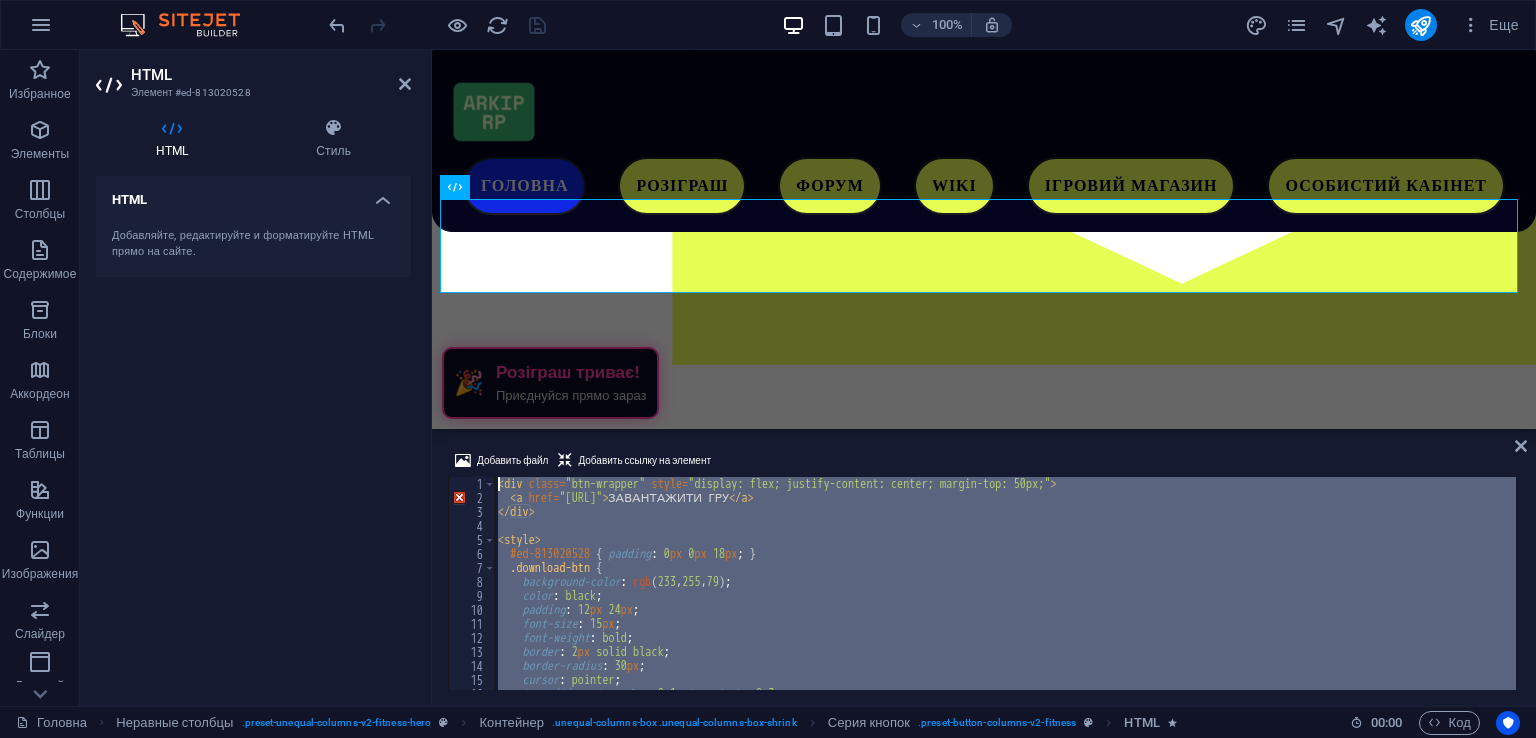 drag, startPoint x: 616, startPoint y: 616, endPoint x: 278, endPoint y: 319, distance: 449.94778 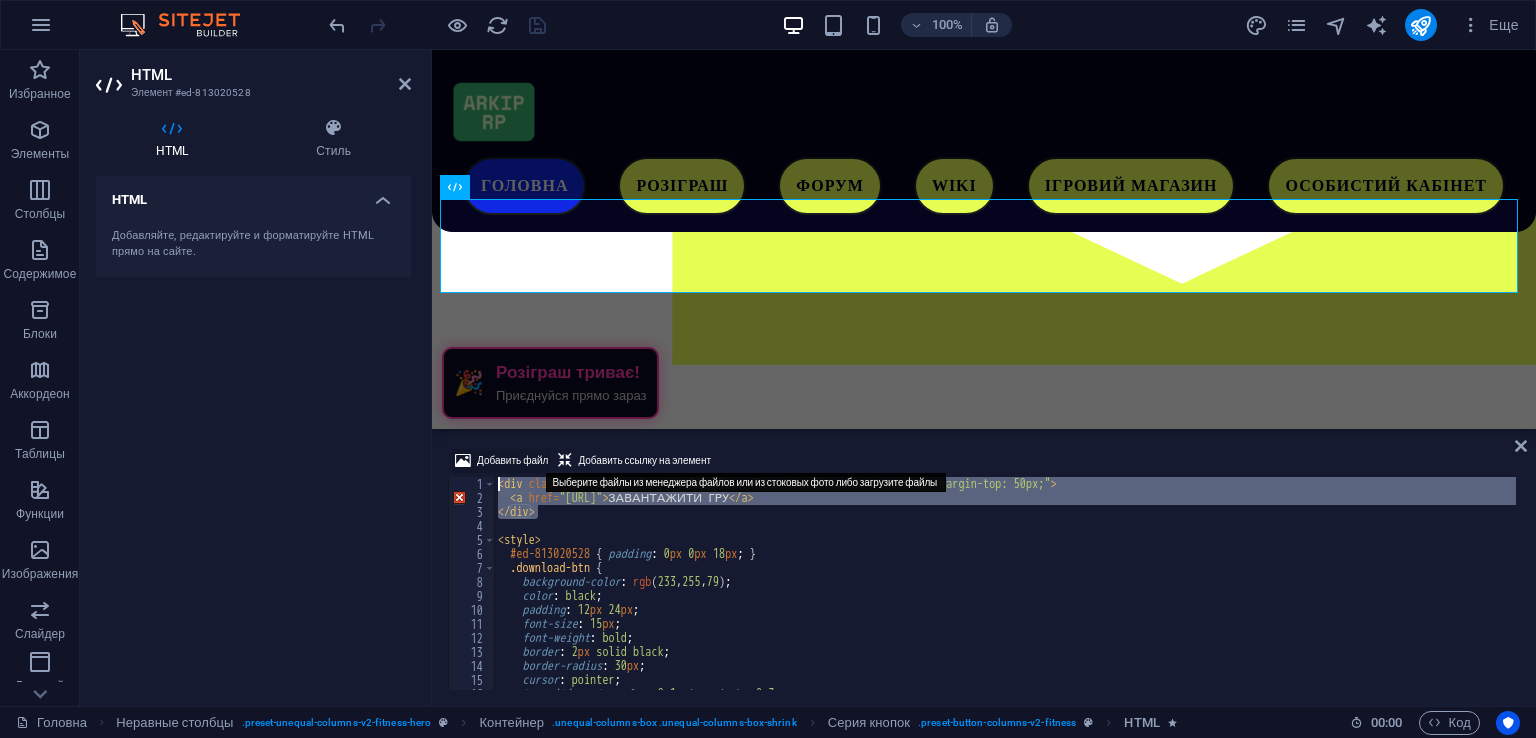 drag, startPoint x: 578, startPoint y: 512, endPoint x: 461, endPoint y: 457, distance: 129.28264 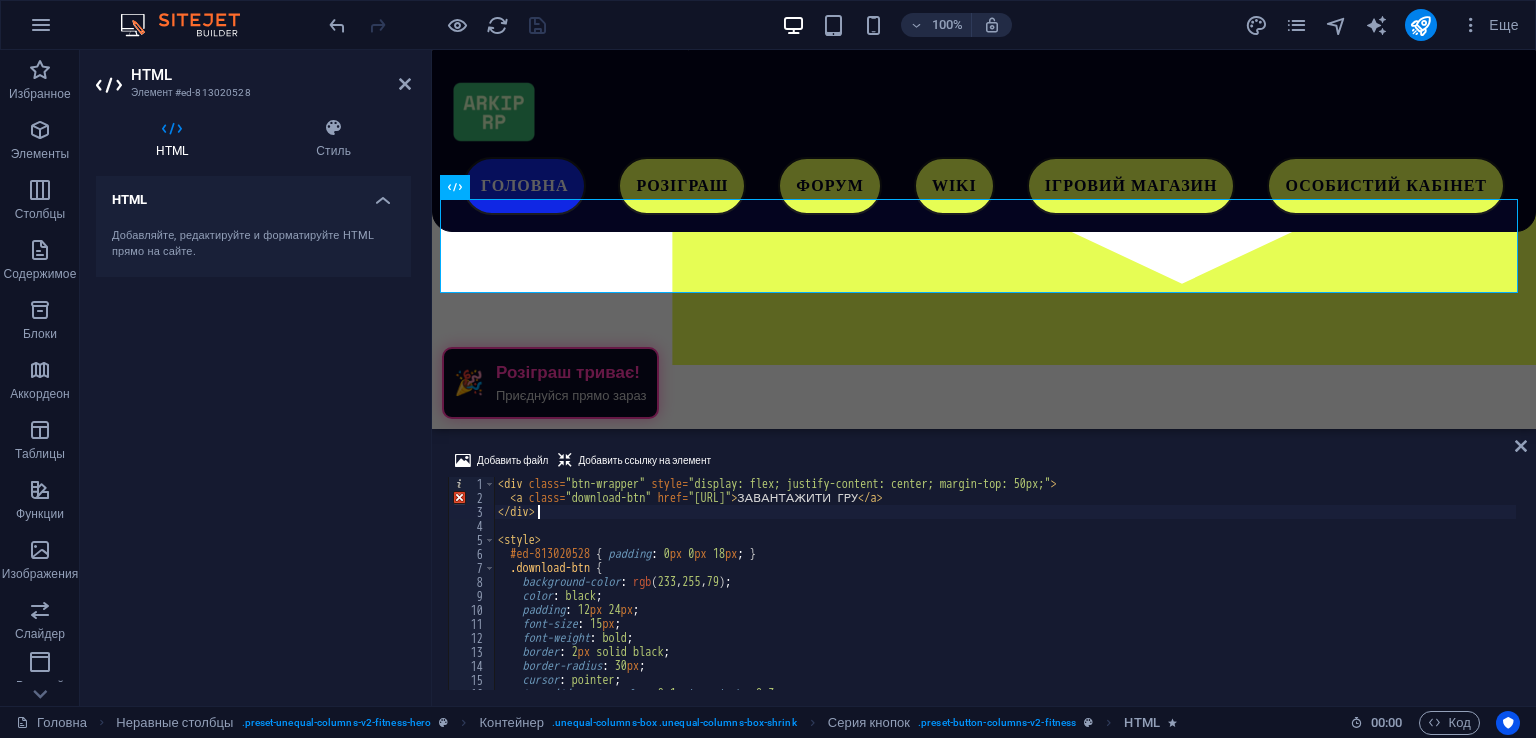 click on "<div class="btn-wrapper" style="display: flex; justify-content: center; margin-top: 50px;">    <a class="download-btn"   href="https://www.dropbox.com/scl/fi/qr0o26for3ho82zy1k2hd/ARKIP-RP.exe?rlkey=ajxwocq7jh4sfb6r1z8ig6ilo&st=dos6fgrk&dl=1"> ЗАВАНТАЖИТИ ГРУ </a></div><style>    #ed-813020528   {   padding :   0 px   0 px   18 px ;   }    .download-btn   {      background-color :   rgb ( 233 ,  255 ,  79 ) ;      color :   black ;      padding :   12 px   24 px ;      font-size :   15 px ;      font-weight :   bold ;      border :   2 px   solid   black ;      border-radius :   30 px ;      cursor :   pointer ;      transition :   transform   0.1 s ,  box-shadow   0.3 s ;" at bounding box center (984, 569) 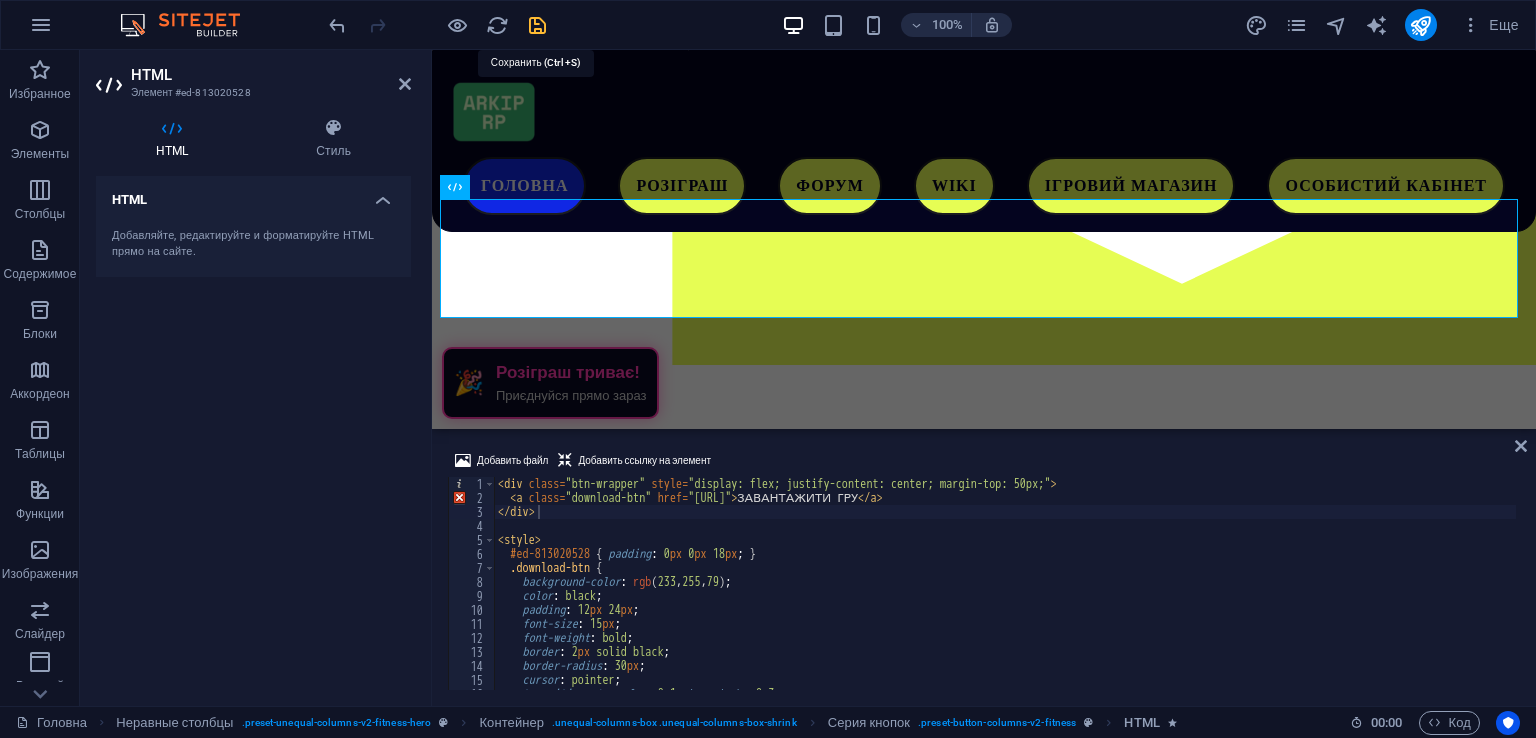 click at bounding box center (537, 25) 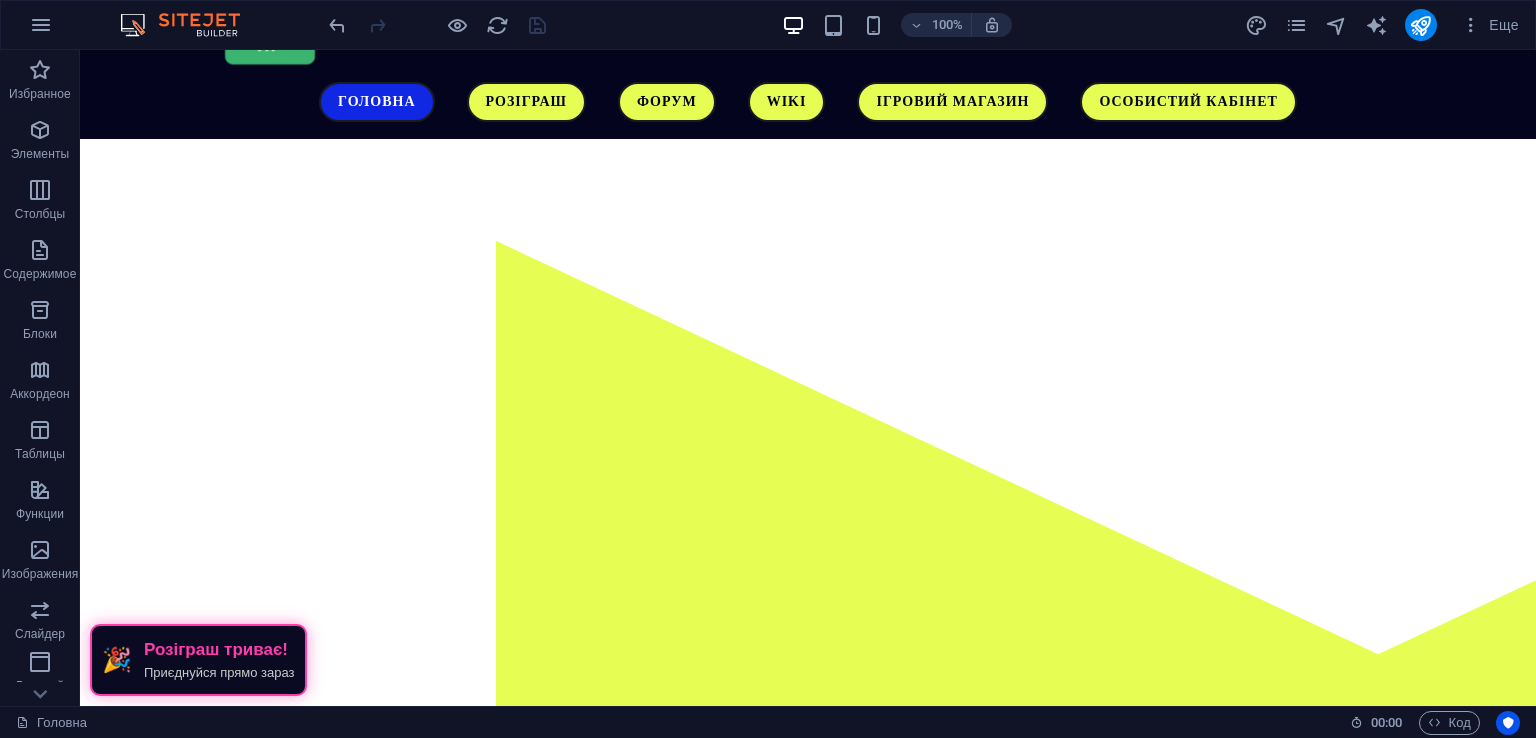 scroll, scrollTop: 45, scrollLeft: 0, axis: vertical 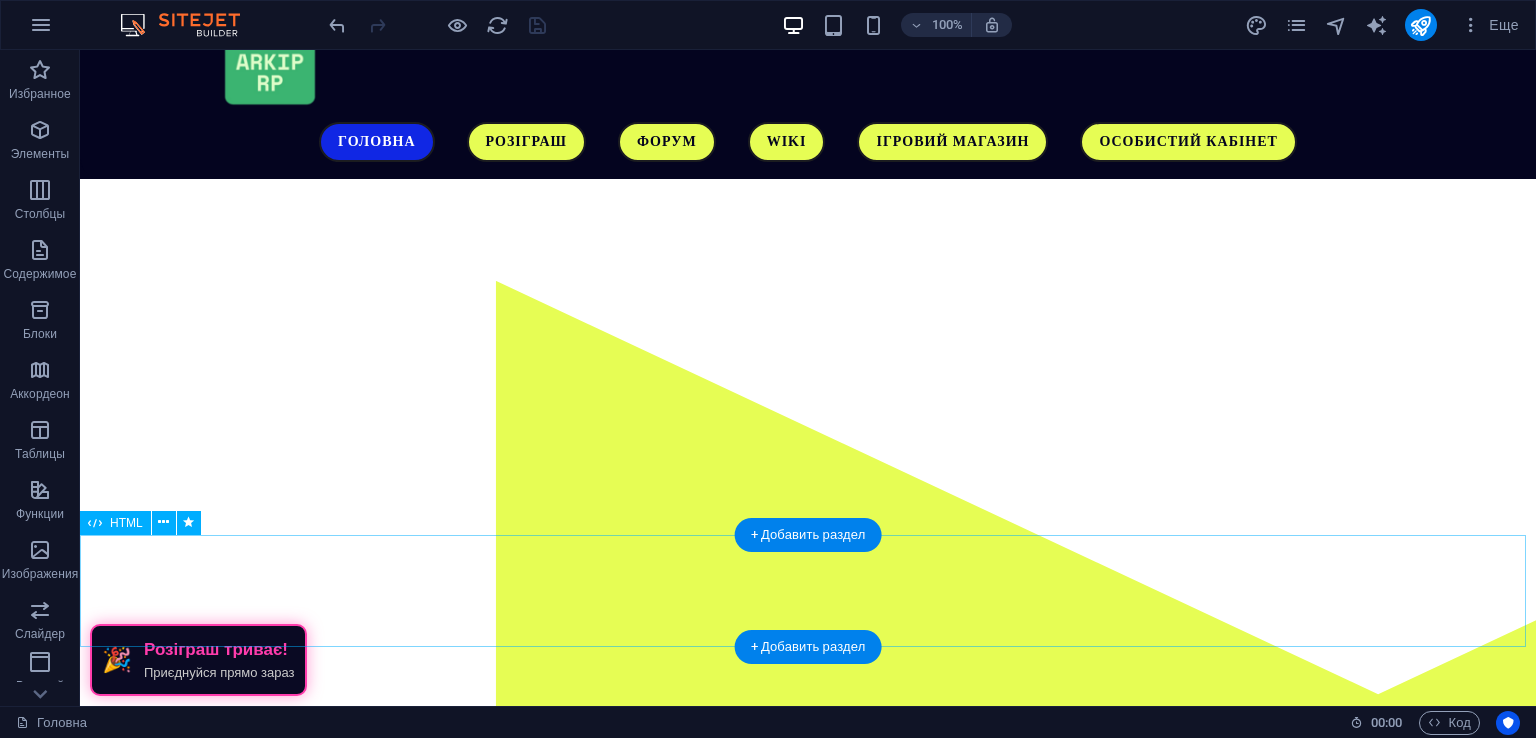 click on "🎉
Розіграш триває!
Приєднуйся прямо зараз" at bounding box center (808, 1296) 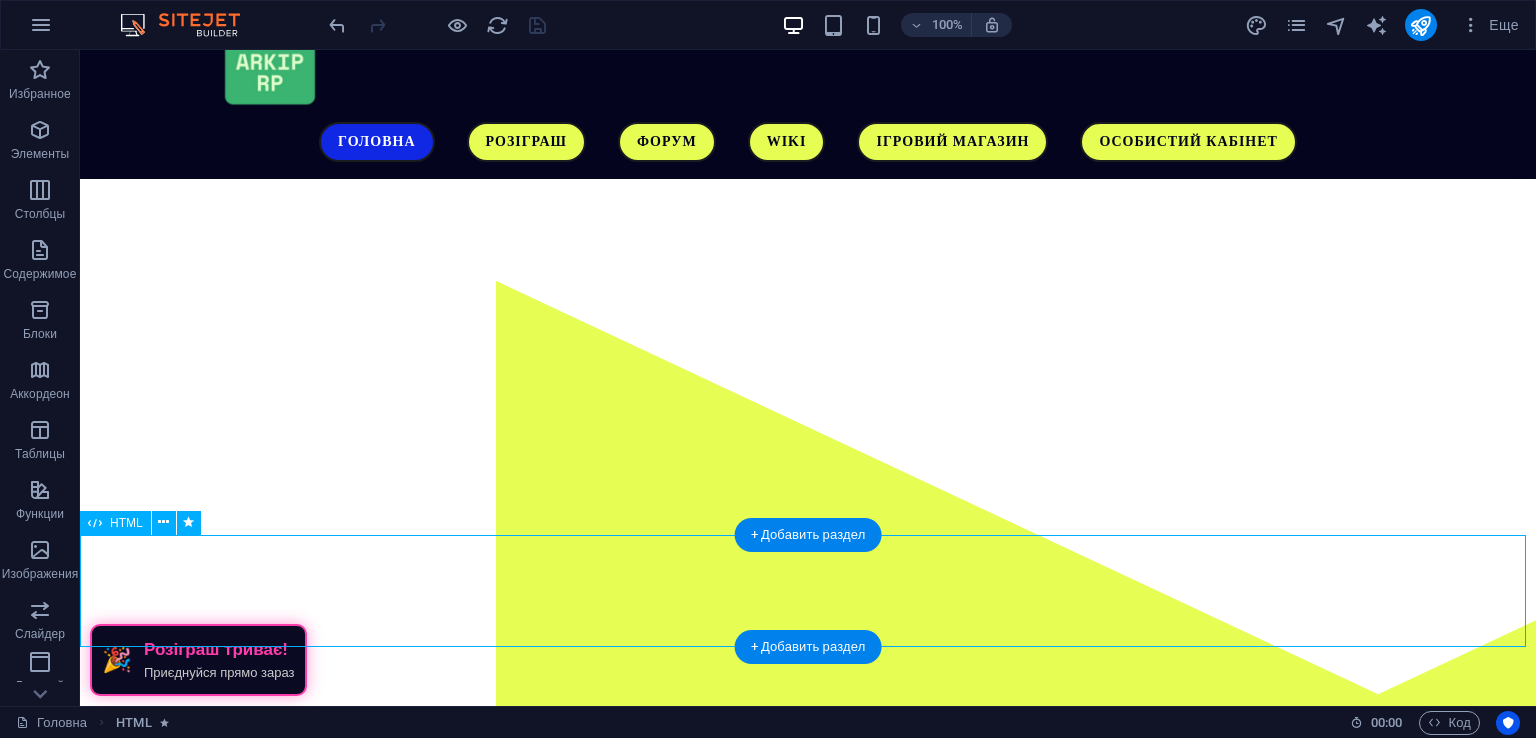 click on "🎉
Розіграш триває!
Приєднуйся прямо зараз" at bounding box center [808, 1296] 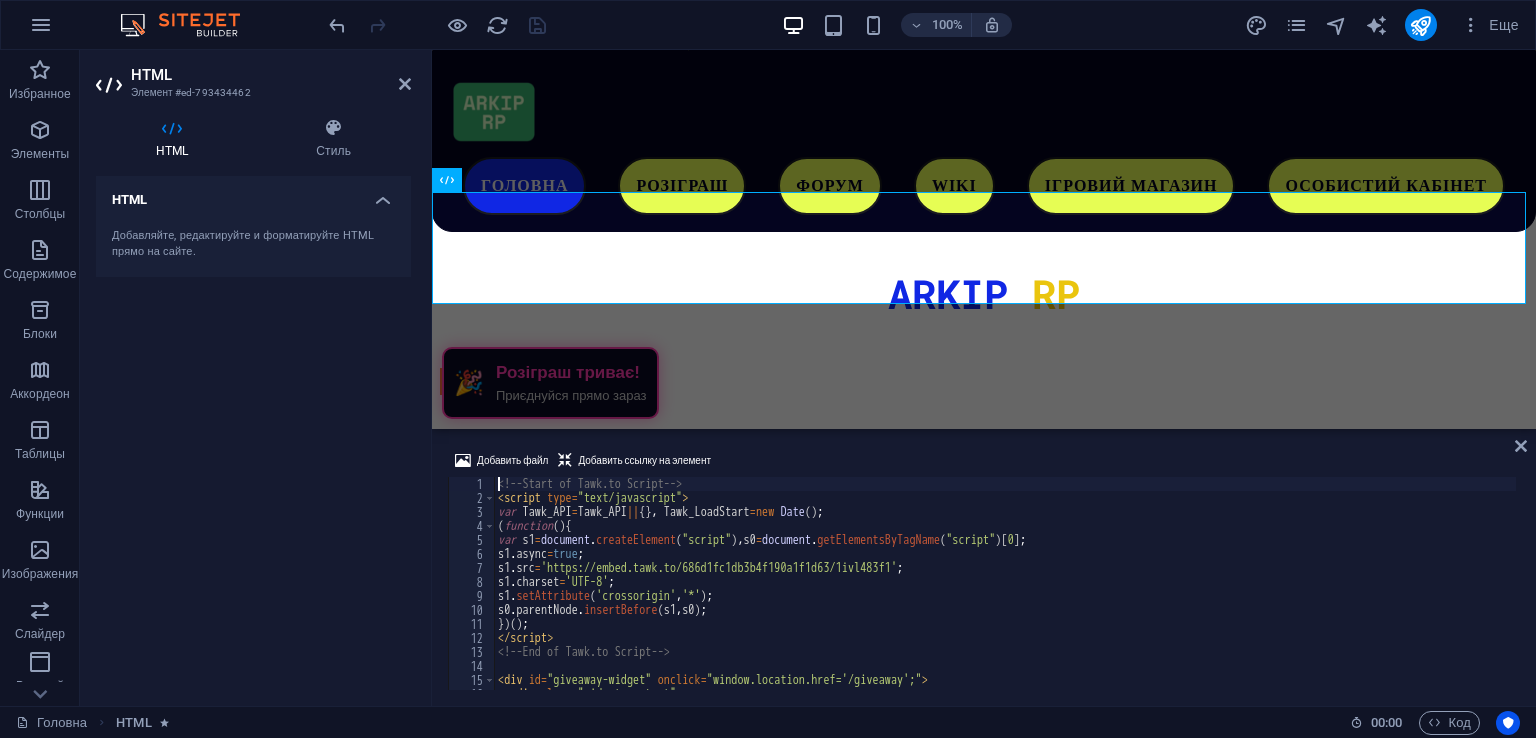 scroll, scrollTop: 180, scrollLeft: 0, axis: vertical 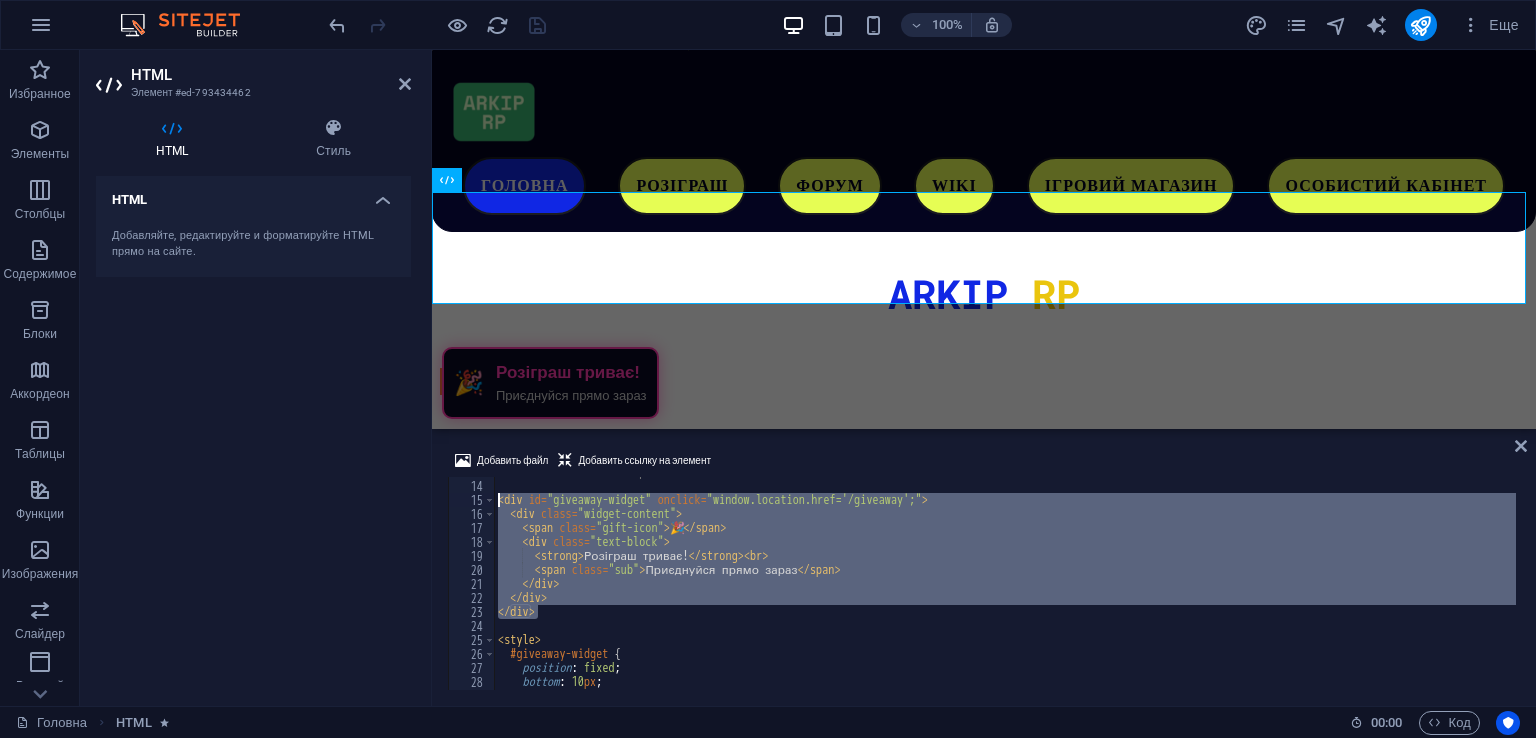 drag, startPoint x: 562, startPoint y: 617, endPoint x: 481, endPoint y: 493, distance: 148.11145 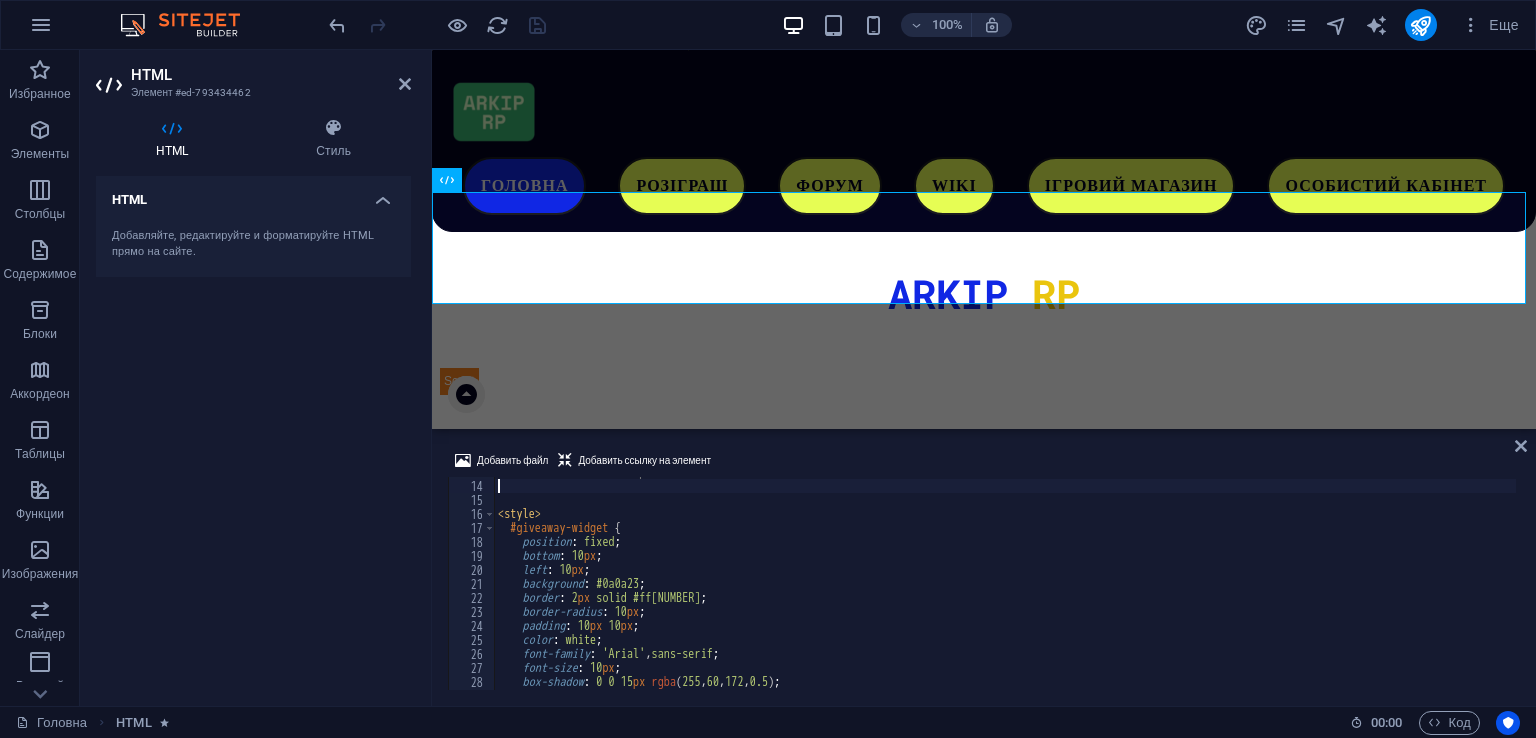 type on "<!--End of Tawk.to Script-->" 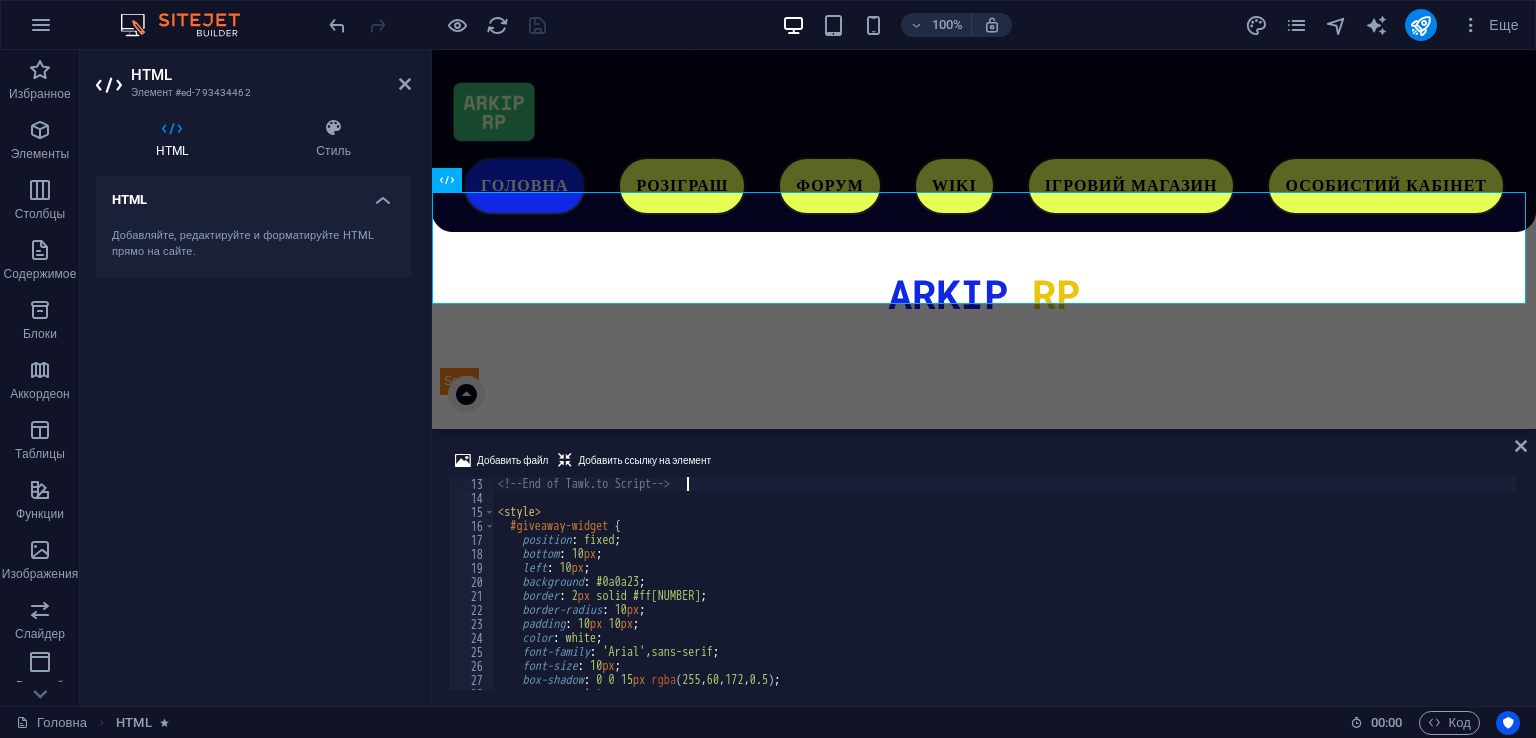 click on "100% Еще" at bounding box center (926, 25) 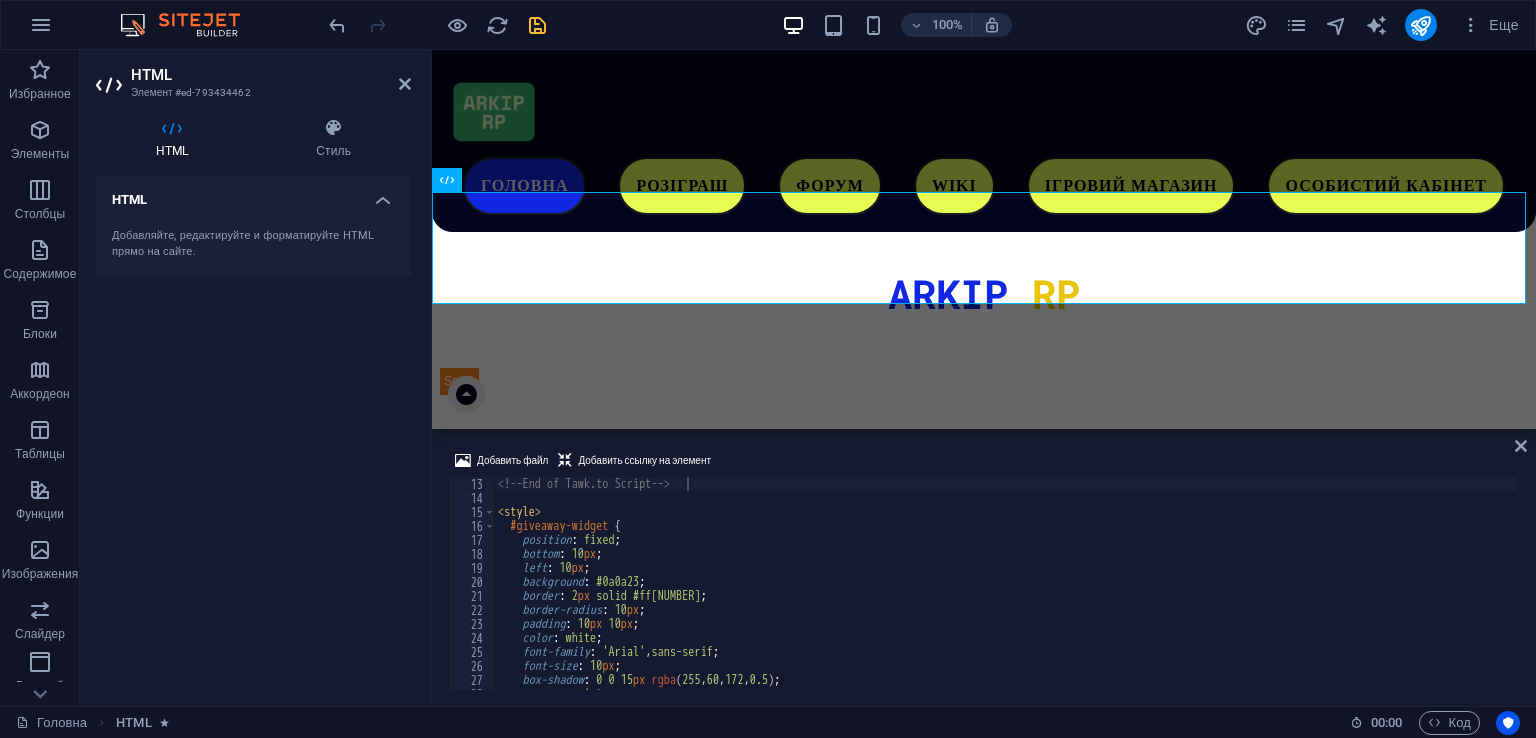 click at bounding box center (537, 25) 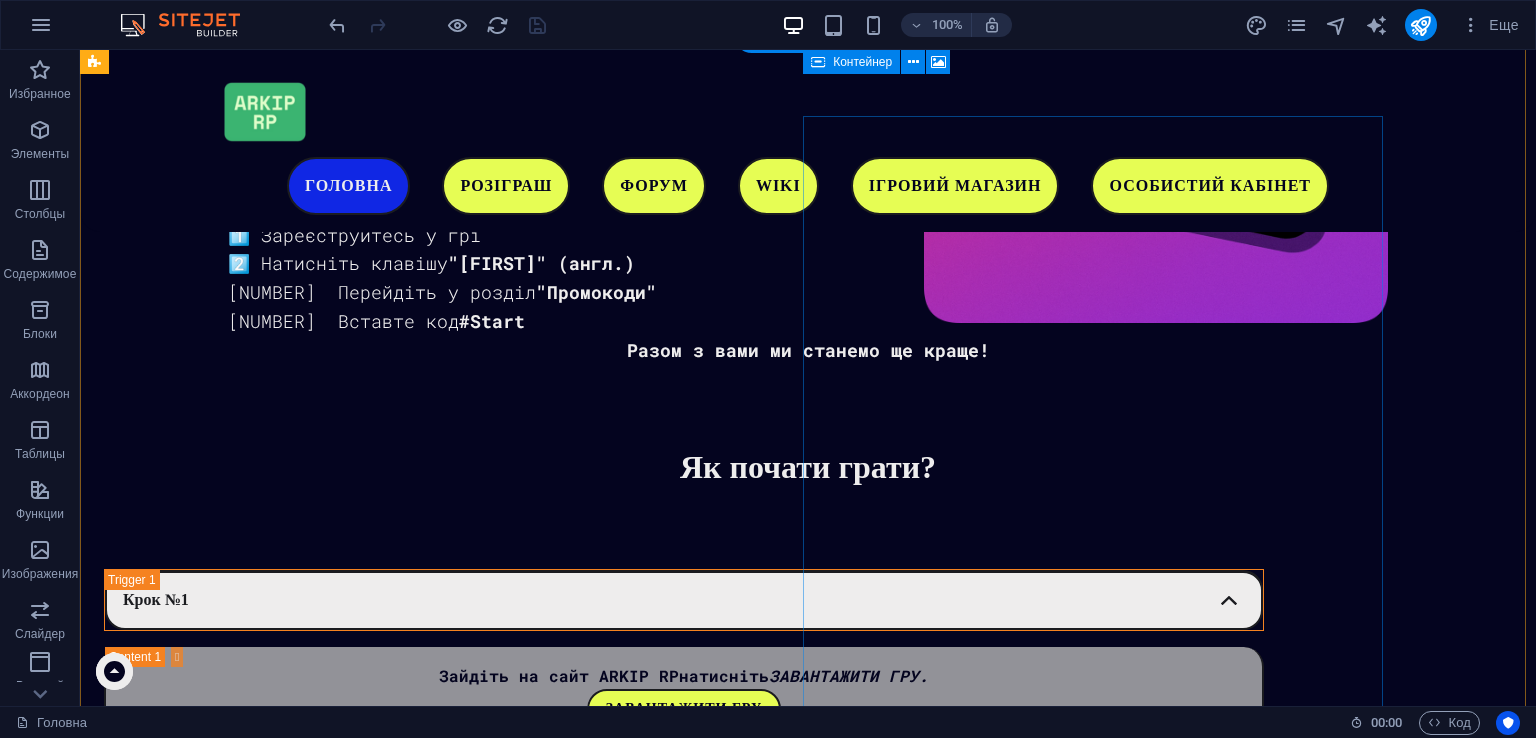 scroll, scrollTop: 2600, scrollLeft: 0, axis: vertical 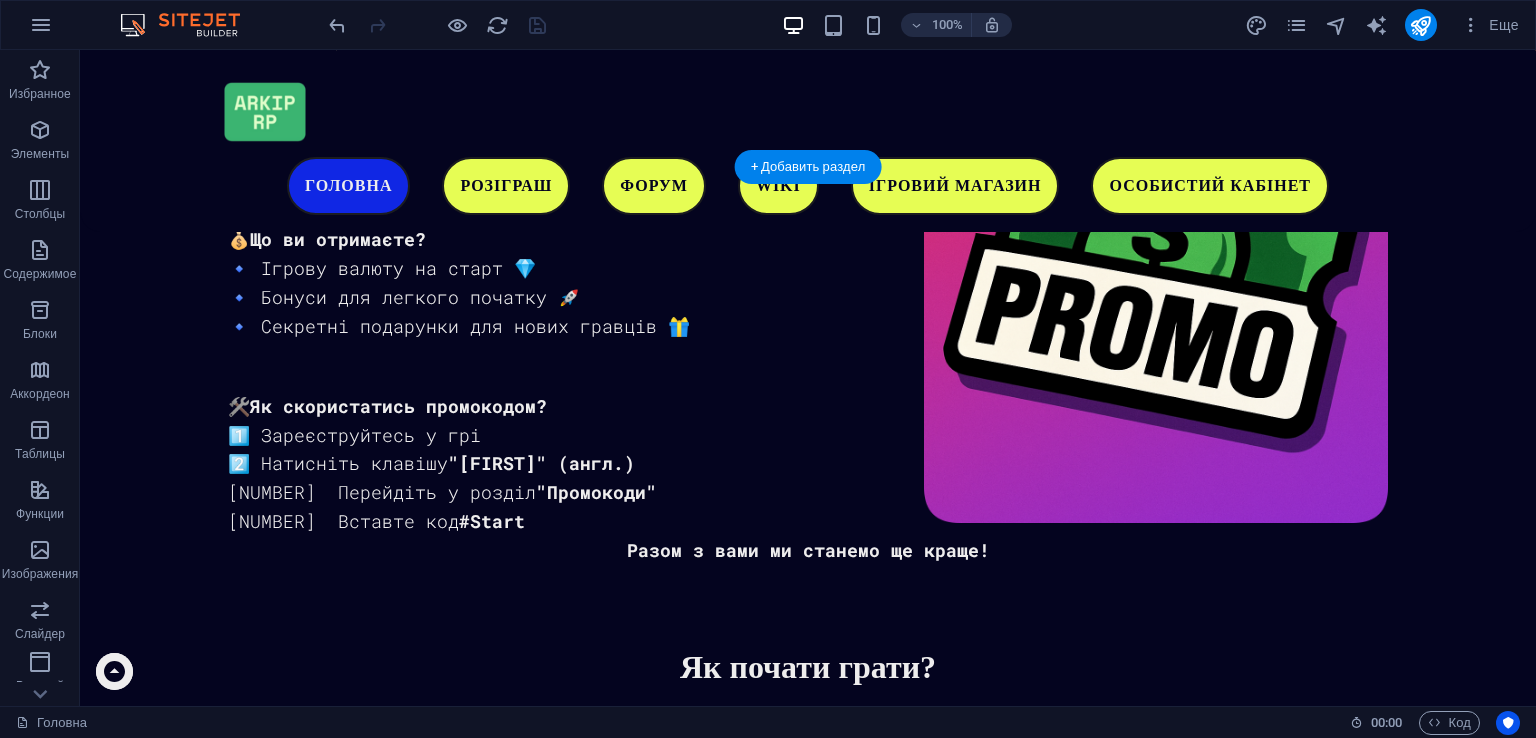 click at bounding box center (394, 2147) 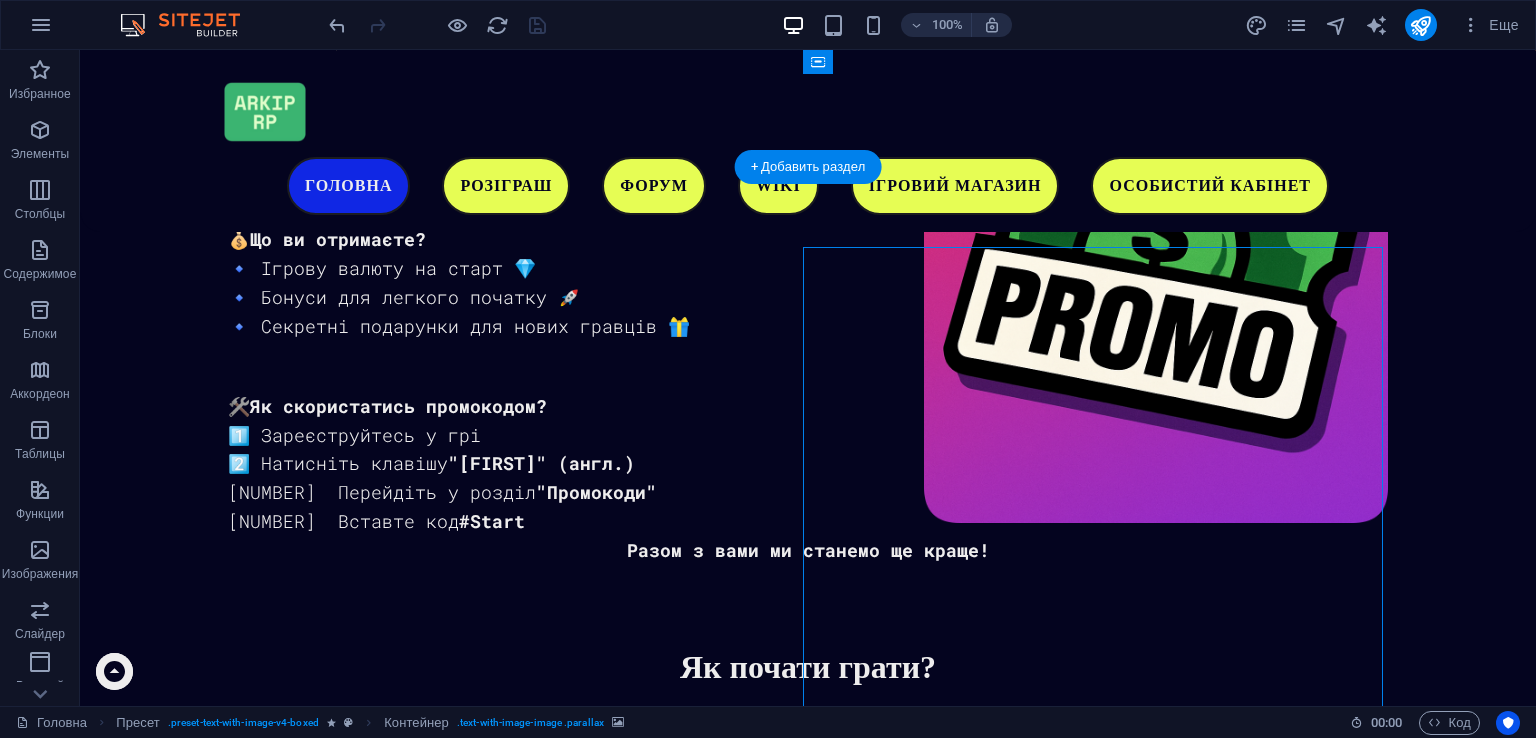click at bounding box center (394, 2147) 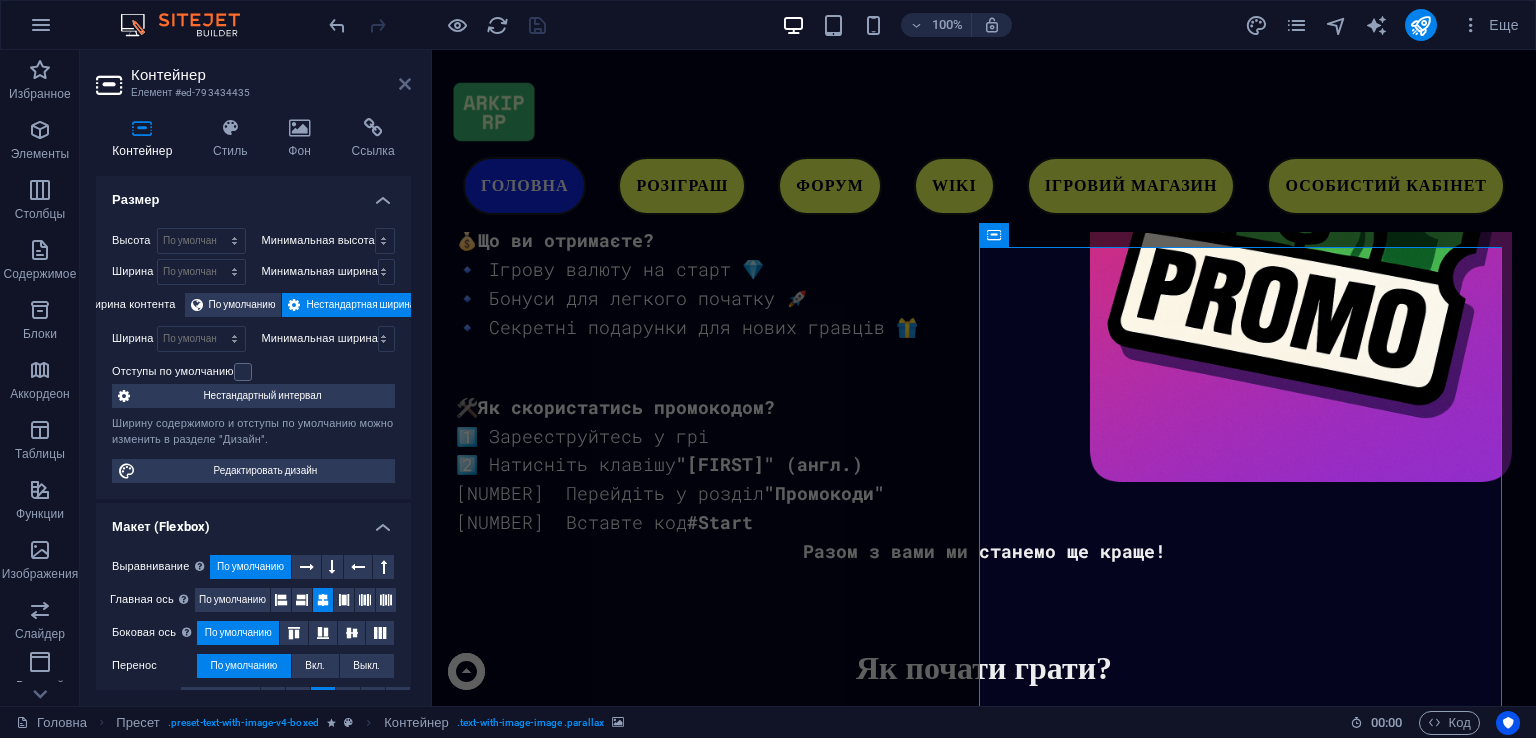 click at bounding box center [405, 84] 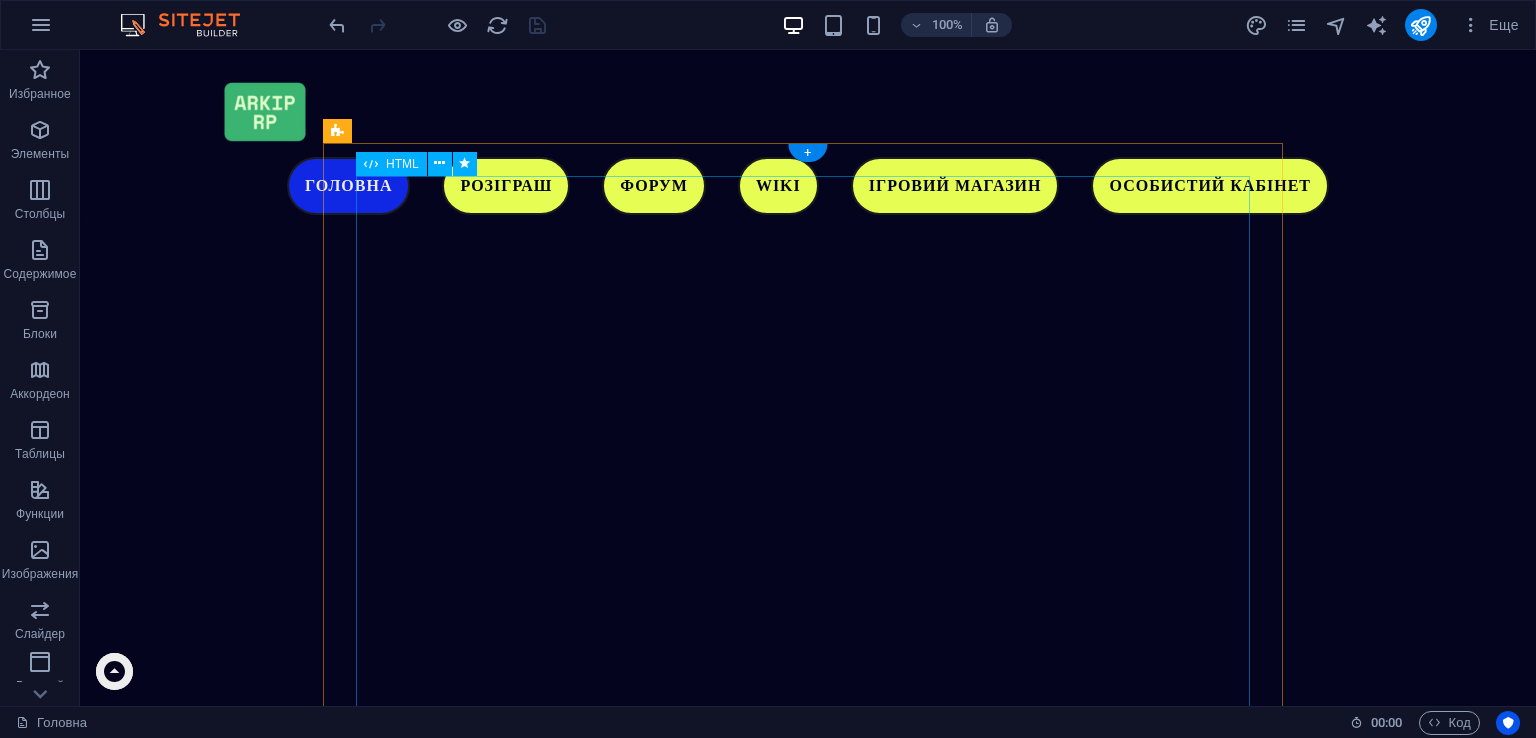 scroll, scrollTop: 4898, scrollLeft: 0, axis: vertical 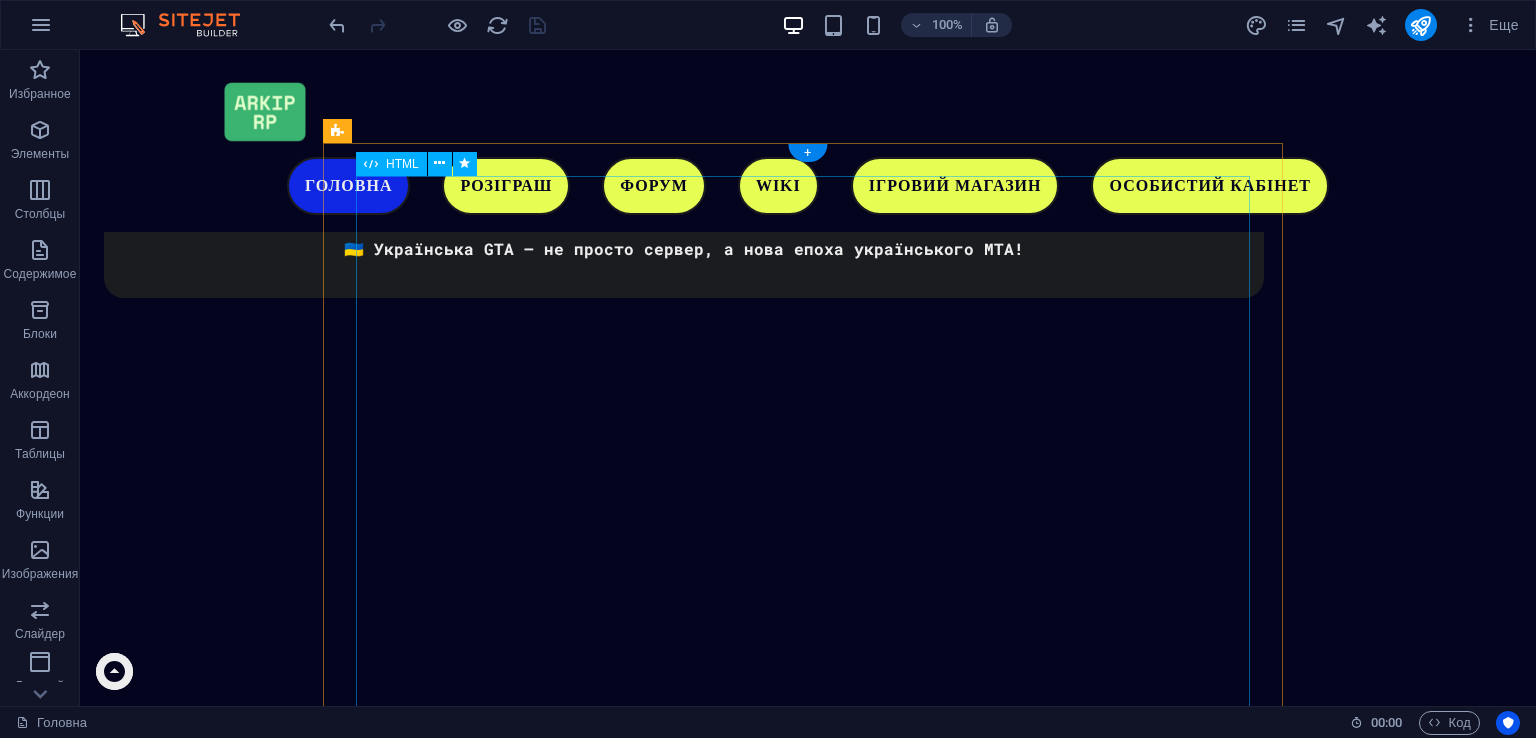 click on "ІНСТРУКЦІЯ ЯК ЗАЙТИ НА СЕРВЕР ARKIP RP
Розархівуйте архів ARKIP RP
Виберіть в папці ARKIP RP та запустіть від імені адміністратора
Очікуйте завантаження та заходу на сервер
Приємної гри на ARKIP RP" at bounding box center (808, 2530) 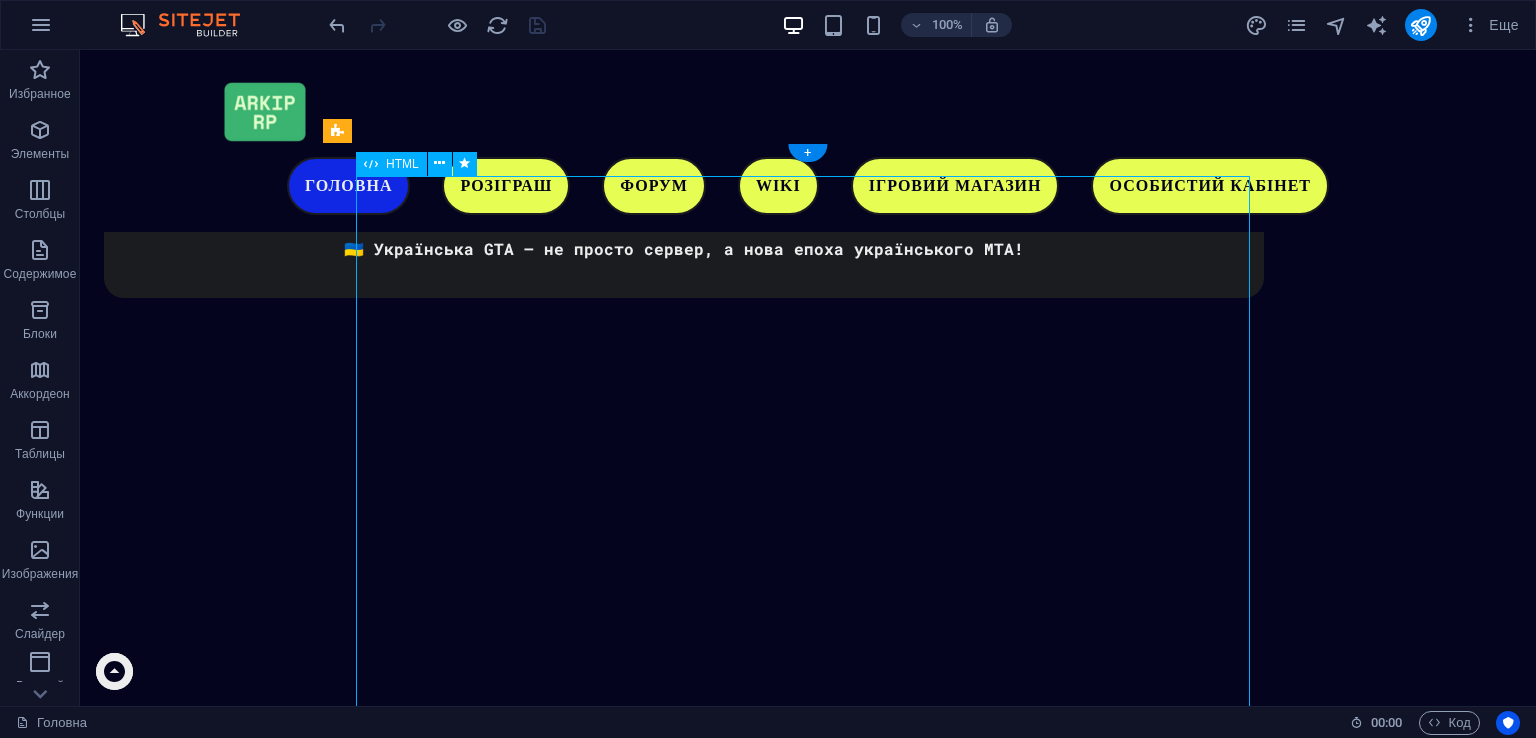 click on "ІНСТРУКЦІЯ ЯК ЗАЙТИ НА СЕРВЕР ARKIP RP
Розархівуйте архів ARKIP RP
Виберіть в папці ARKIP RP та запустіть від імені адміністратора
Очікуйте завантаження та заходу на сервер
Приємної гри на ARKIP RP" at bounding box center [808, 2530] 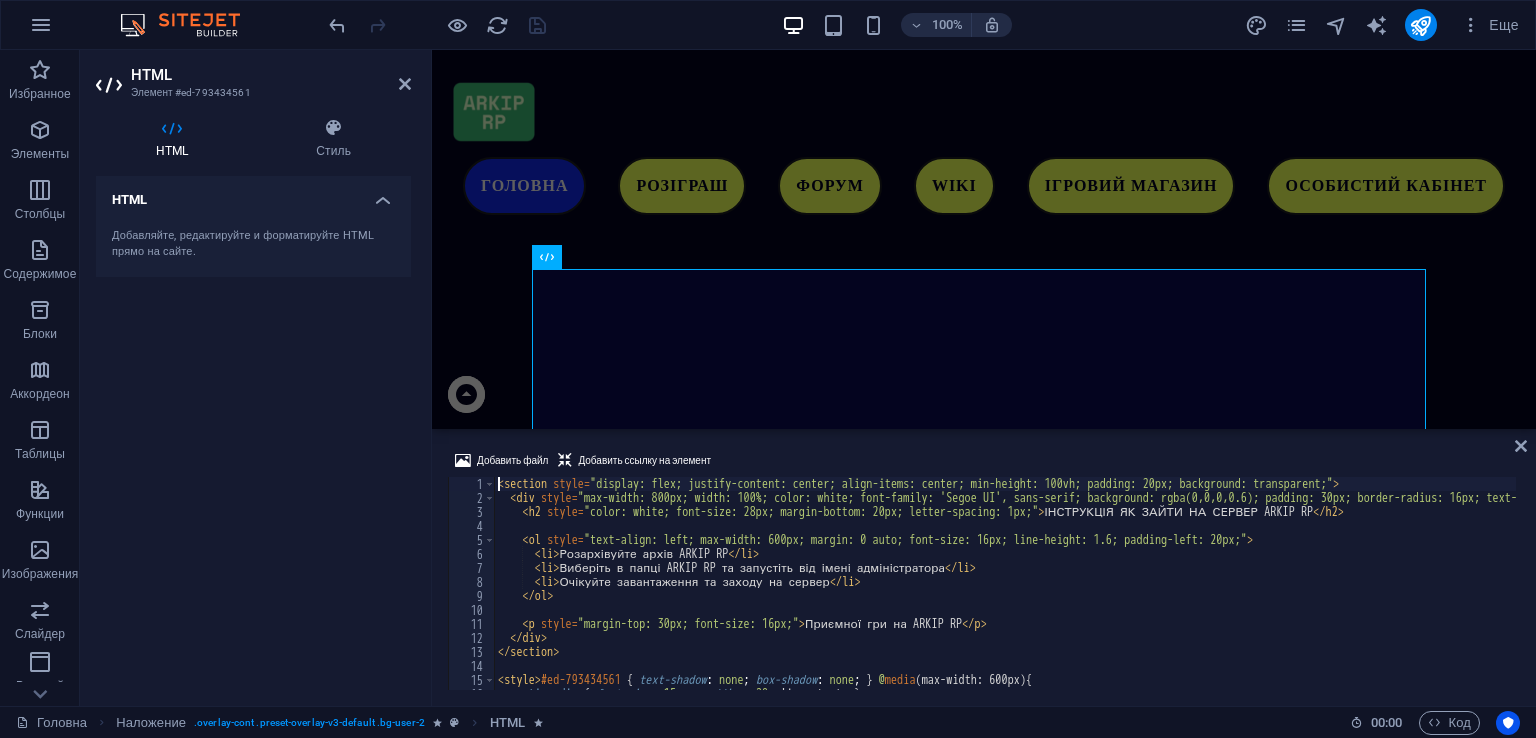 scroll, scrollTop: 4555, scrollLeft: 0, axis: vertical 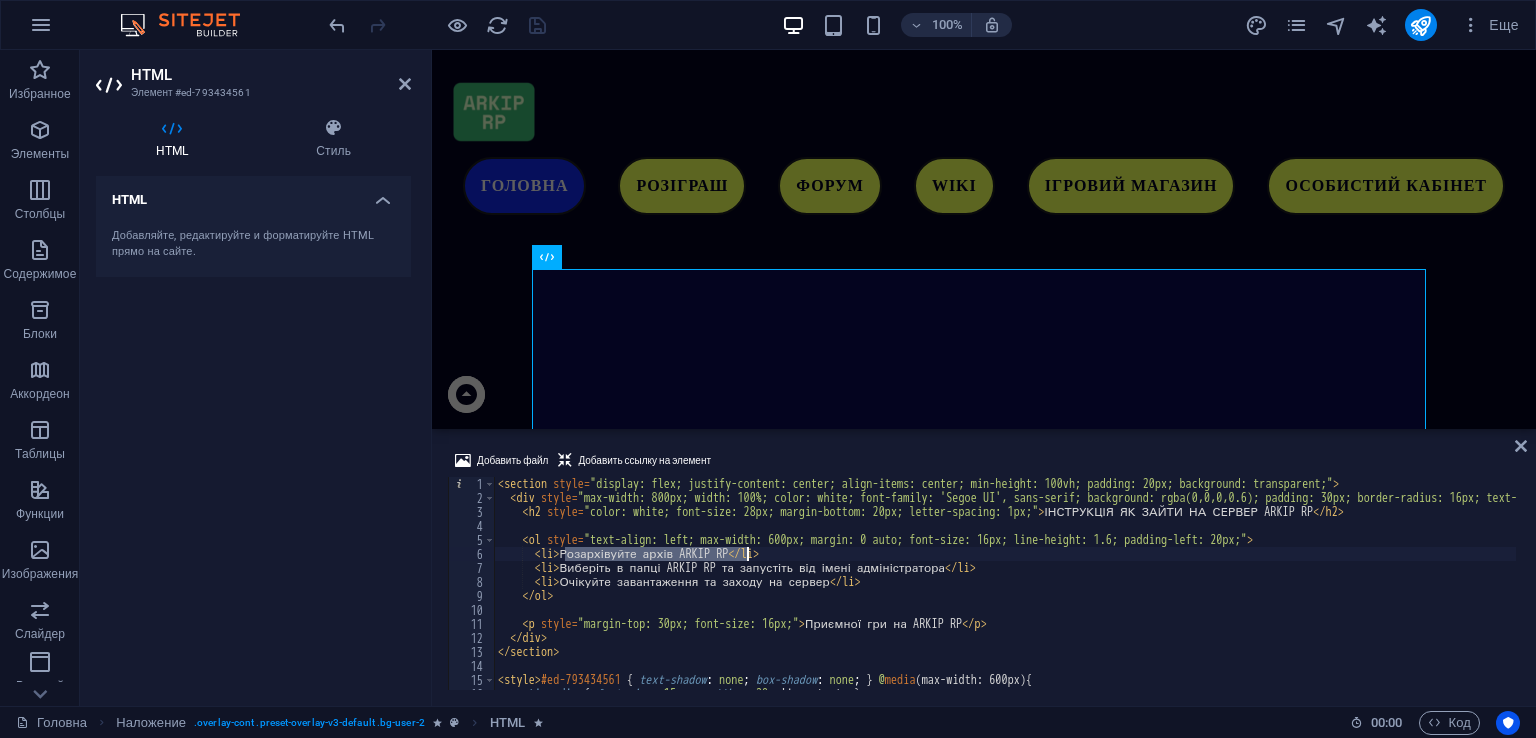 drag, startPoint x: 569, startPoint y: 550, endPoint x: 748, endPoint y: 547, distance: 179.02513 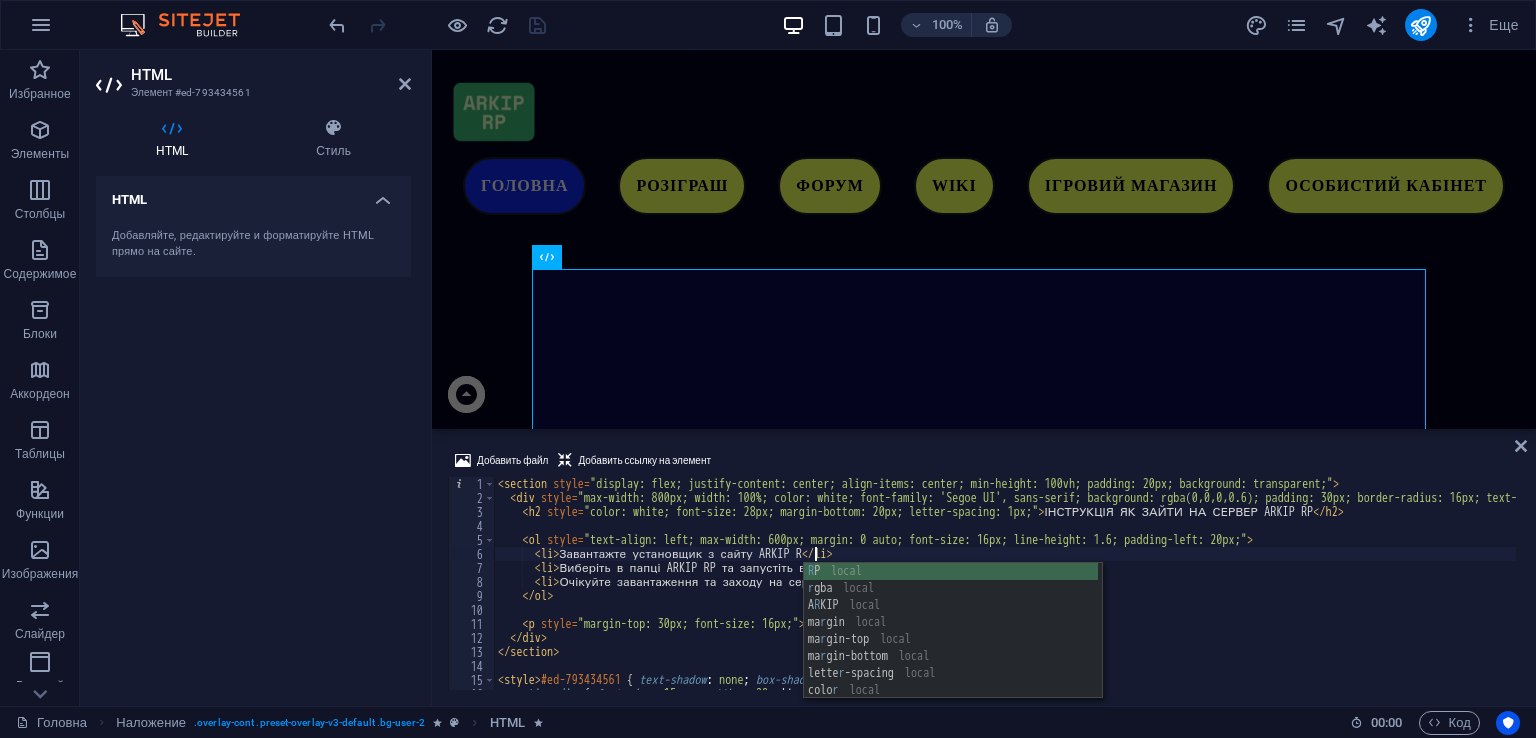 scroll, scrollTop: 0, scrollLeft: 26, axis: horizontal 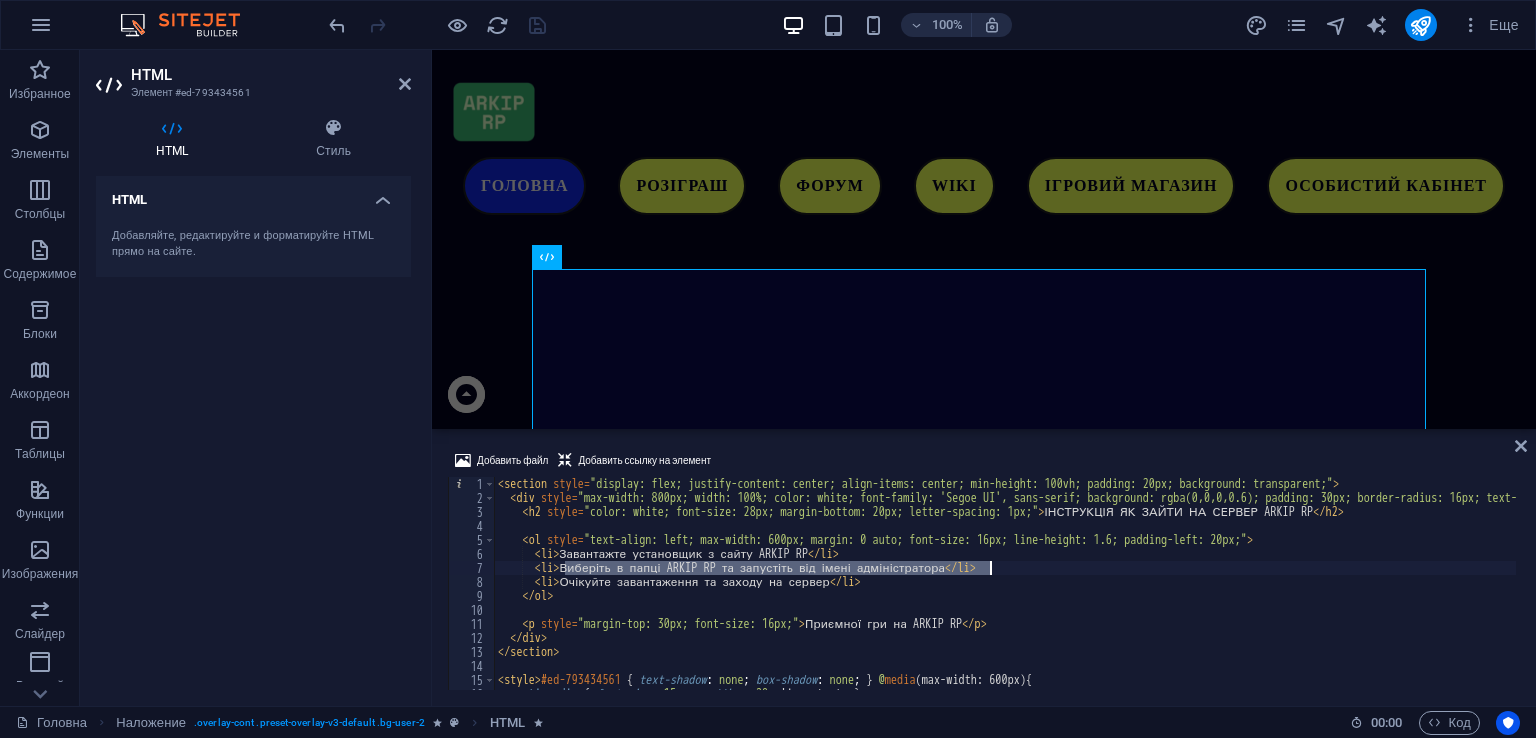 drag, startPoint x: 564, startPoint y: 569, endPoint x: 989, endPoint y: 571, distance: 425.0047 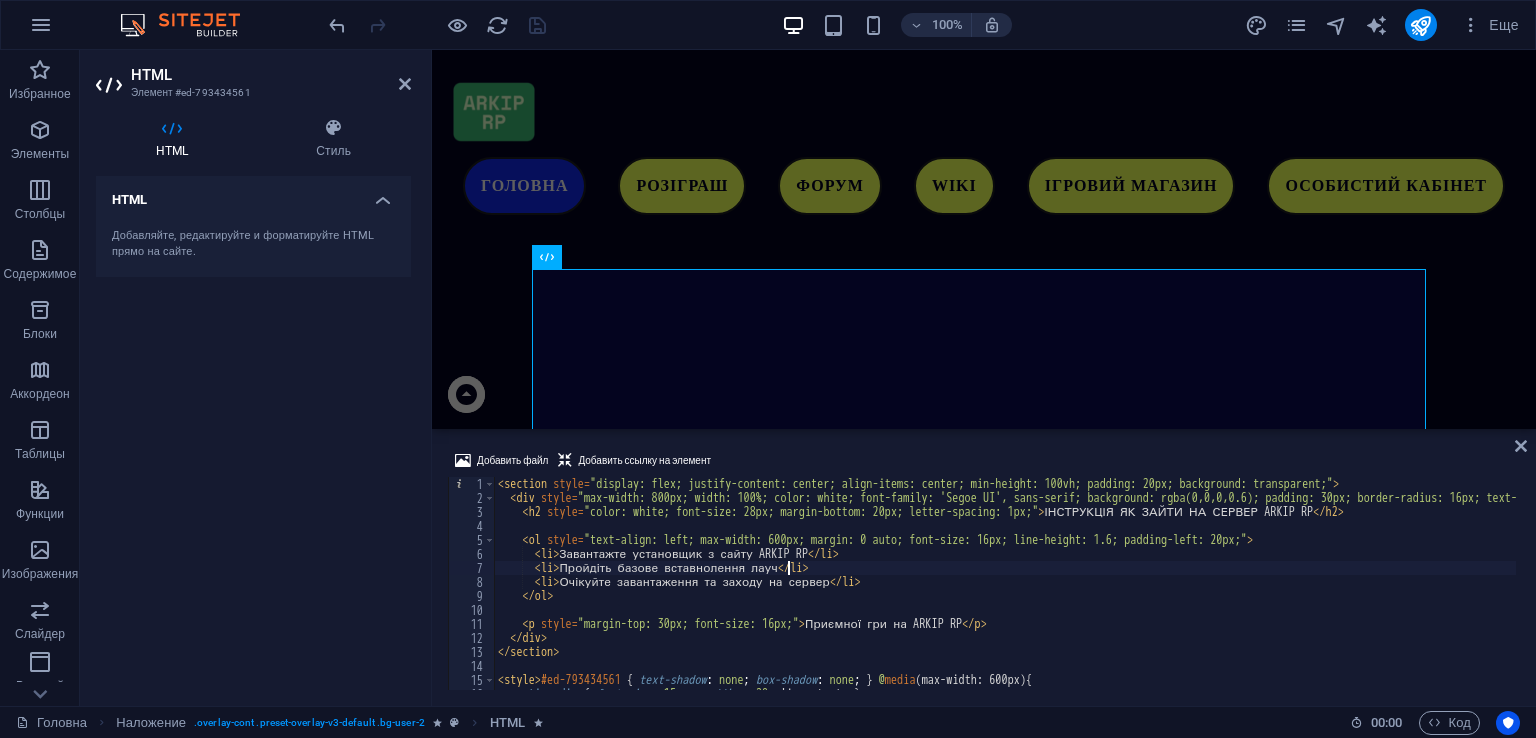 scroll, scrollTop: 0, scrollLeft: 24, axis: horizontal 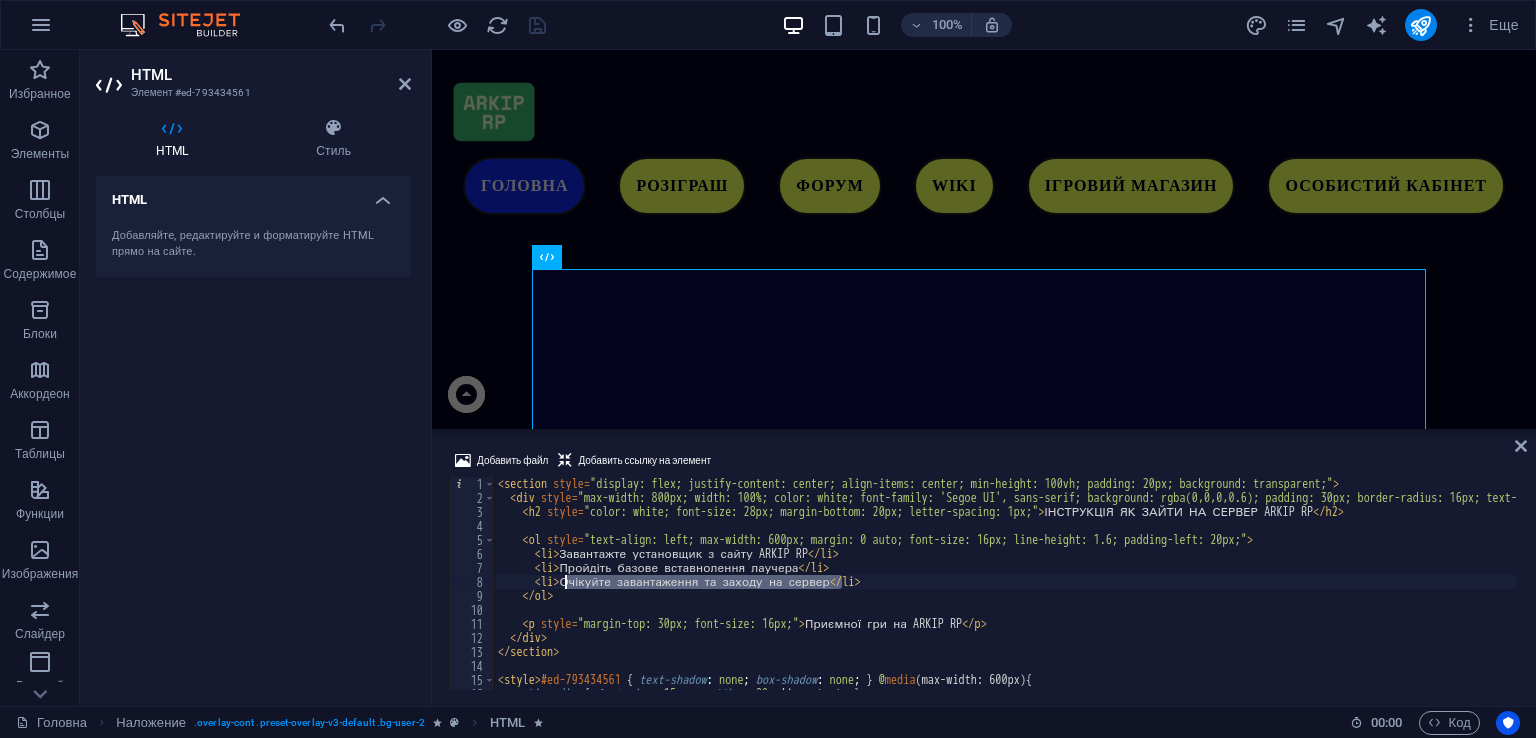 drag, startPoint x: 839, startPoint y: 585, endPoint x: 568, endPoint y: 578, distance: 271.0904 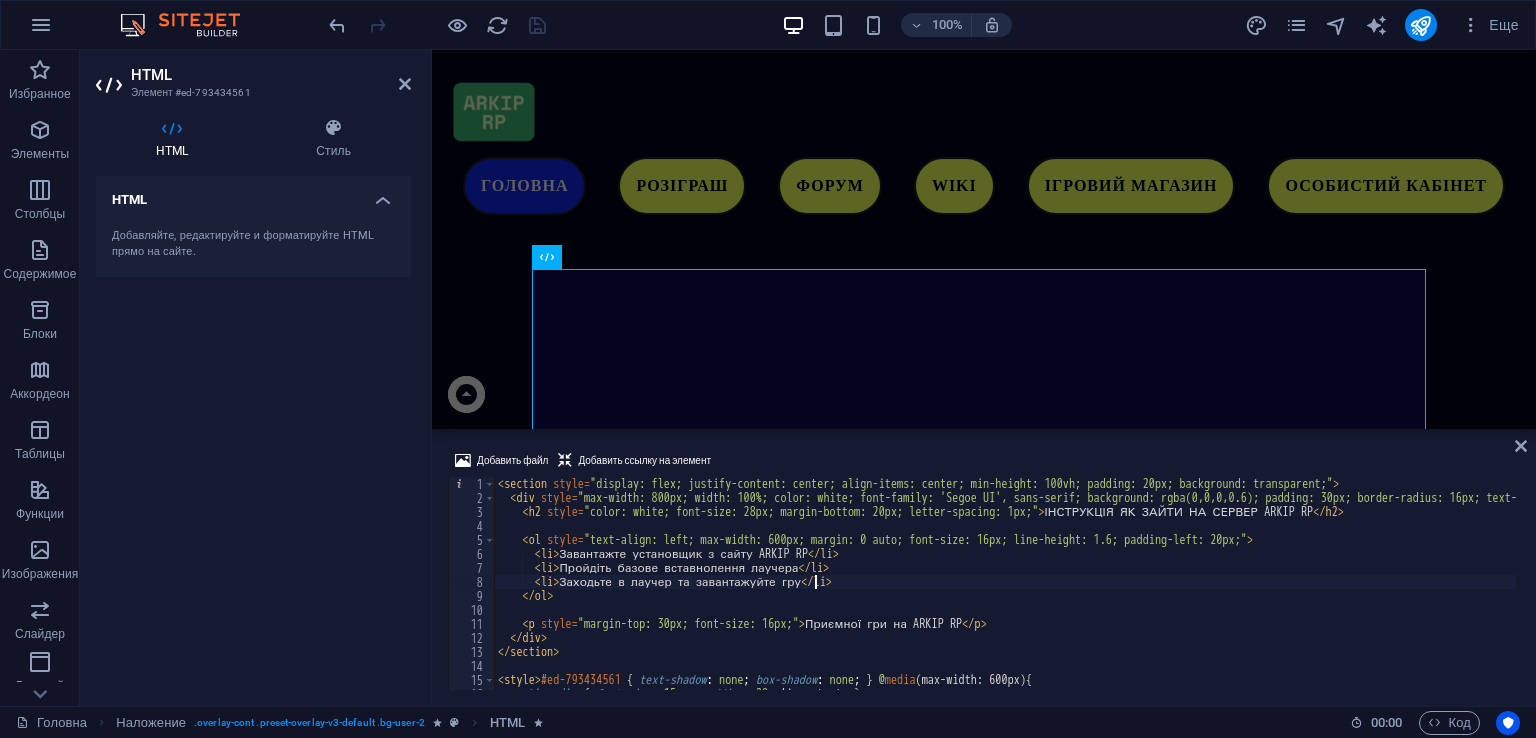 scroll, scrollTop: 0, scrollLeft: 26, axis: horizontal 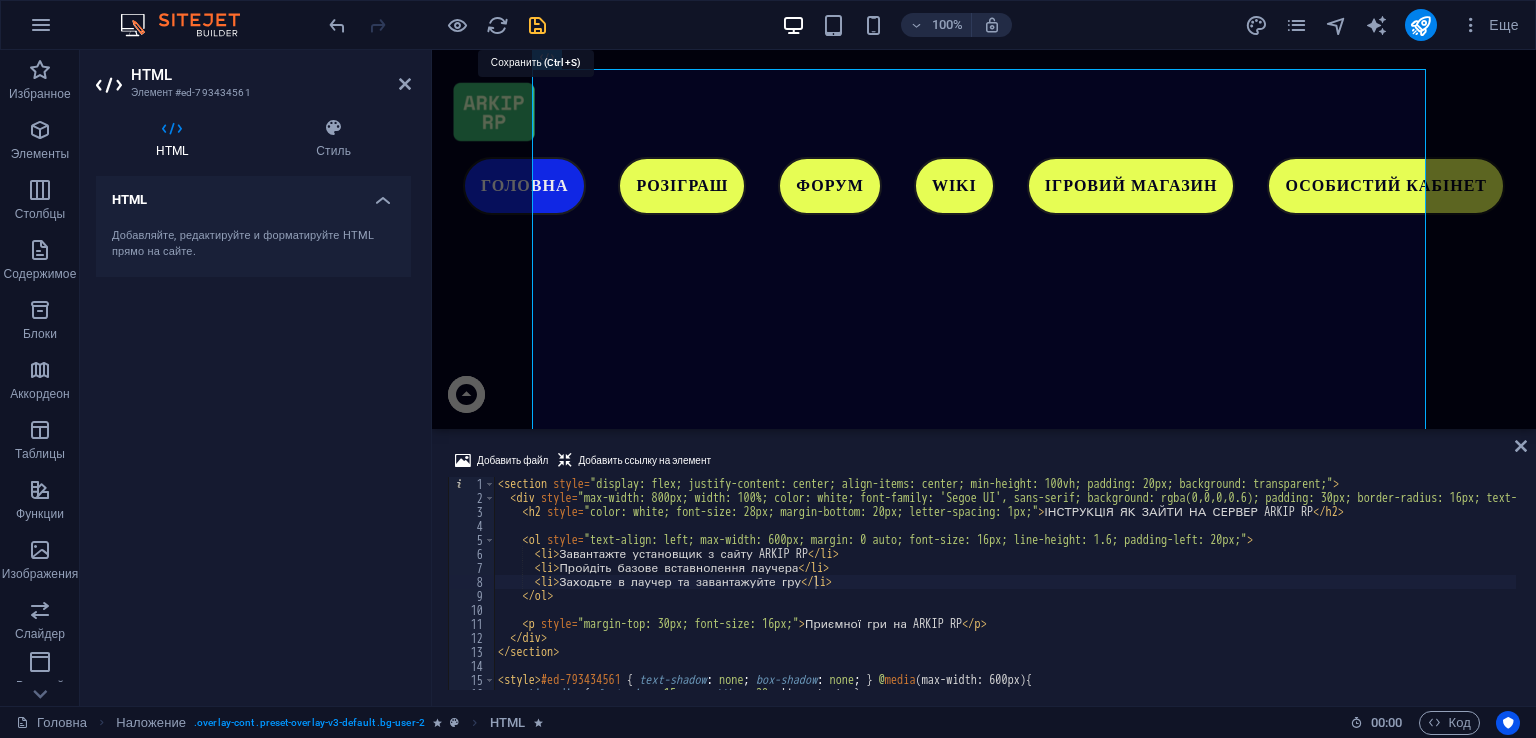 click at bounding box center (537, 25) 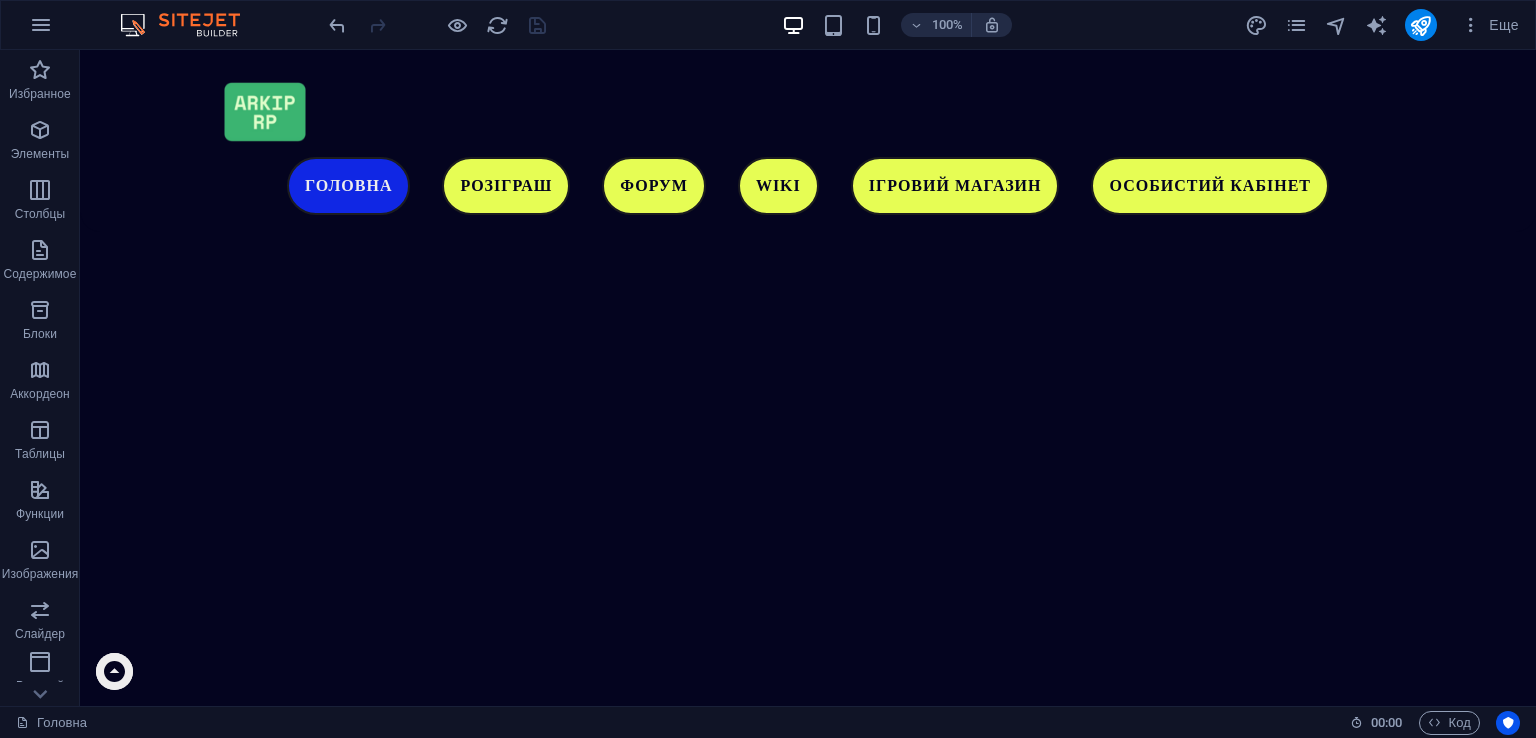 drag, startPoint x: 1336, startPoint y: 453, endPoint x: 1300, endPoint y: 445, distance: 36.878178 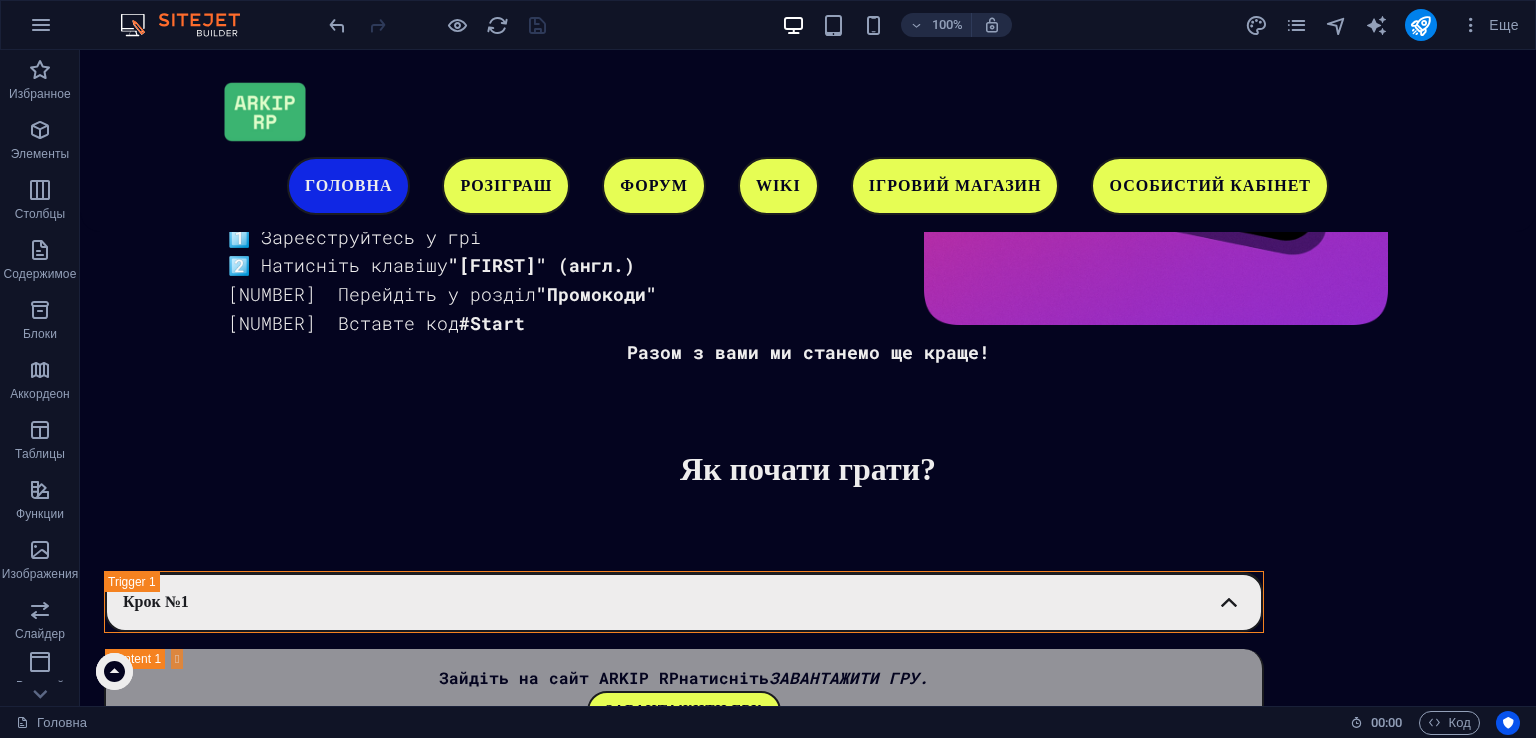 click at bounding box center (394, 1999) 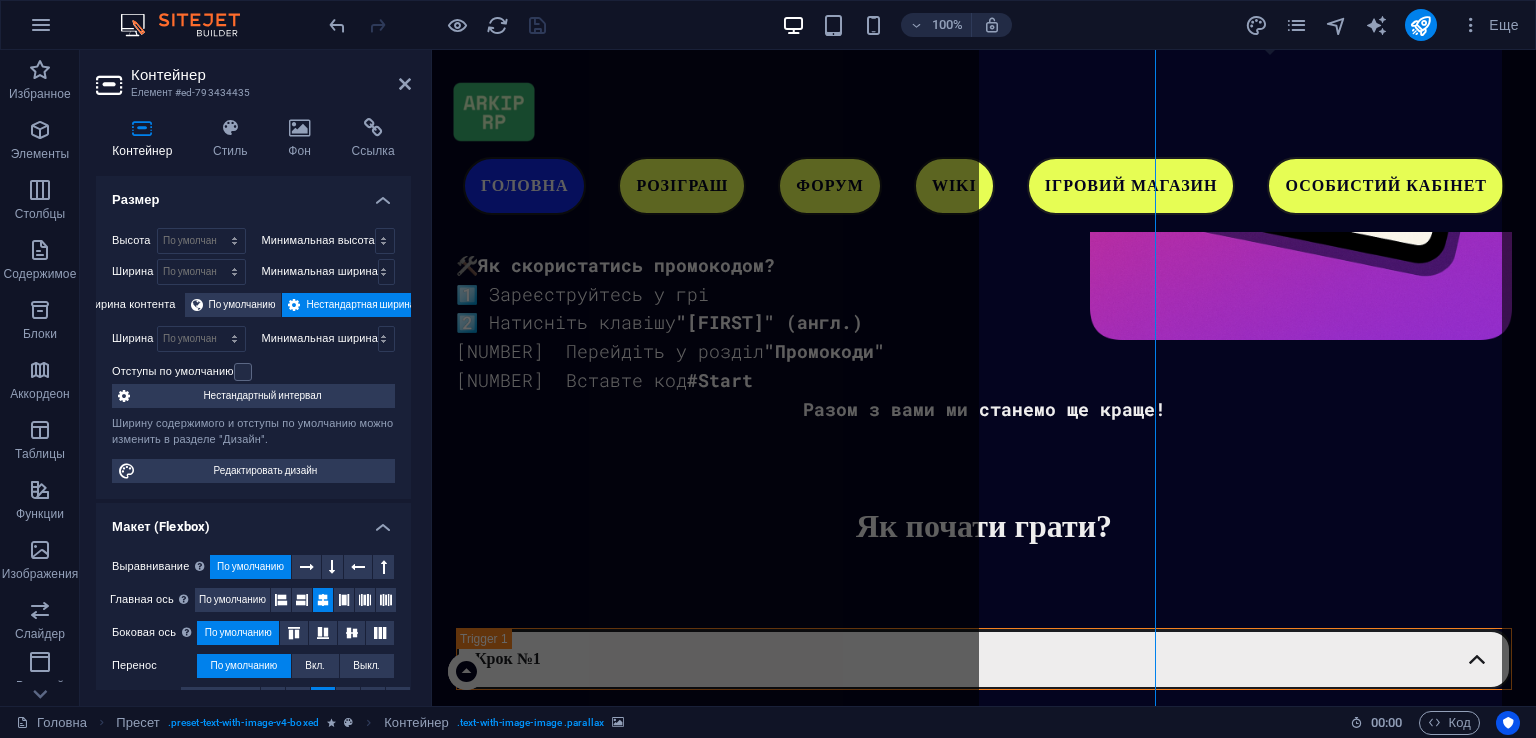 scroll, scrollTop: 2880, scrollLeft: 0, axis: vertical 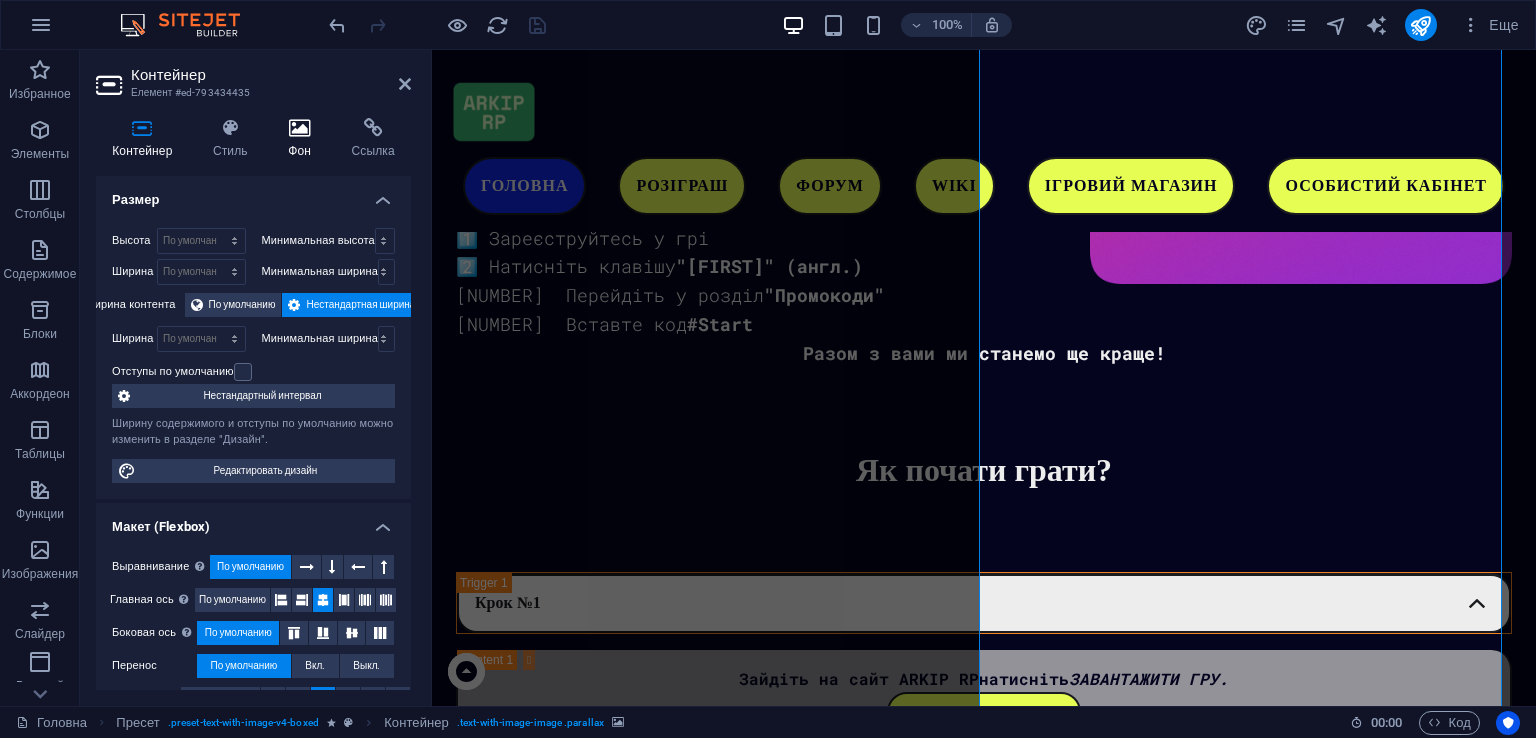 click on "Фон" at bounding box center (303, 139) 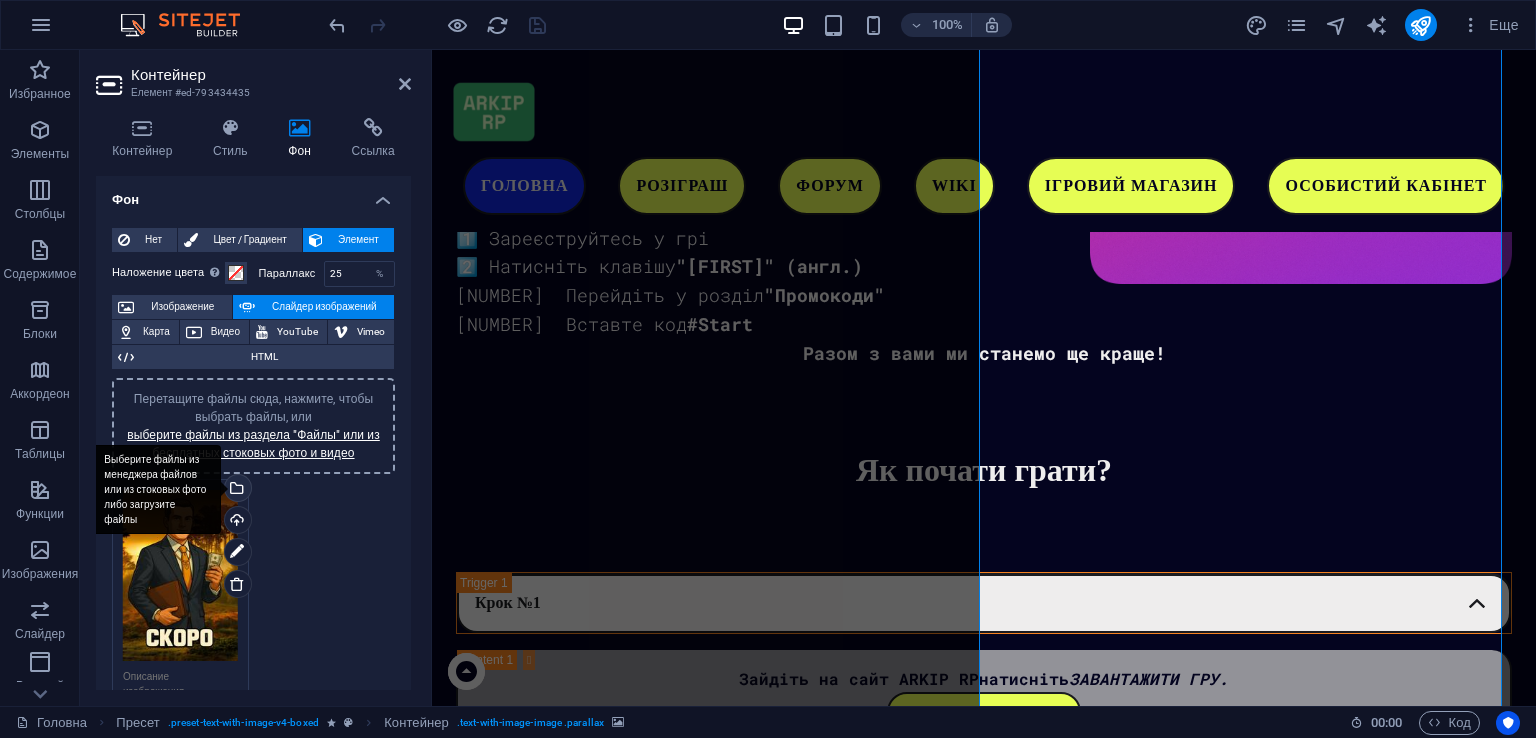click on "Выберите файлы из менеджера файлов или из стоковых фото либо загрузите файлы" at bounding box center (156, 490) 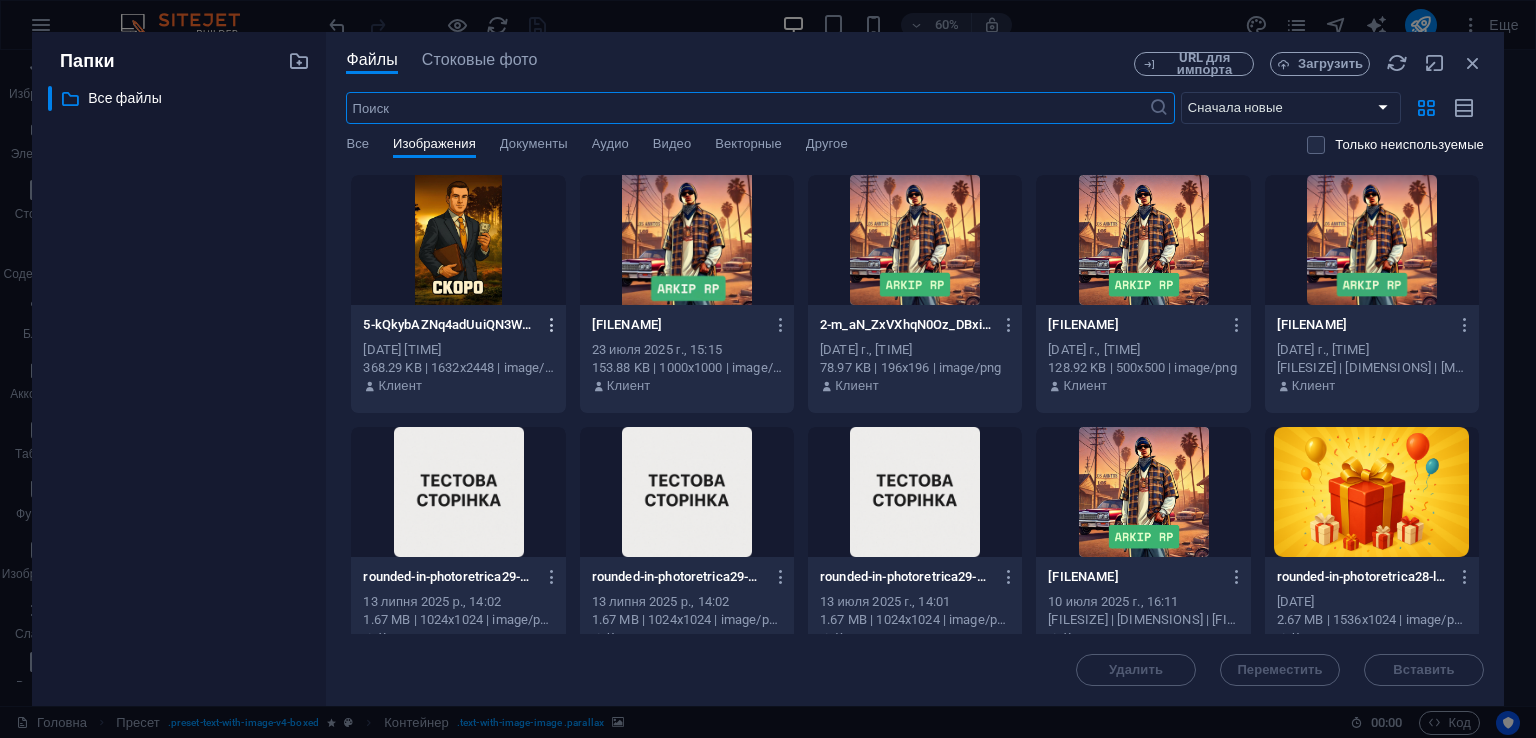 click at bounding box center (552, 325) 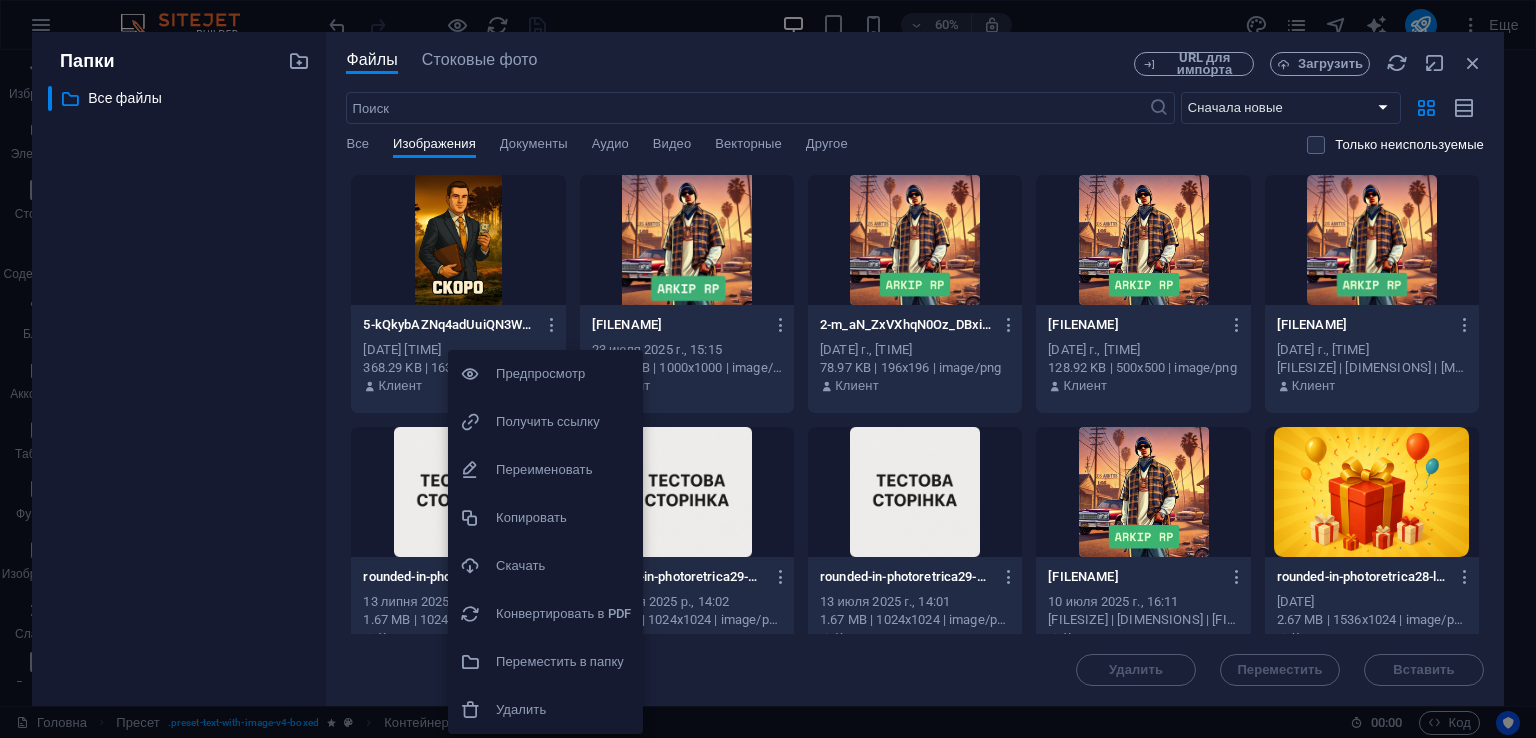 click on "Удалить" at bounding box center (563, 710) 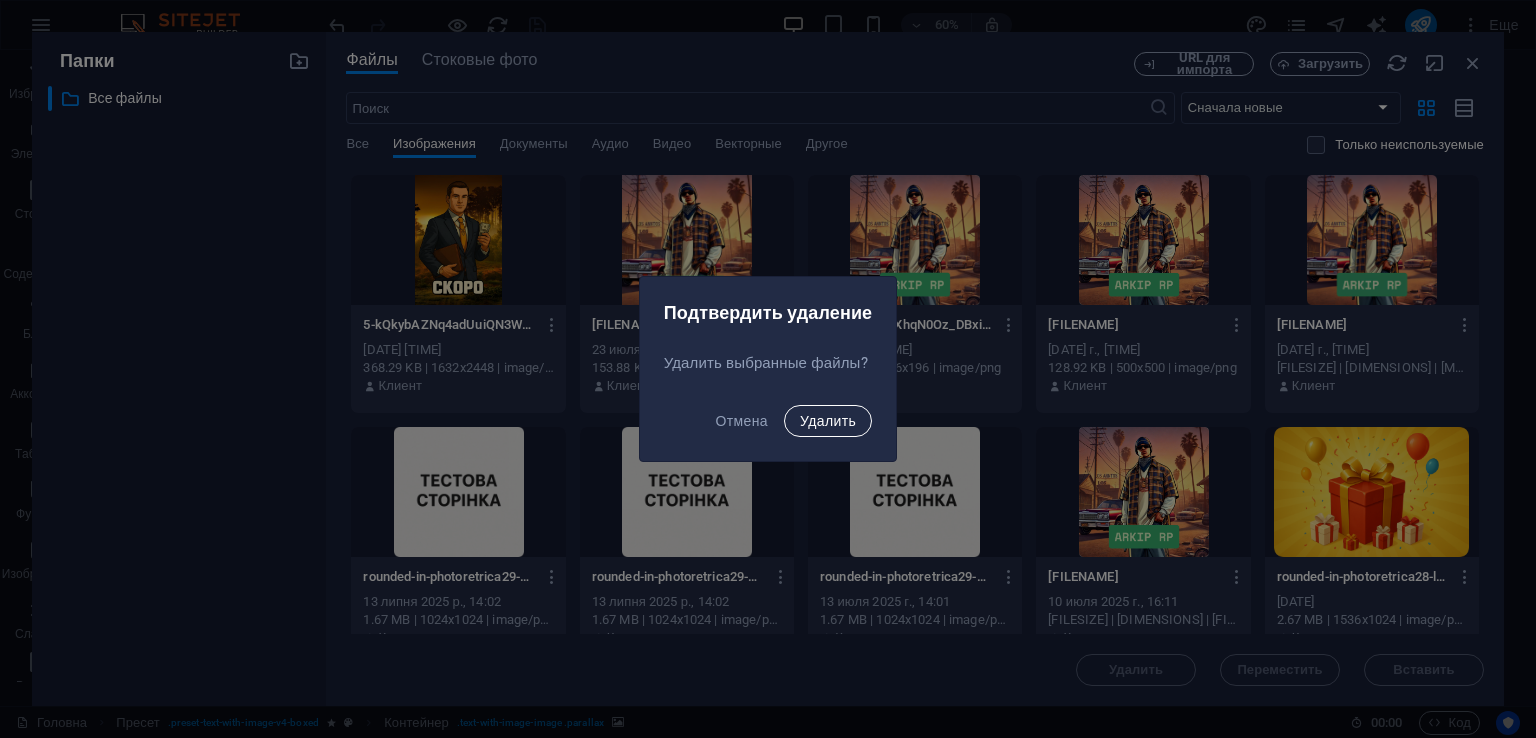 click on "Удалить" at bounding box center (828, 421) 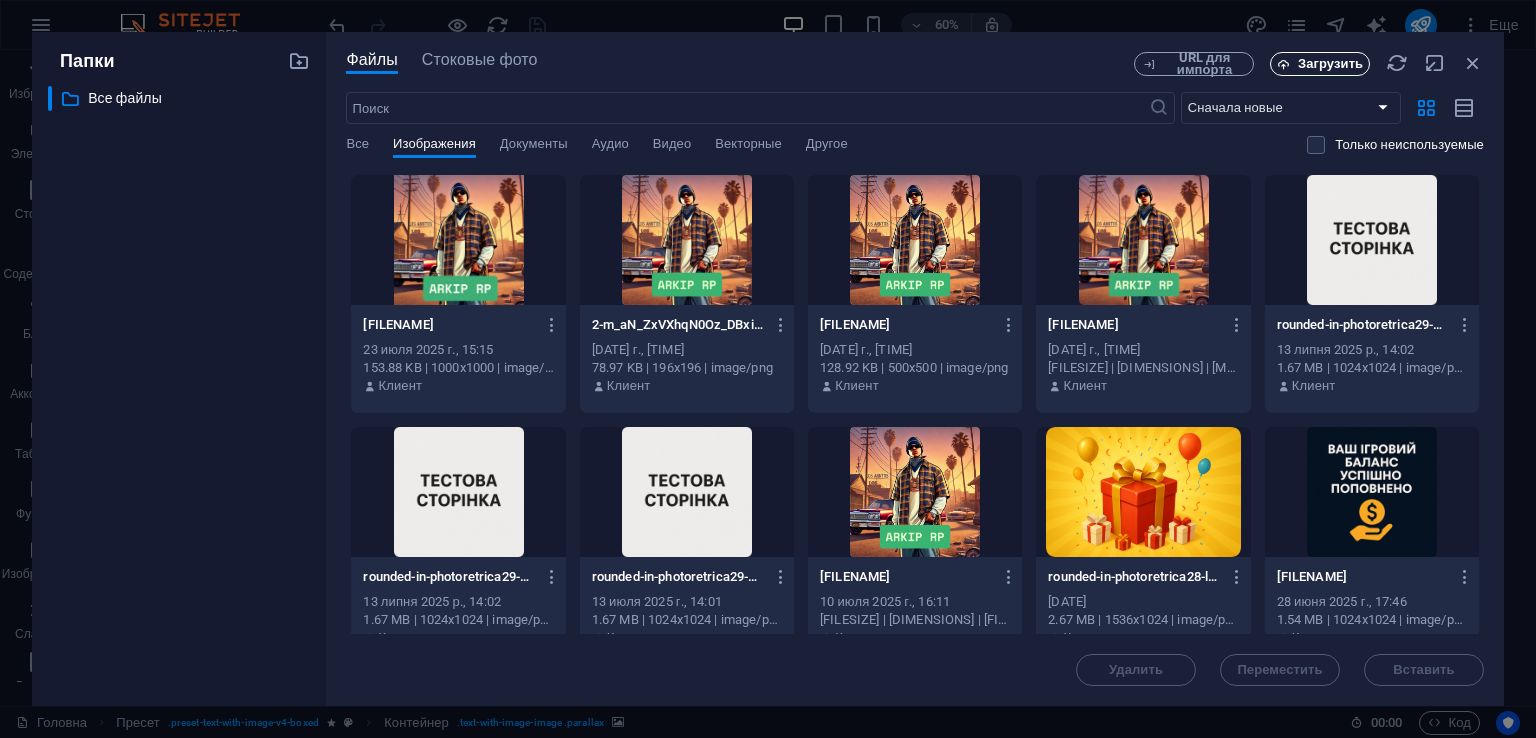 click on "Загрузить" at bounding box center (1330, 64) 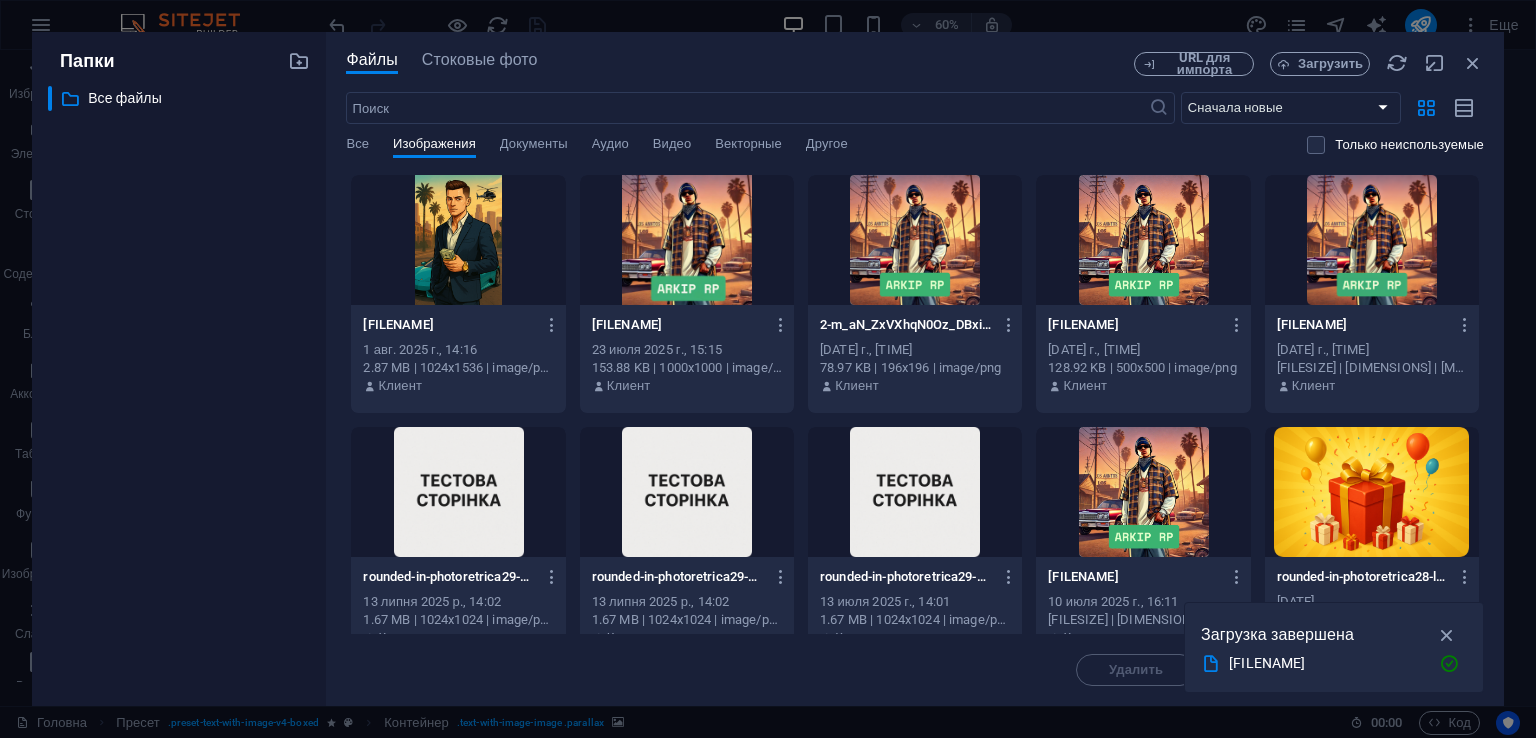 click at bounding box center [458, 240] 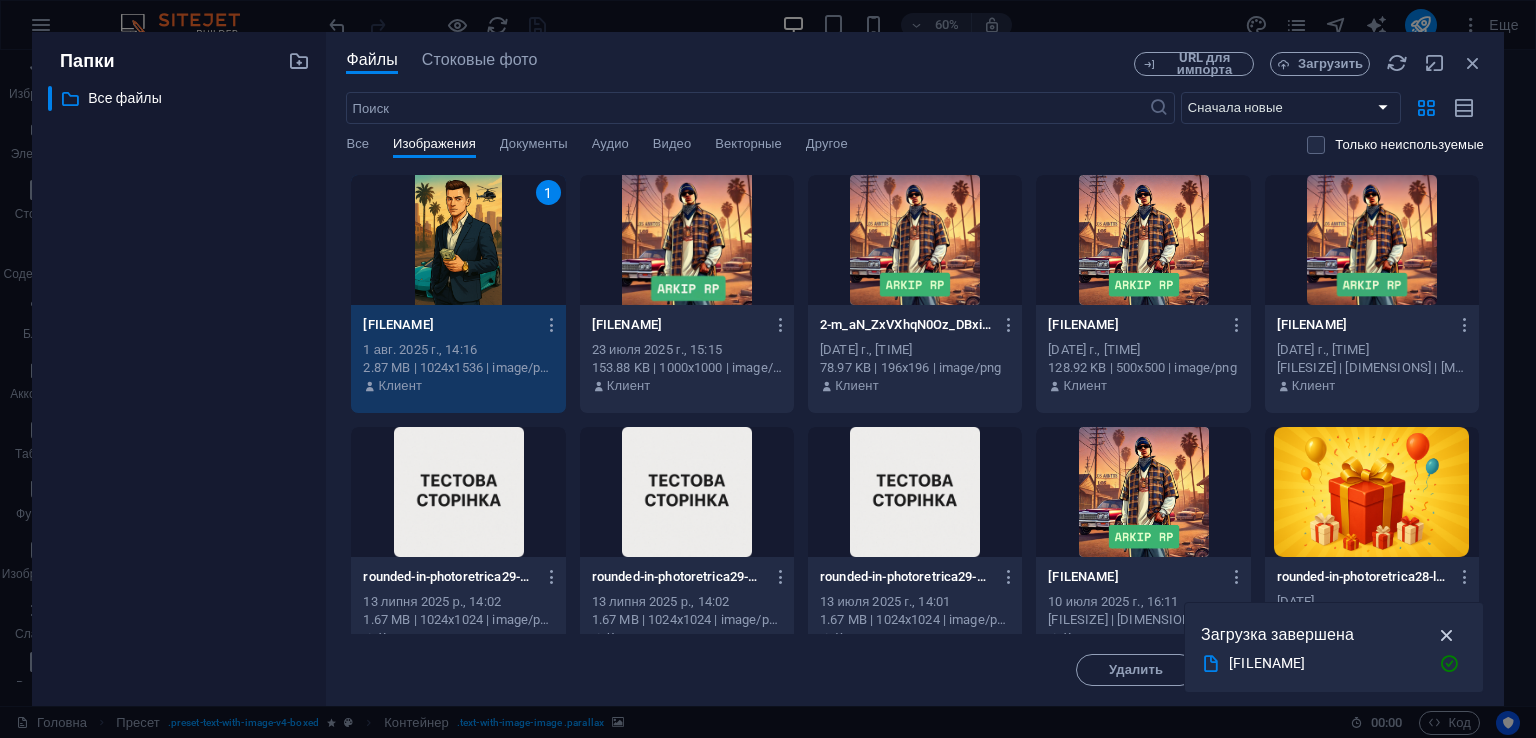 click at bounding box center [1447, 635] 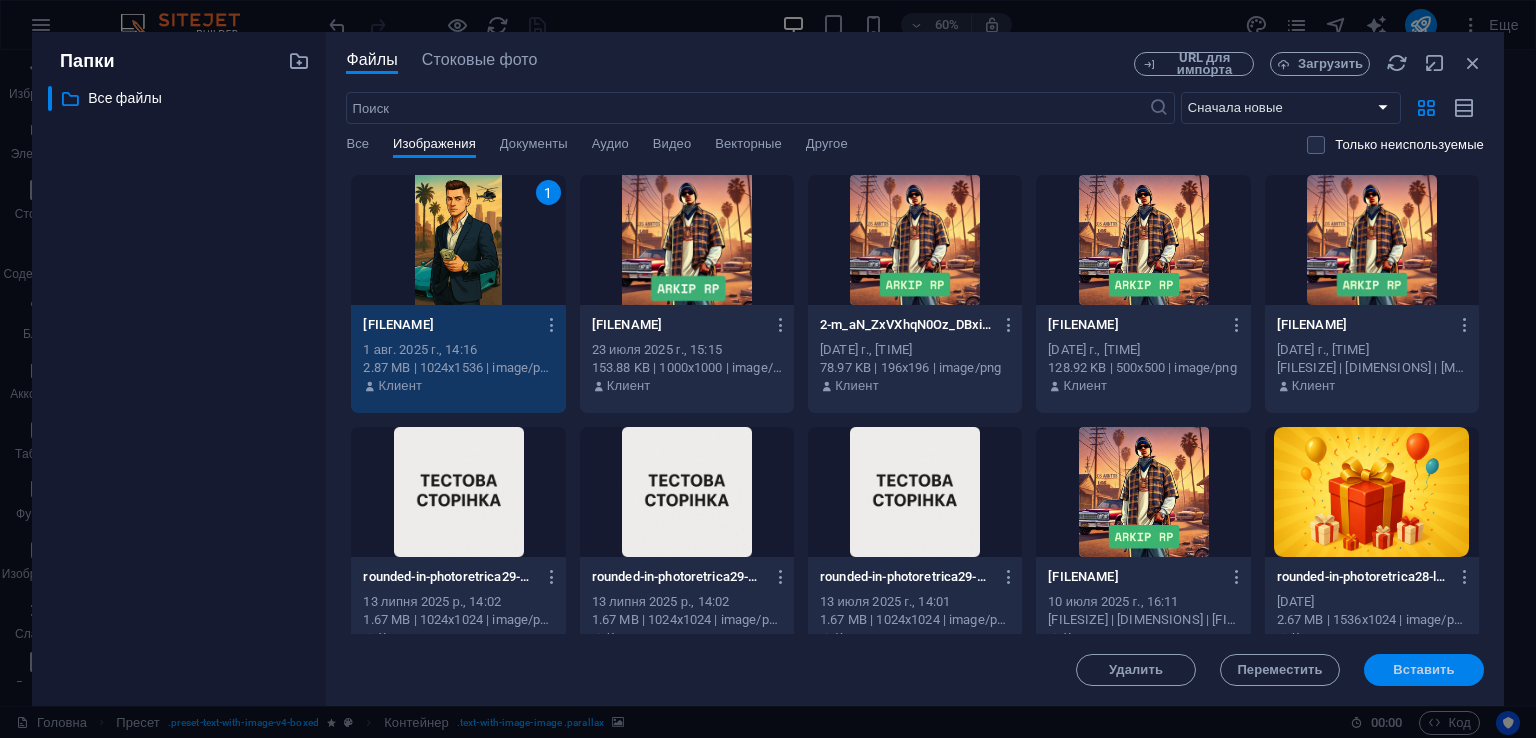 click on "Вставить" at bounding box center [1424, 670] 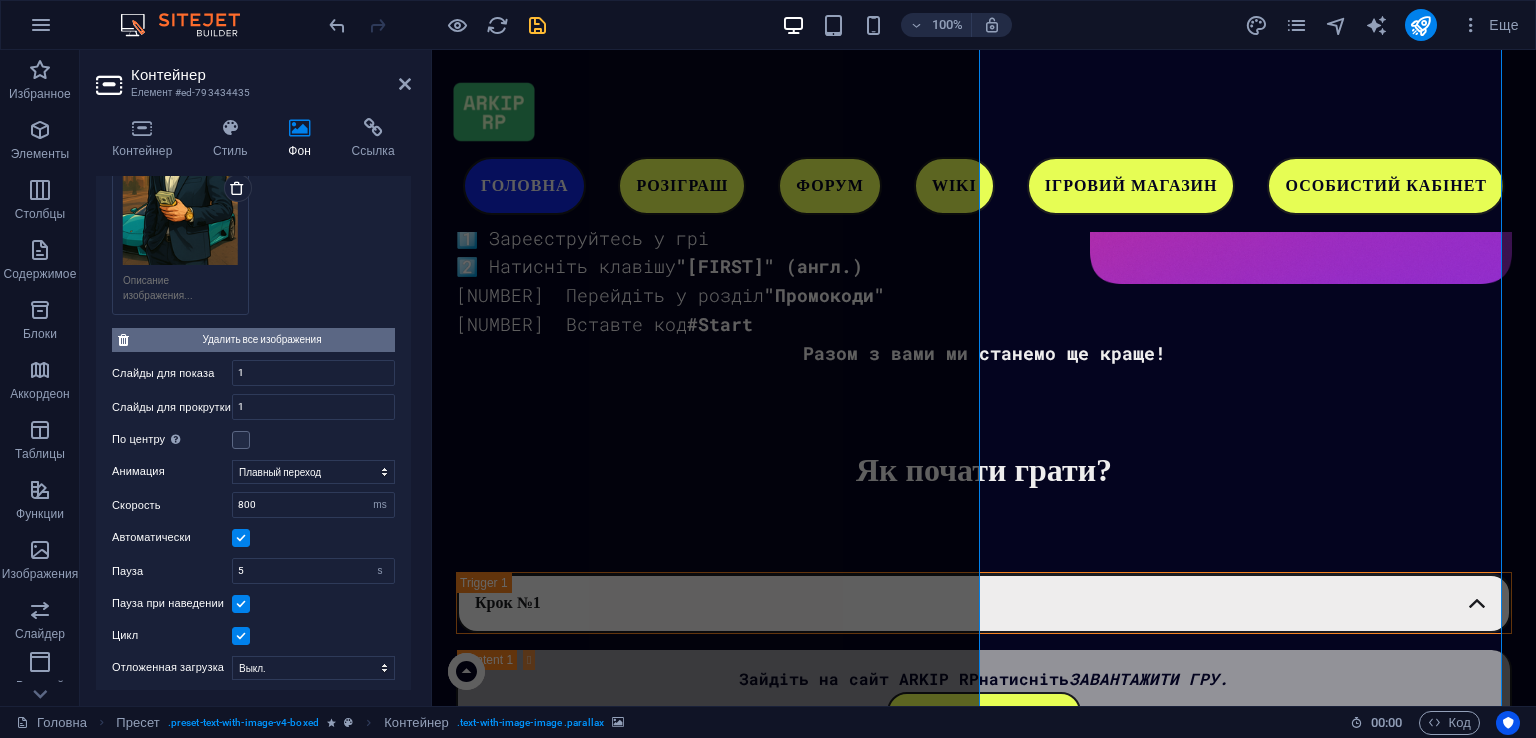 scroll, scrollTop: 400, scrollLeft: 0, axis: vertical 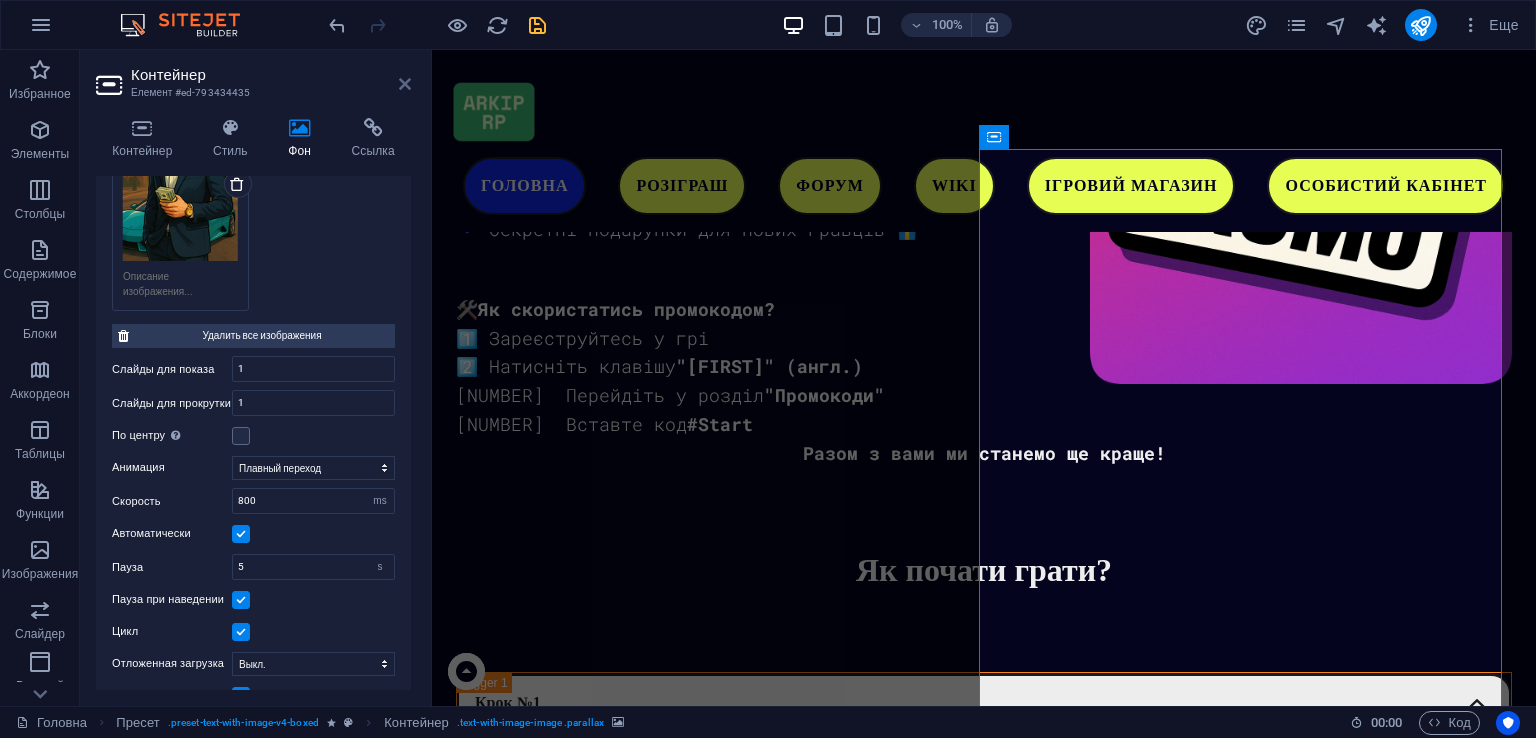 click at bounding box center [405, 84] 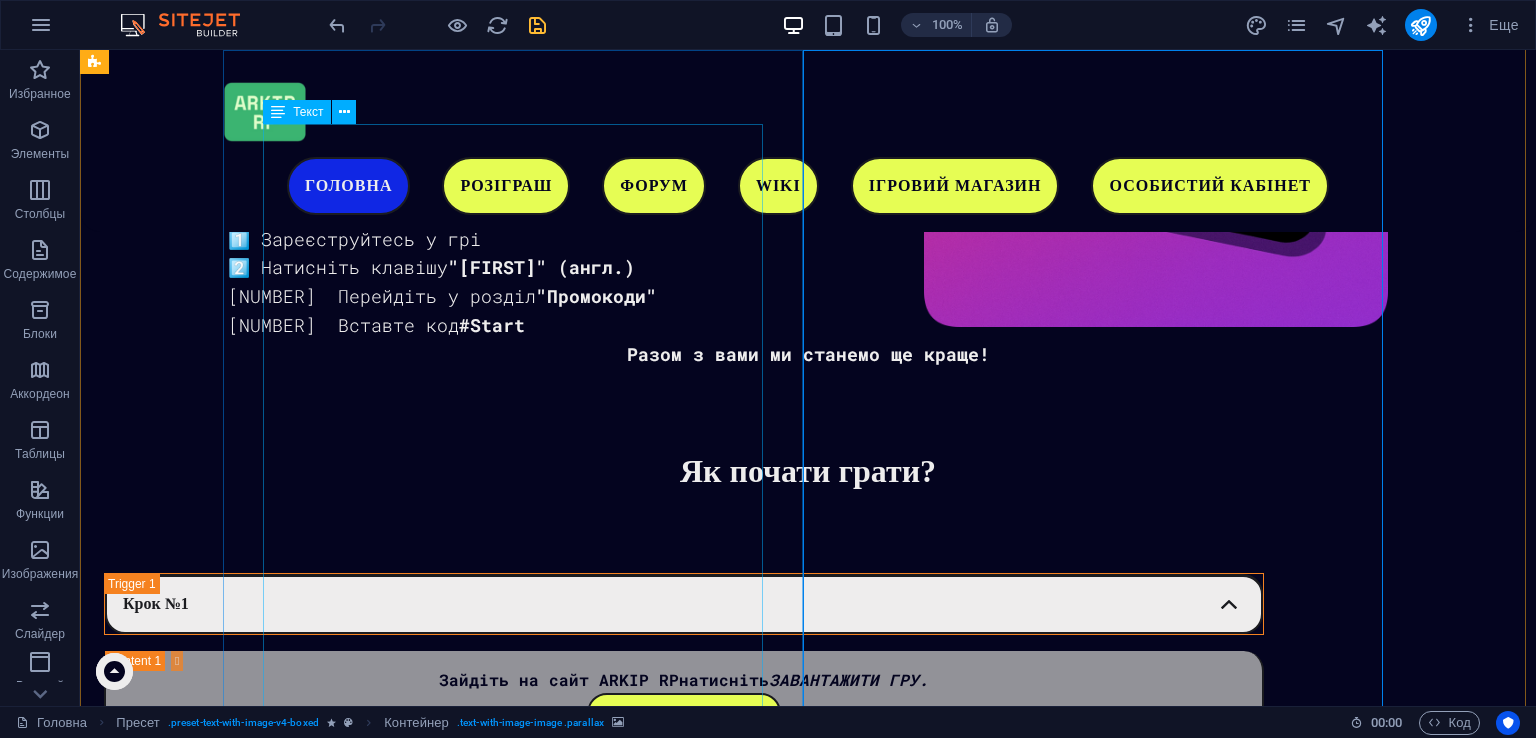 scroll, scrollTop: 2798, scrollLeft: 0, axis: vertical 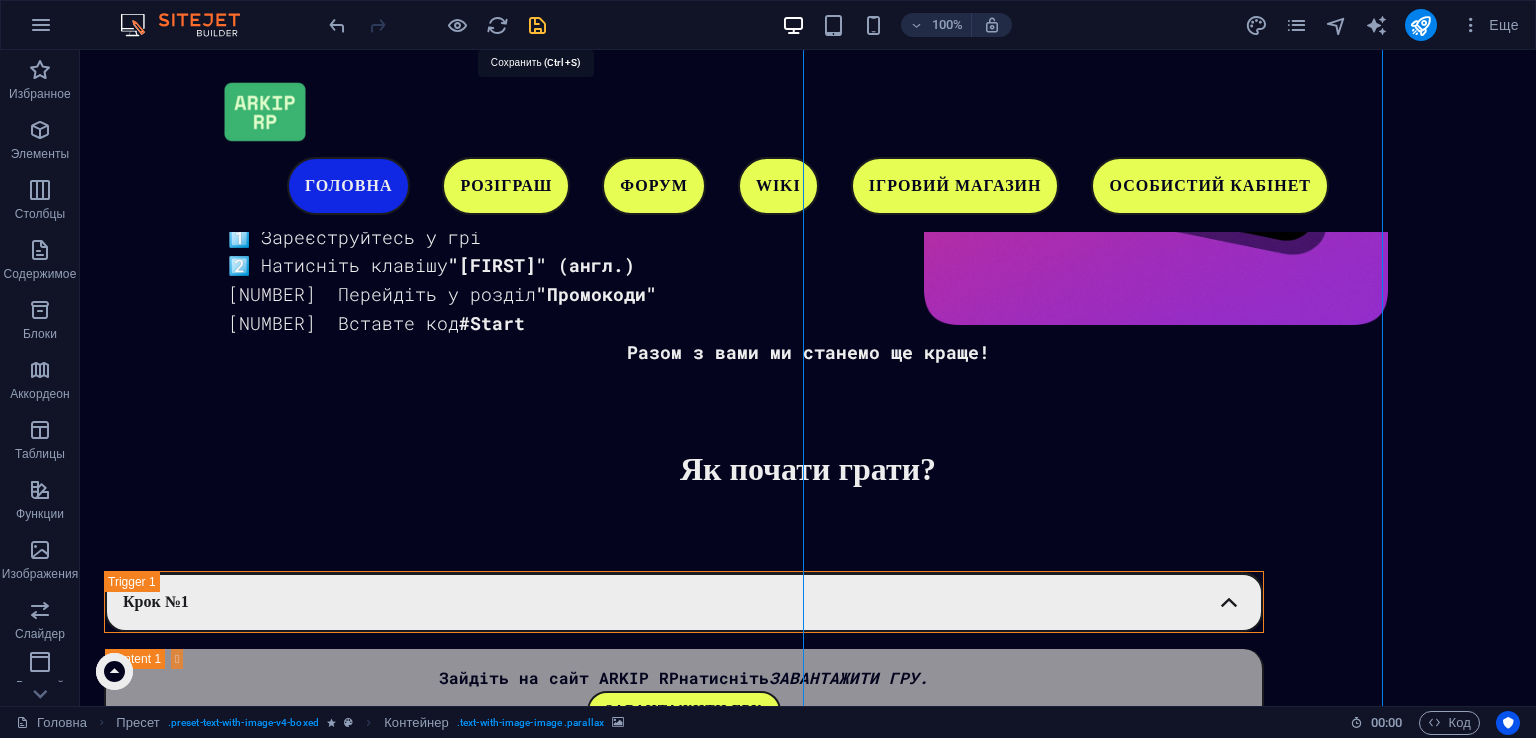 click at bounding box center [537, 25] 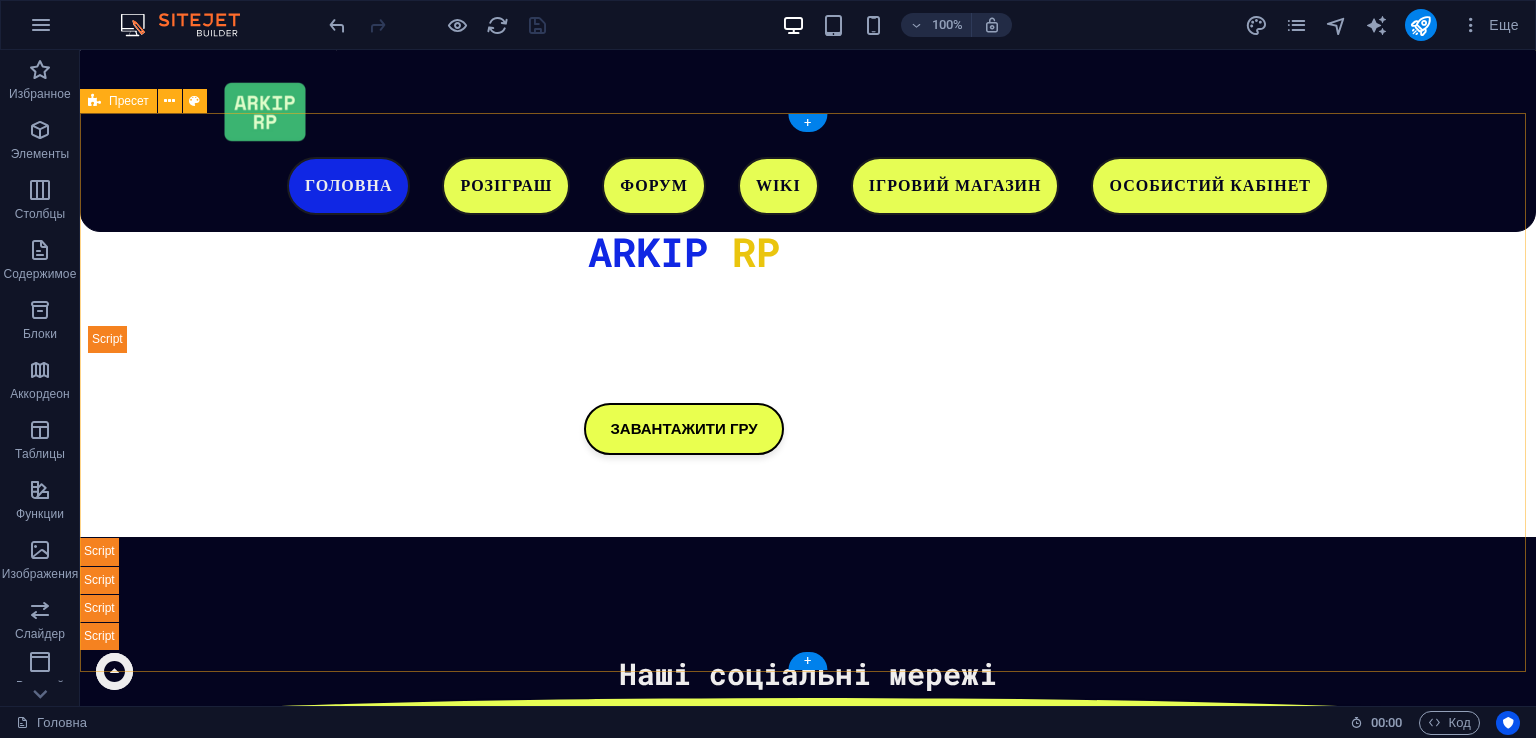 scroll, scrollTop: 98, scrollLeft: 0, axis: vertical 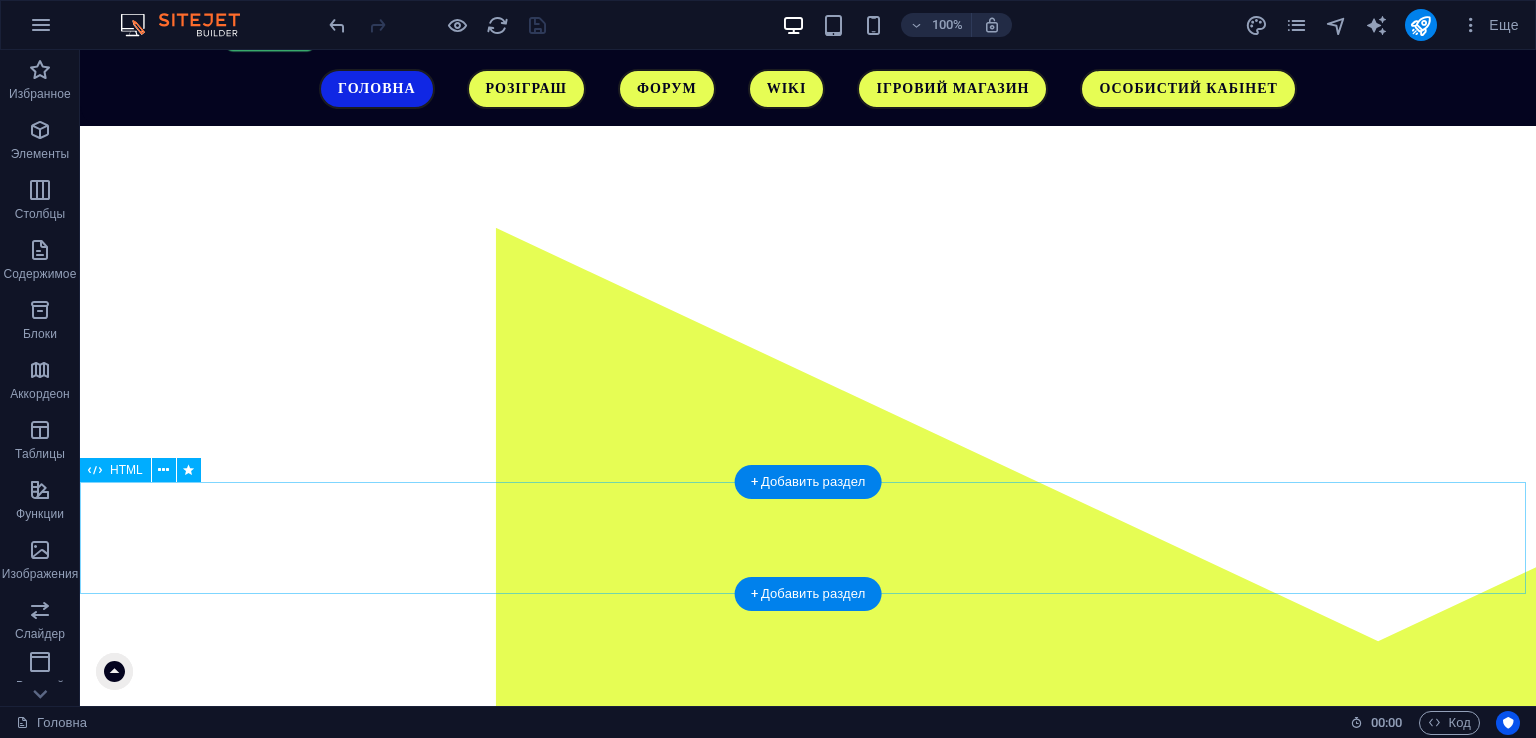click at bounding box center (808, 1243) 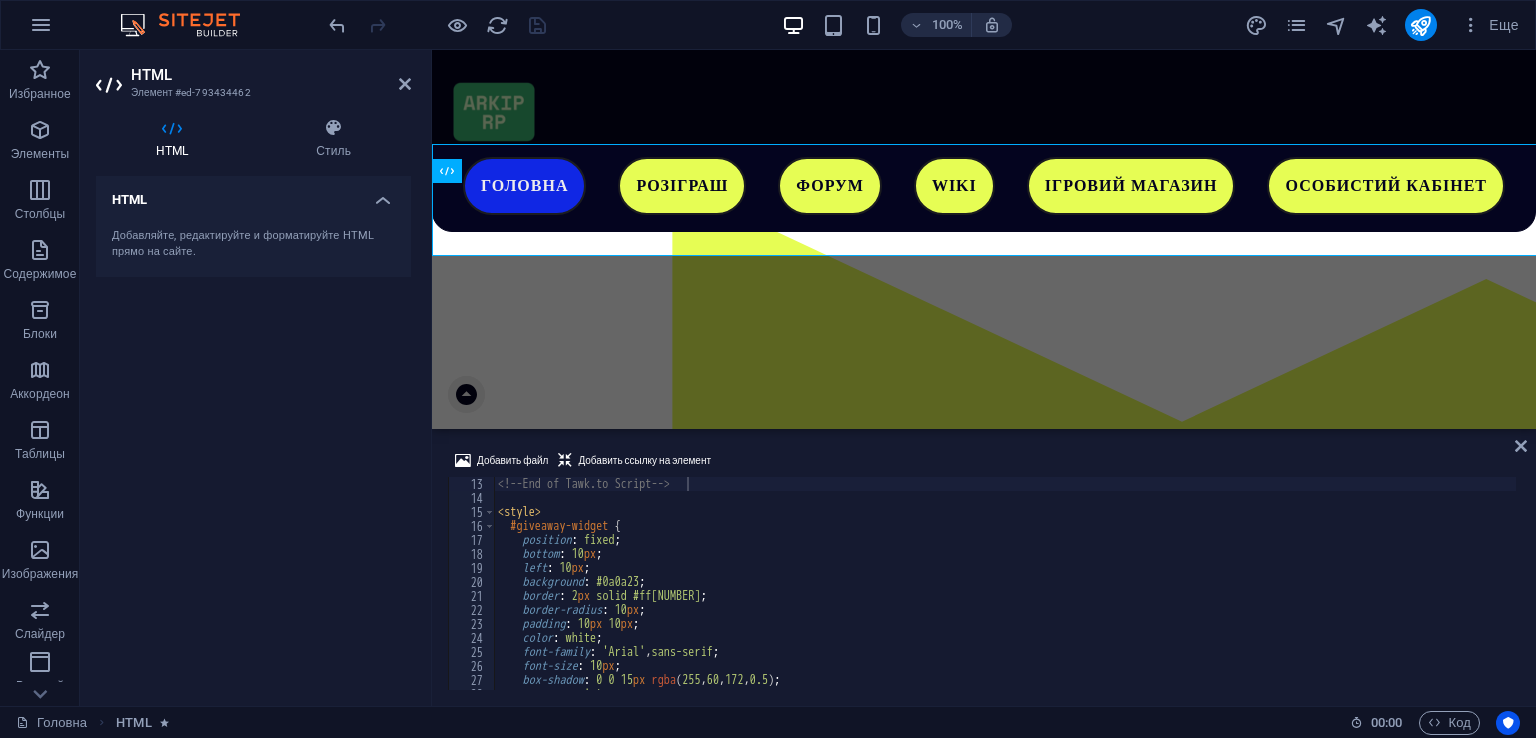 scroll, scrollTop: 436, scrollLeft: 0, axis: vertical 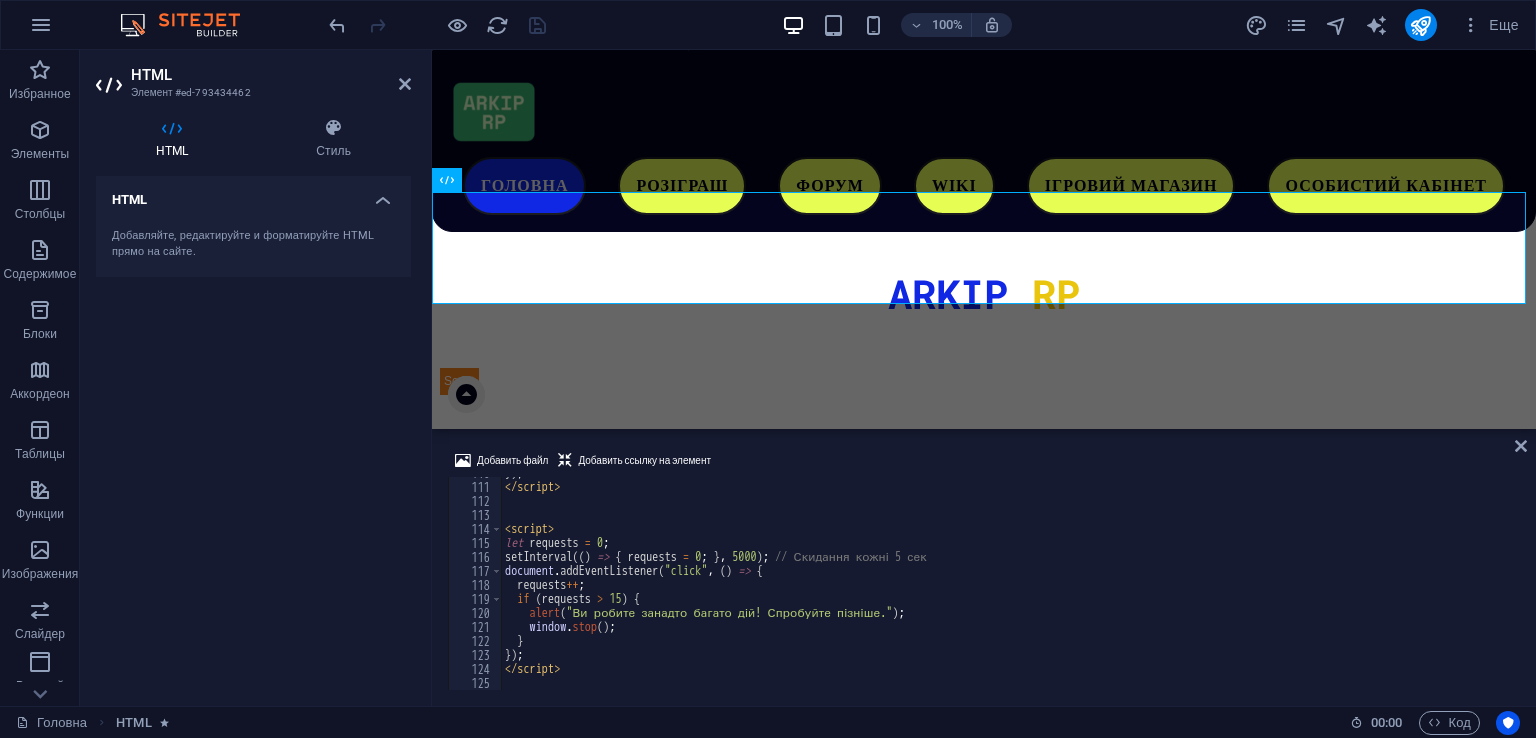 click on "}) ; </ script > < script > let   requests   =   0 ; setInterval (( )   =>   {   requests   =   0 ;   } ,   5000 ) ;   // Скидання кожні 5 сек document . addEventListener ( "click" ,   ( )   =>   {    requests ++ ;    if   ( requests   >   15 )   {      alert ( "Ви робите занадто багато дій! Спробуйте пізніше." ) ;      window . stop ( ) ;    } }) ; </ script >" at bounding box center (1008, 586) 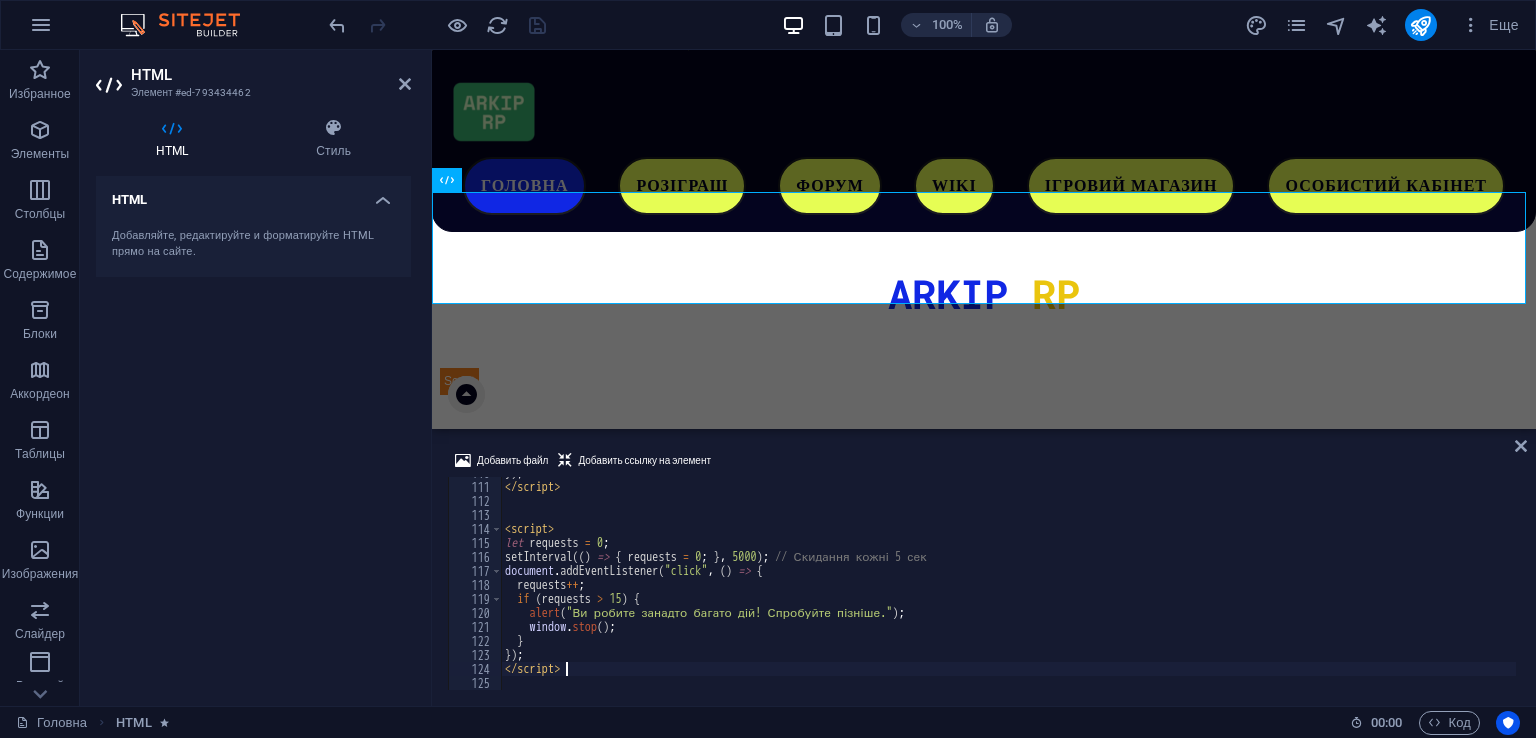 click on "}) ; </ script > < script > let   requests   =   0 ; setInterval (( )   =>   {   requests   =   0 ;   } ,   5000 ) ;   // Скидання кожні 5 сек document . addEventListener ( "click" ,   ( )   =>   {    requests ++ ;    if   ( requests   >   15 )   {      alert ( "Ви робите занадто багато дій! Спробуйте пізніше." ) ;      window . stop ( ) ;    } }) ; </ script >" at bounding box center (1008, 586) 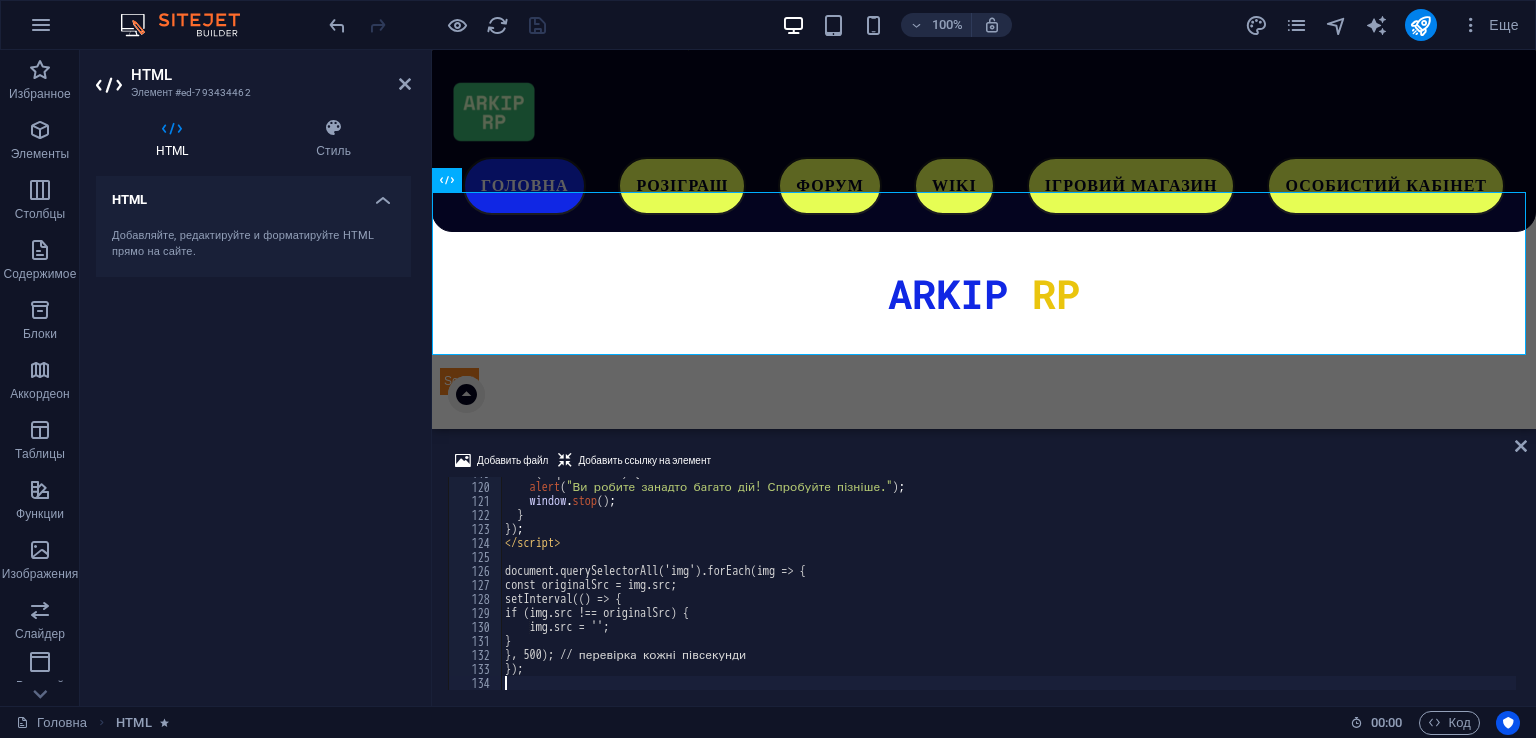 scroll, scrollTop: 1676, scrollLeft: 0, axis: vertical 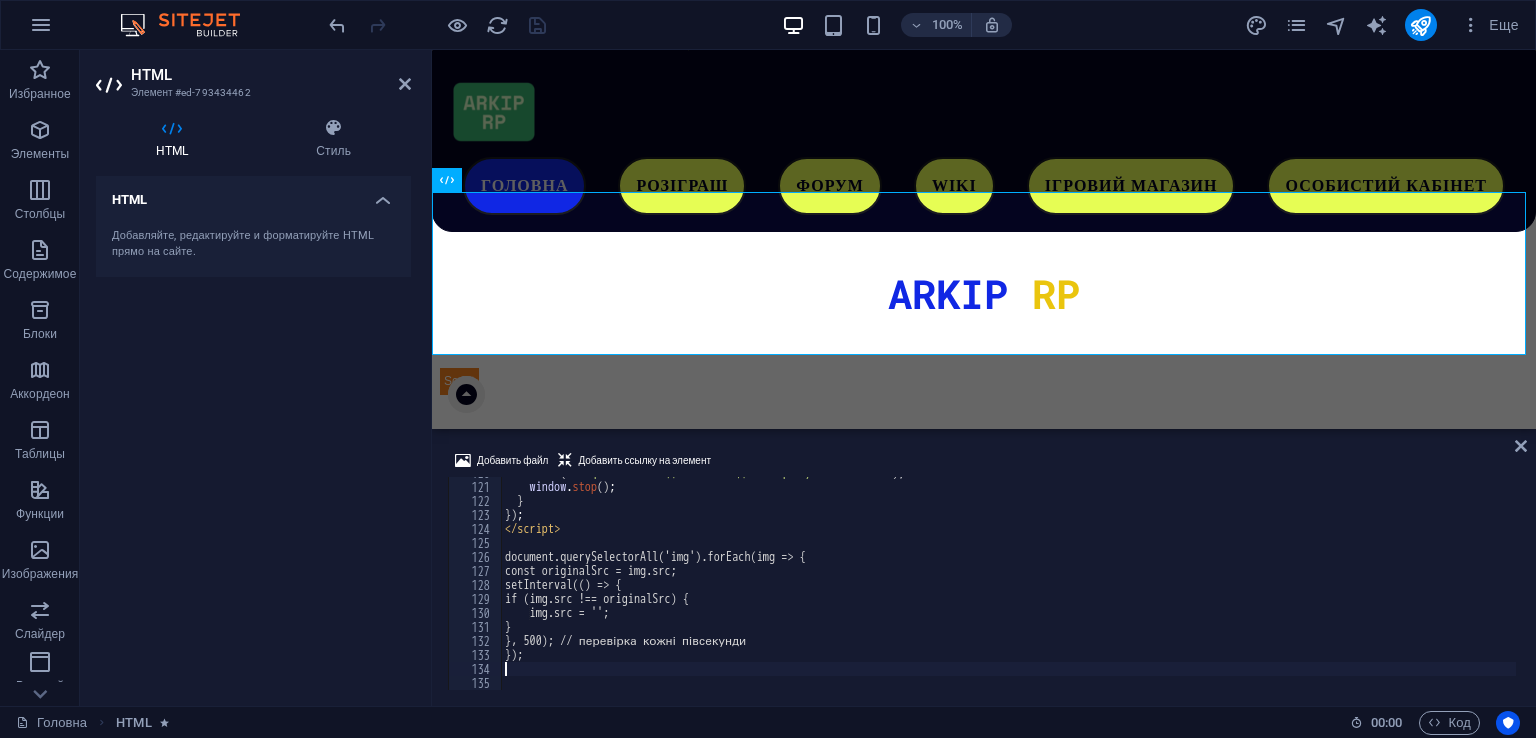 click on "document.querySelectorAll('img').forEach(img => {
const originalSrc = img.src;
setInterval(() => {
if (img.src !== originalSrc) {
img.src = '';
}
}, 500); // перевірка кожні півсекунди
});" at bounding box center (1008, 586) 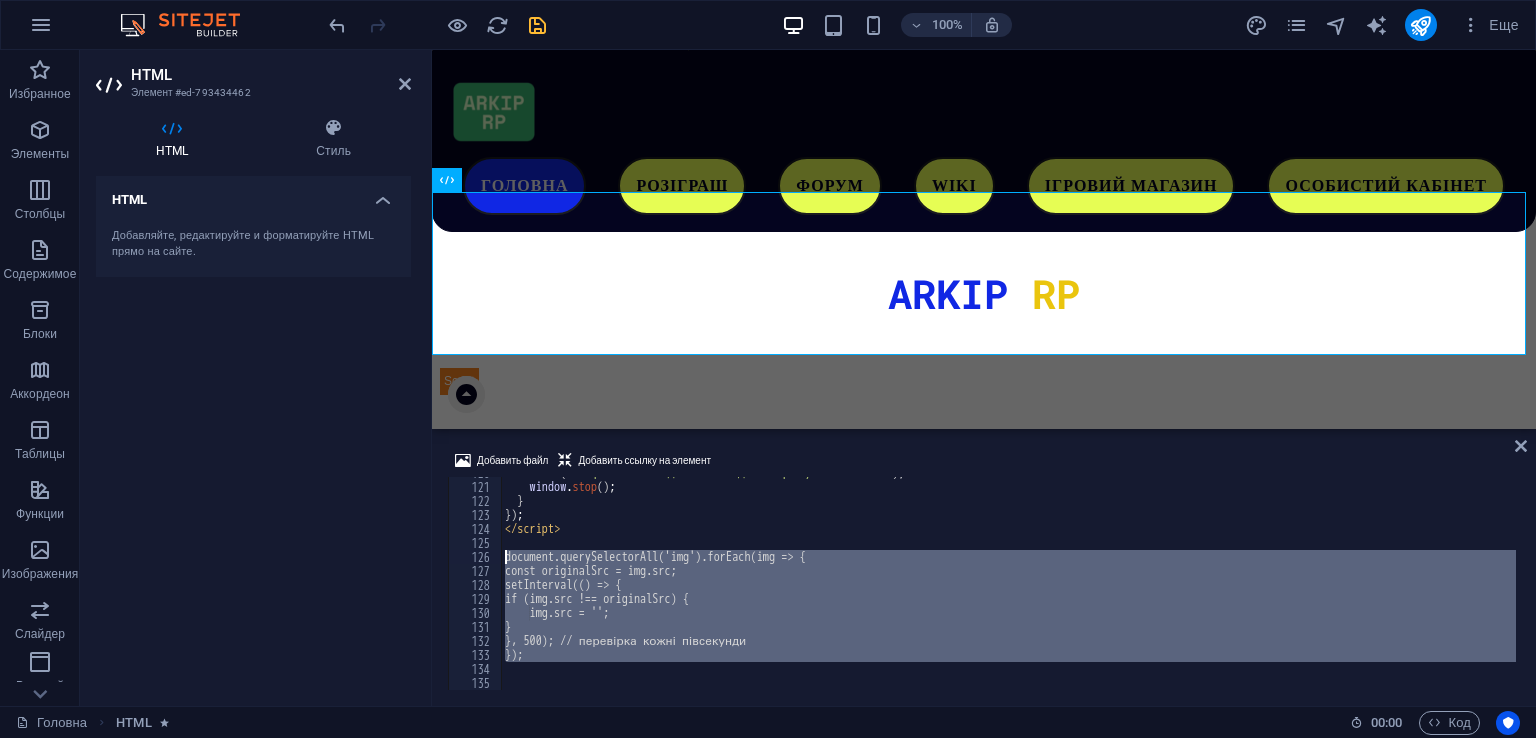 drag, startPoint x: 534, startPoint y: 667, endPoint x: 492, endPoint y: 555, distance: 119.61605 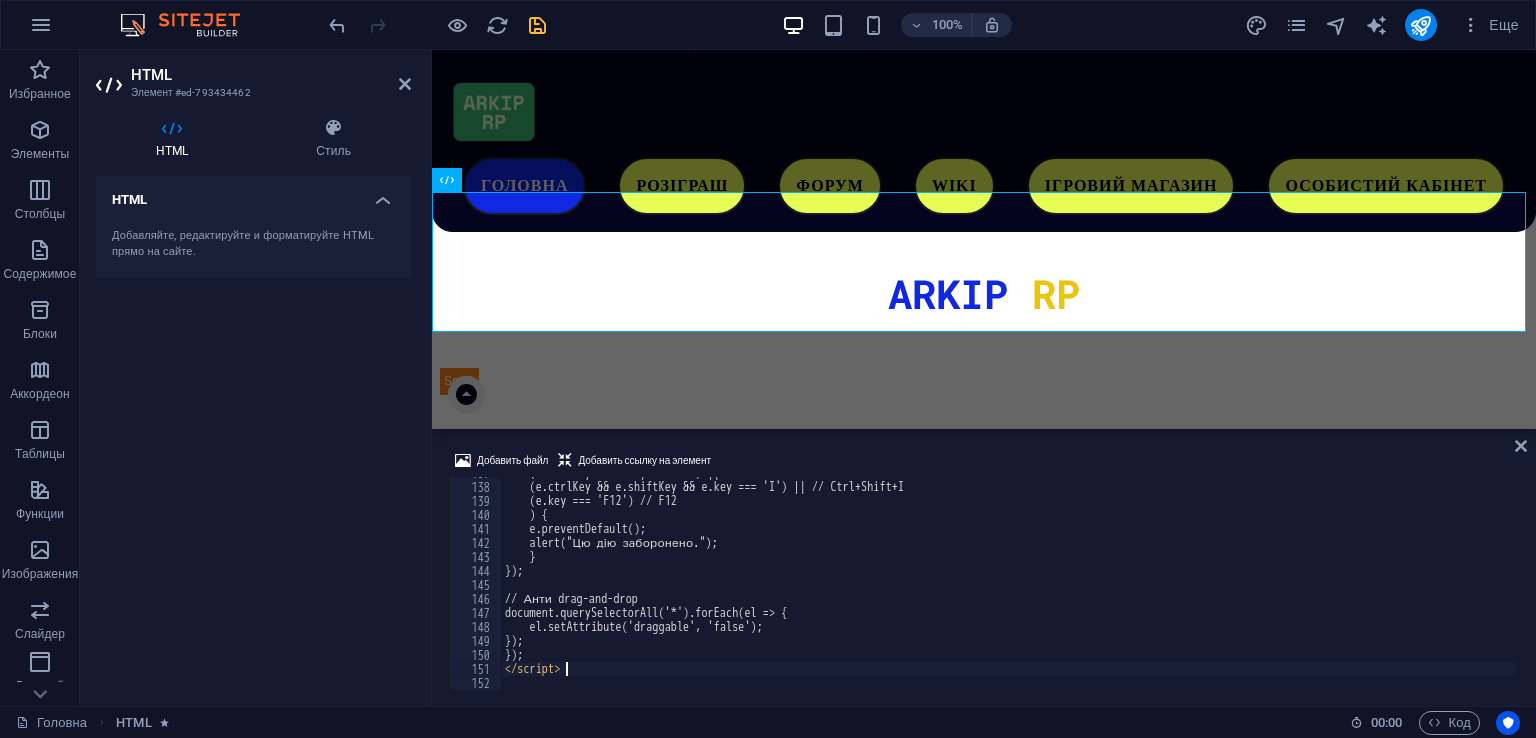 scroll, scrollTop: 1915, scrollLeft: 0, axis: vertical 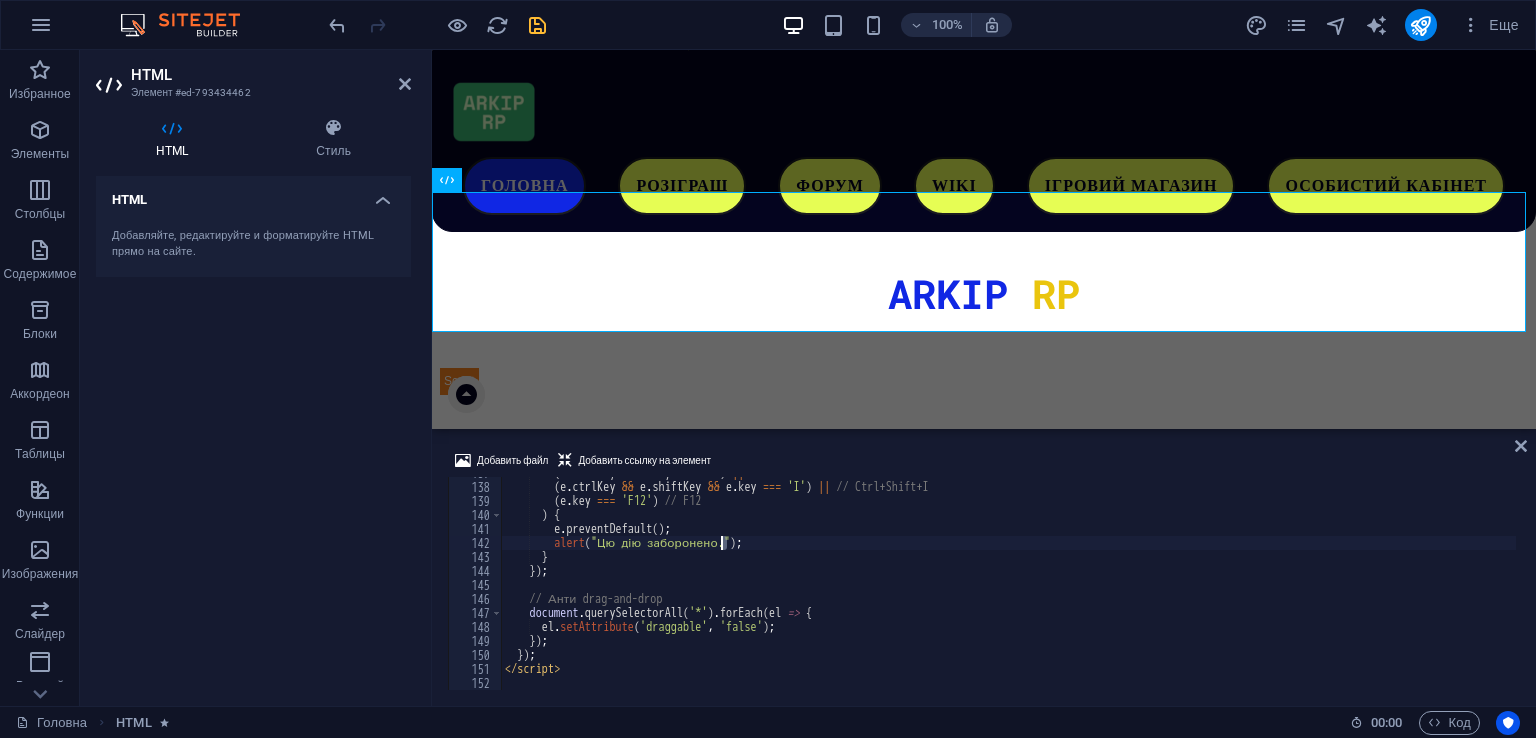 click on "( e . ctrlKey   &&   e . key   ===   'u' )   ||   // Ctrl+U           ( e . ctrlKey   &&   e . shiftKey   &&   e . key   ===   'I' )   ||   // Ctrl+Shift+I           ( e . key   ===   'F12' )   // F12         )   {           e . preventDefault ( ) ;           alert ( "Цю дію заборонено." ) ;         }      }) ;      // Анти drag-and-drop      document . querySelectorAll ( '*' ) . forEach ( el   =>   {         el . setAttribute ( 'draggable' ,   'false' ) ;      }) ;    }) ; </ script >" at bounding box center [1008, 586] 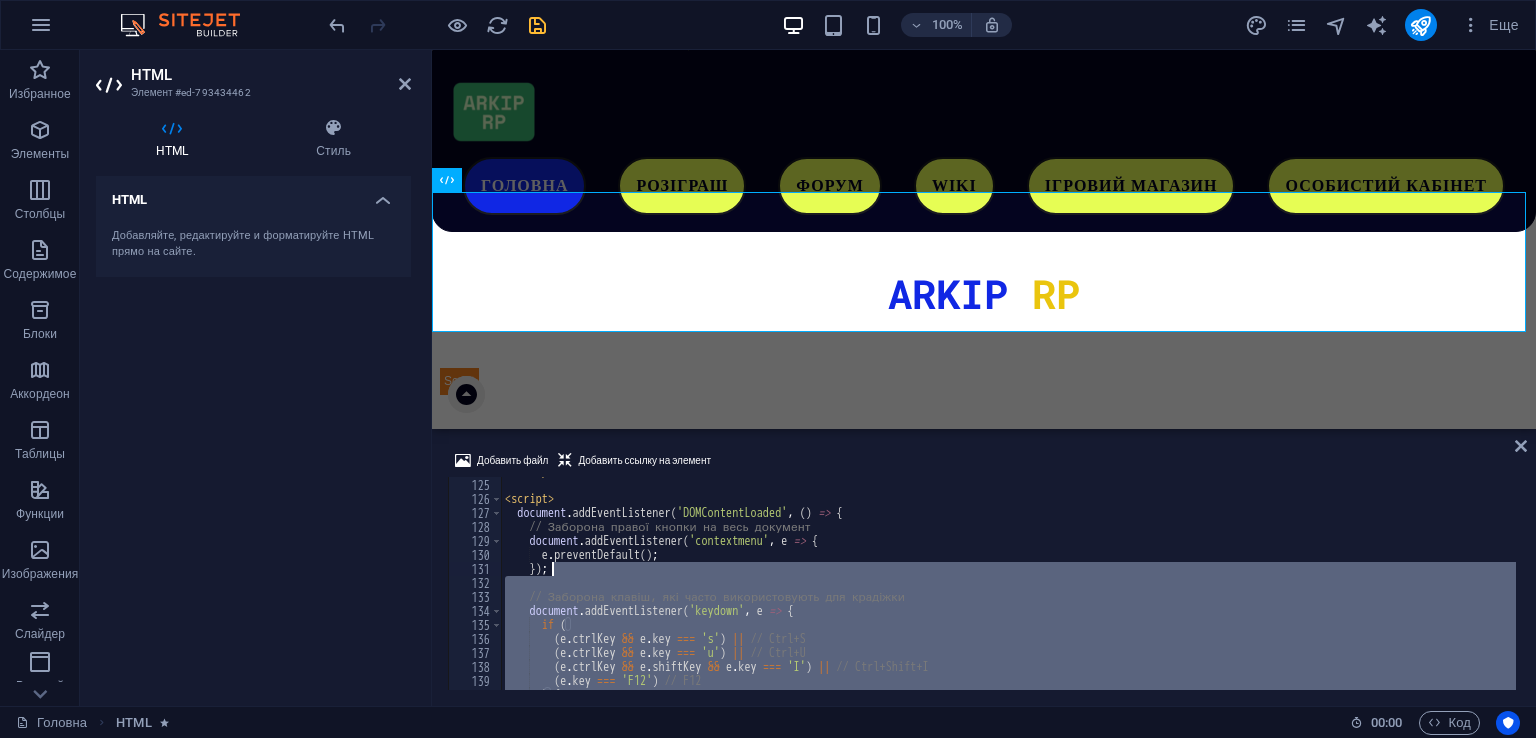 scroll, scrollTop: 1735, scrollLeft: 0, axis: vertical 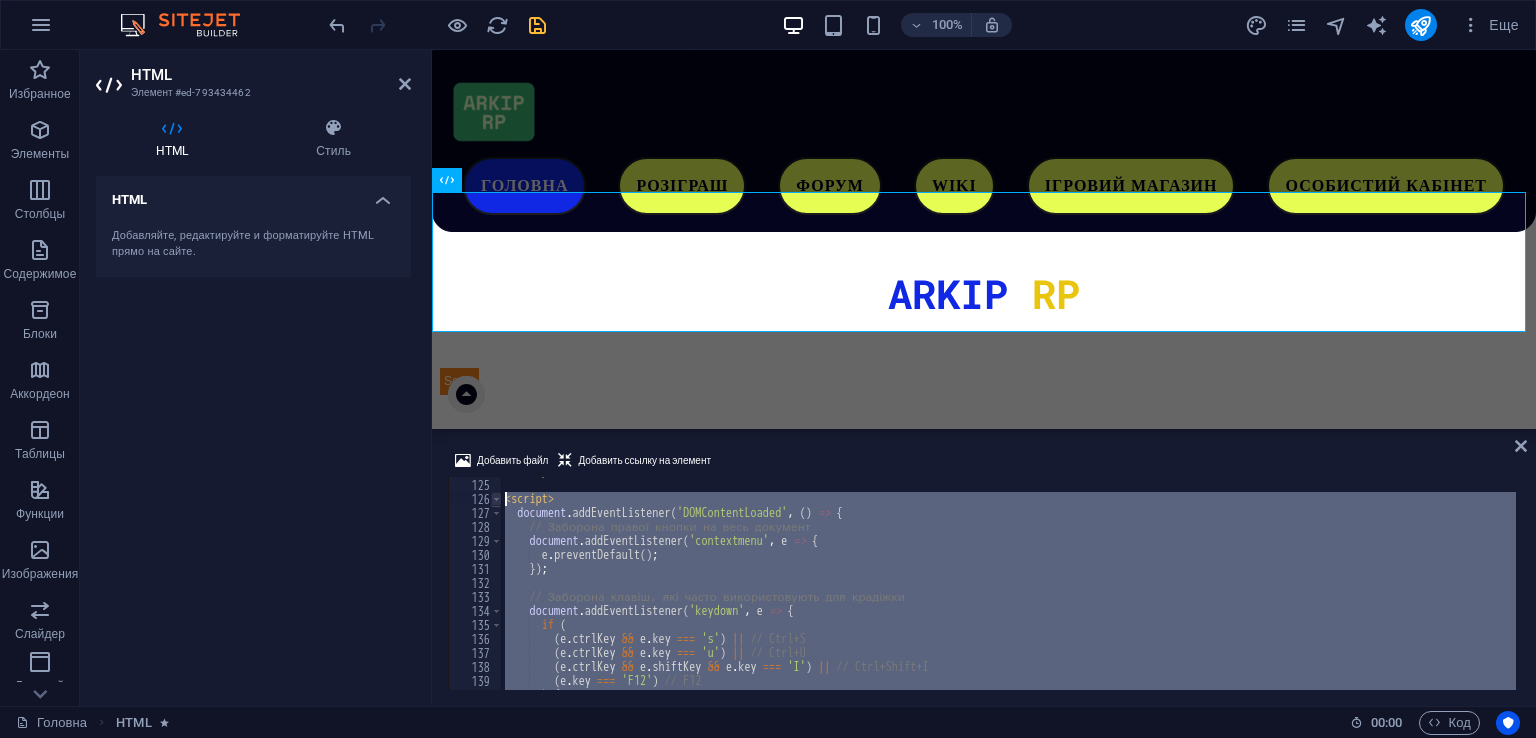drag, startPoint x: 582, startPoint y: 673, endPoint x: 497, endPoint y: 501, distance: 191.85672 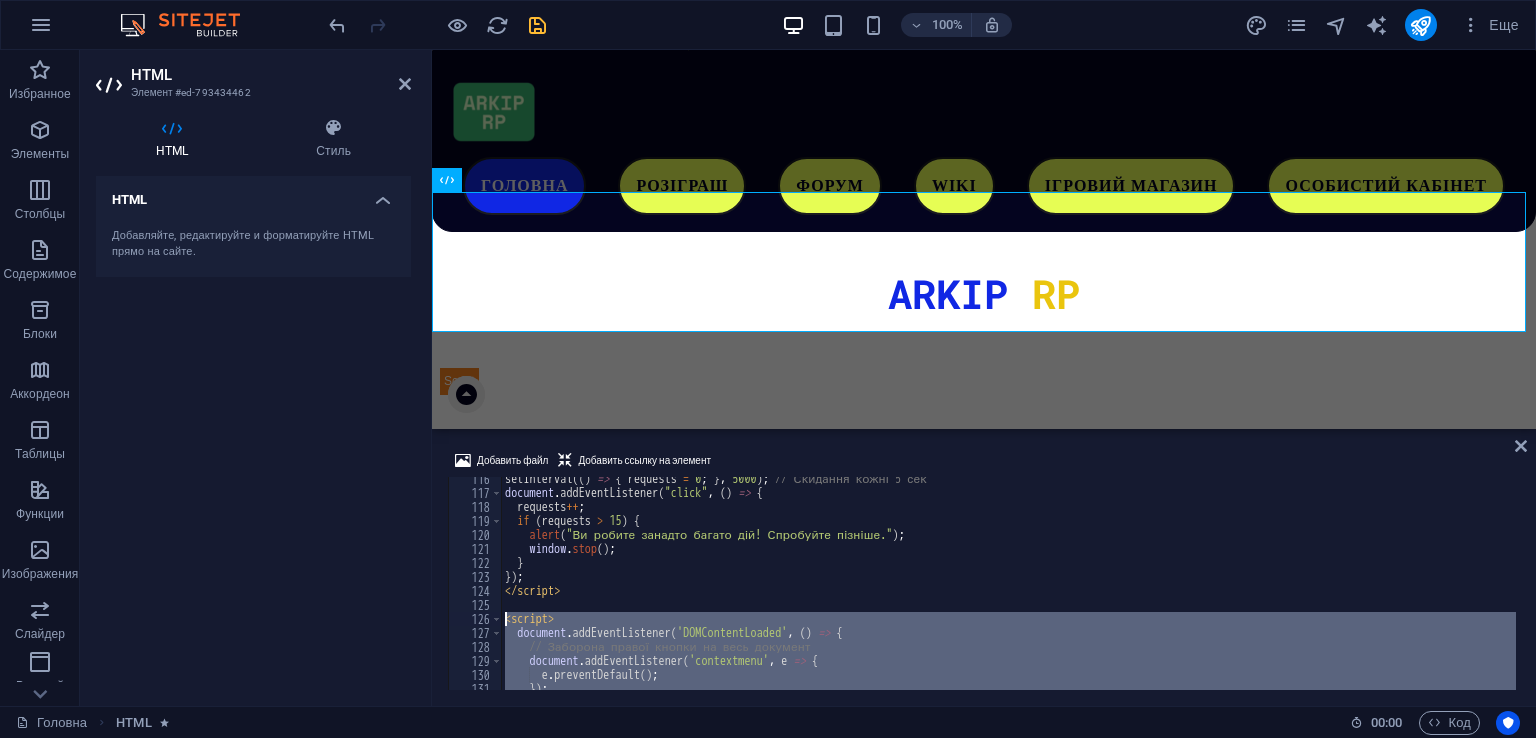 scroll, scrollTop: 1615, scrollLeft: 0, axis: vertical 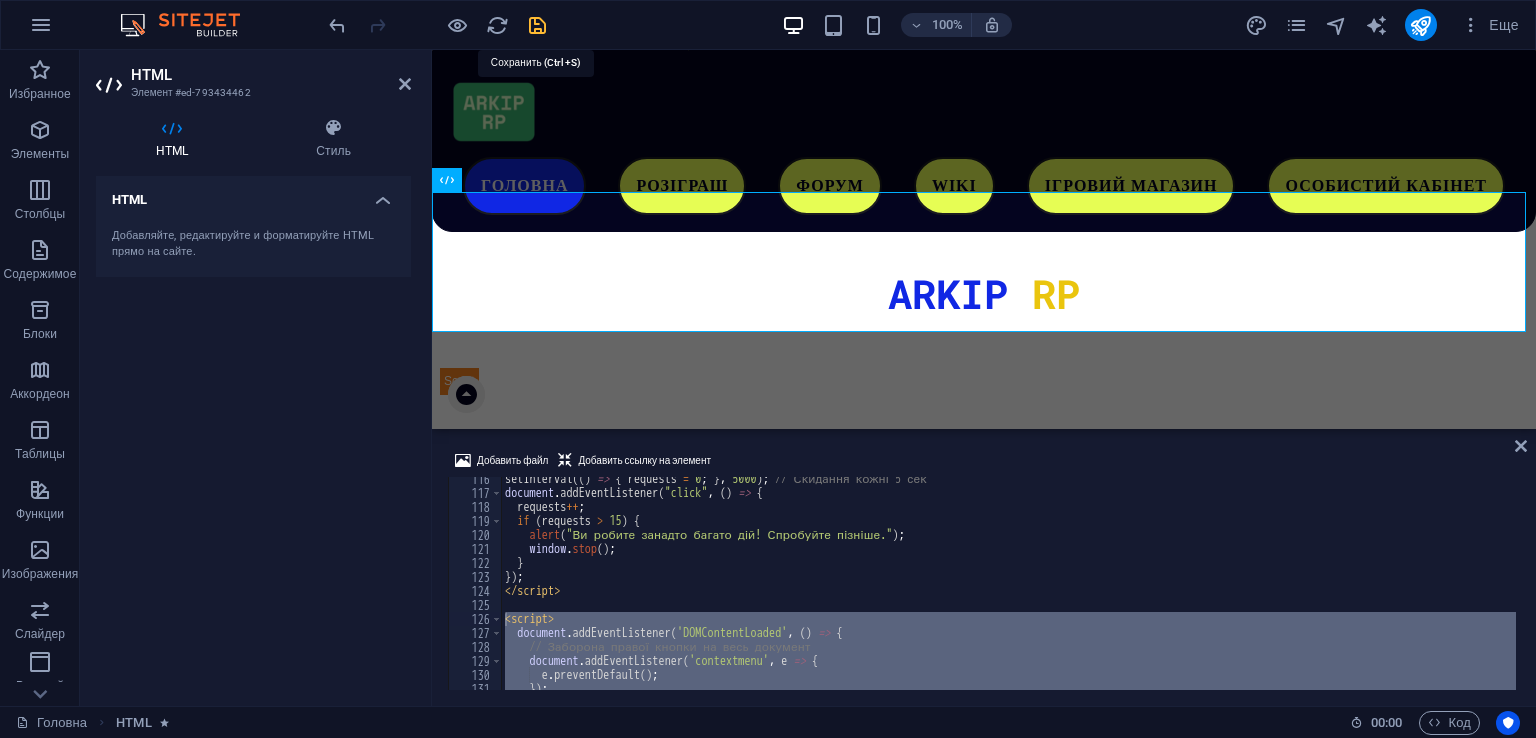 click at bounding box center (537, 25) 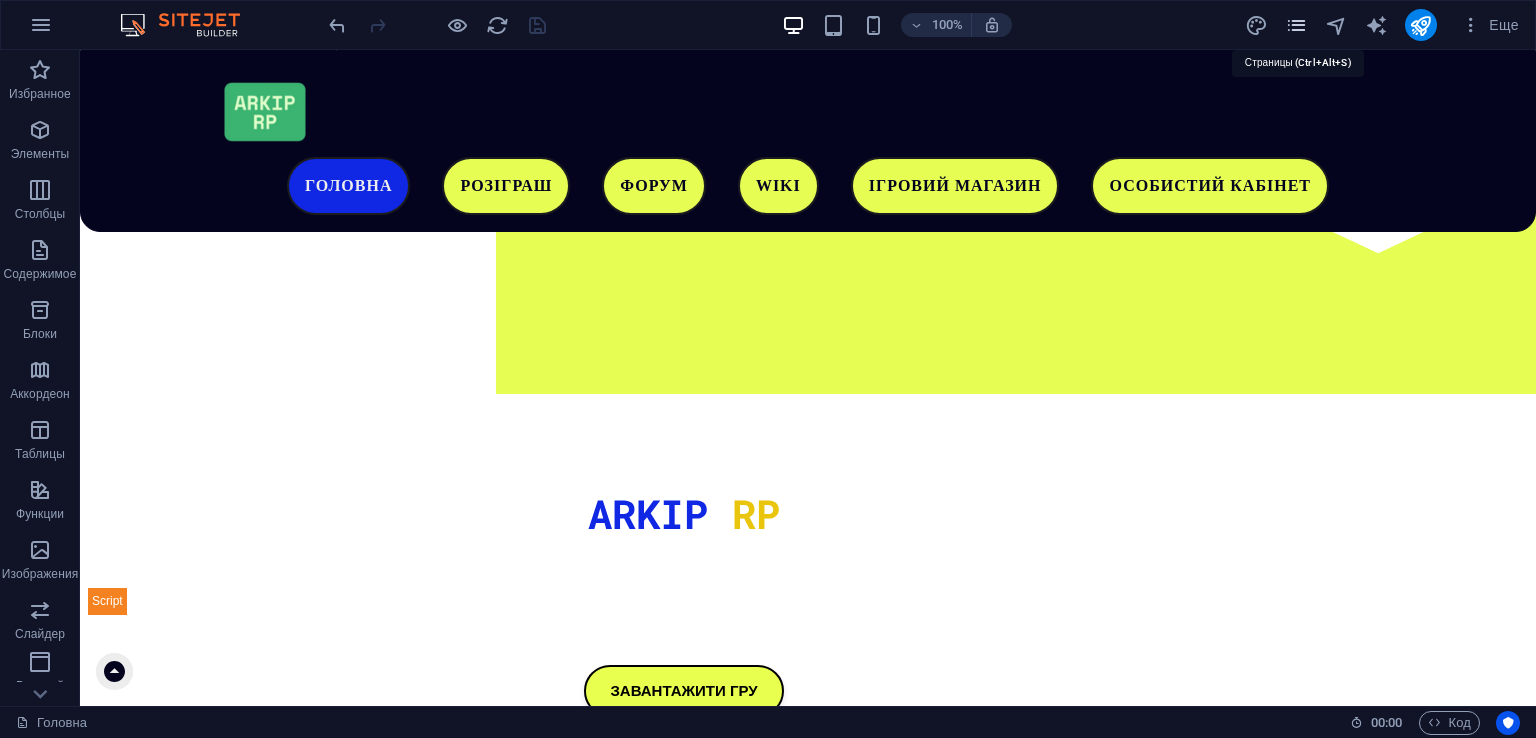 click at bounding box center (1296, 25) 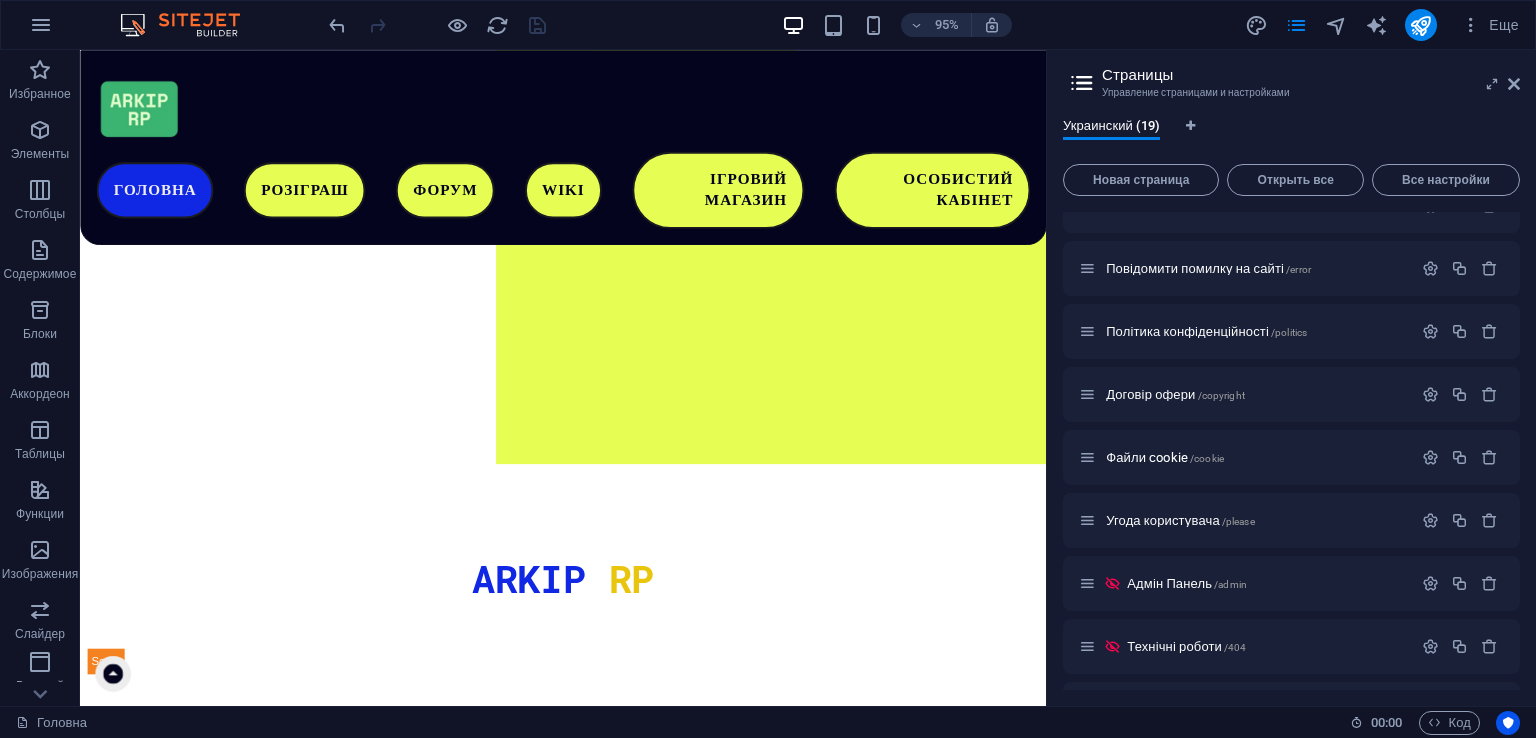 scroll, scrollTop: 0, scrollLeft: 0, axis: both 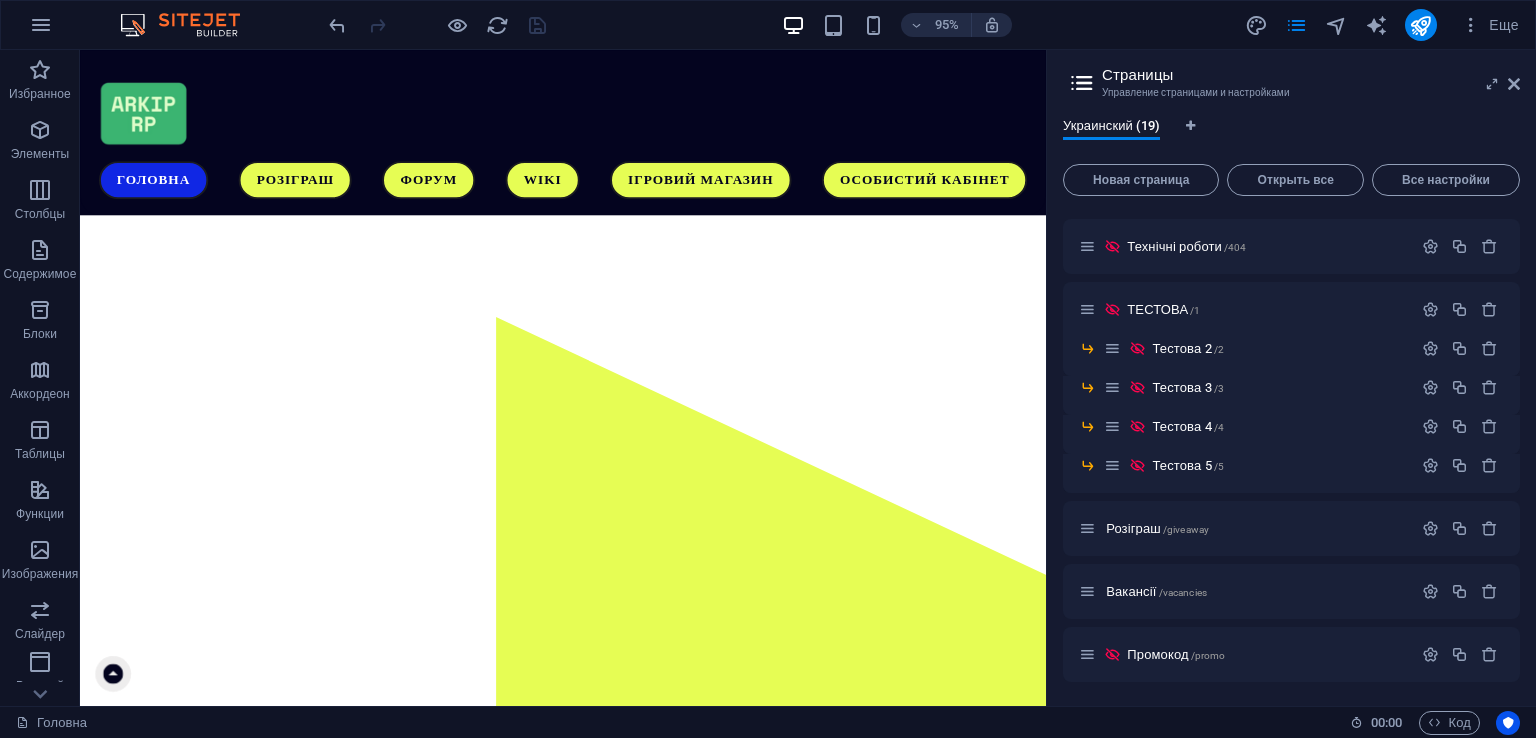 click on "Страницы Управление страницами и настройками" at bounding box center (1293, 76) 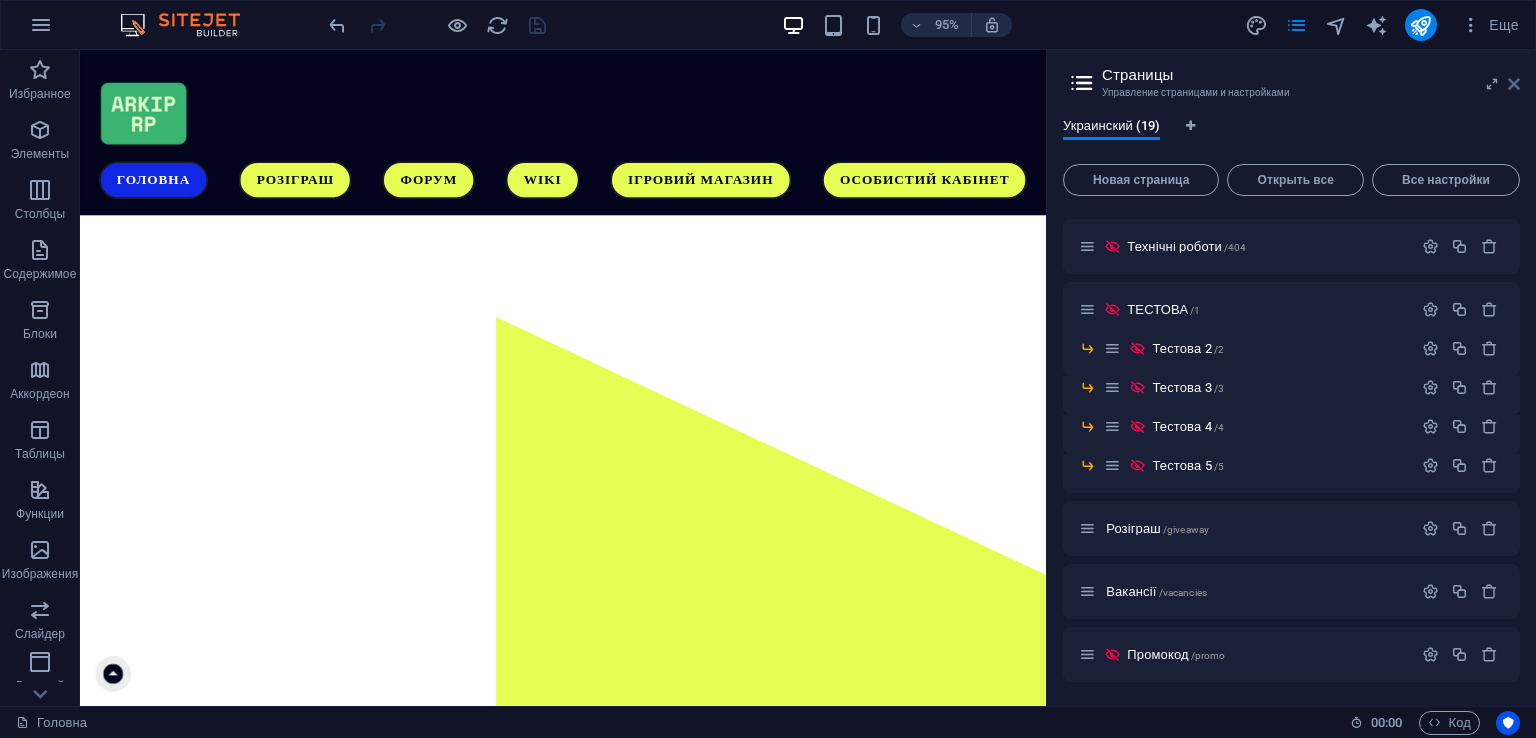 click at bounding box center (1514, 84) 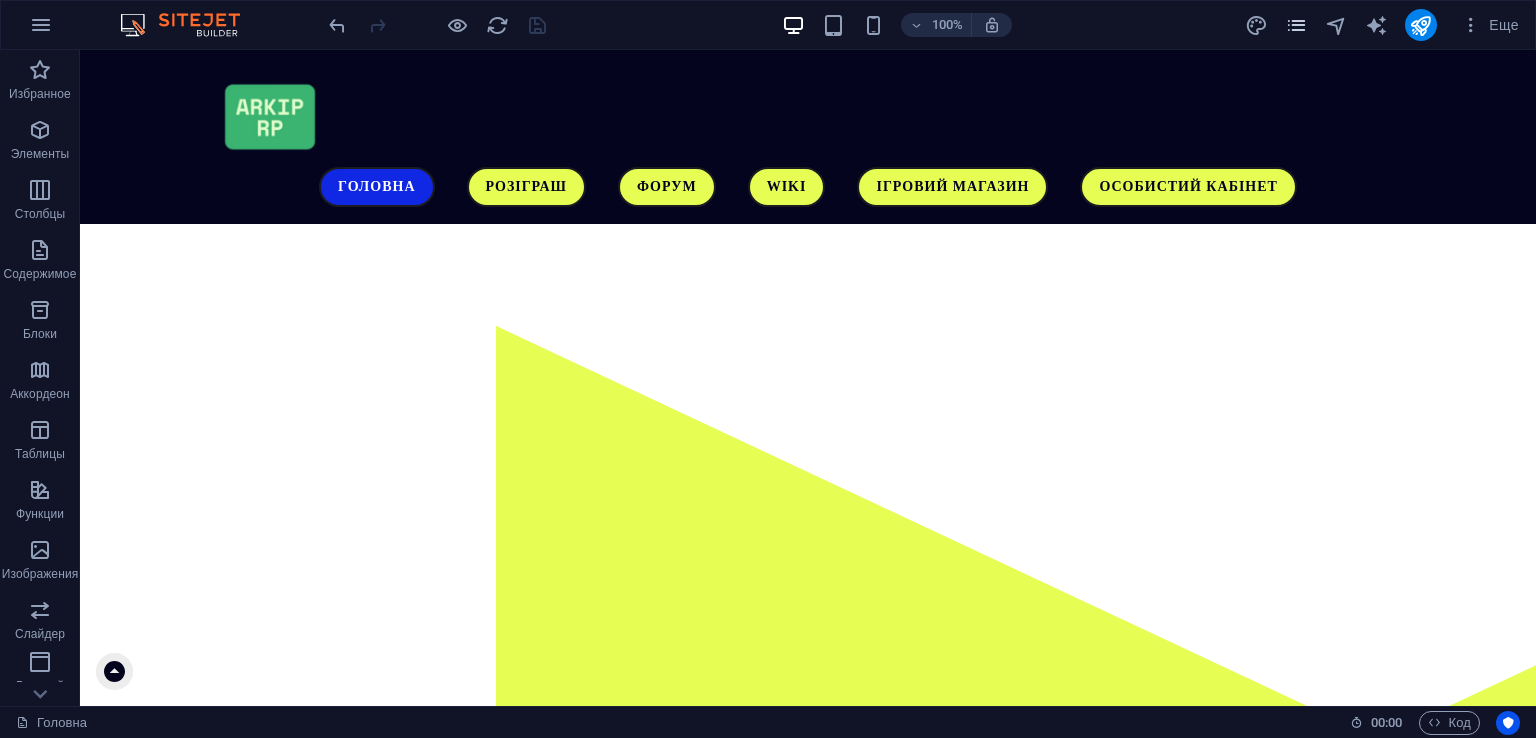 click at bounding box center (1296, 25) 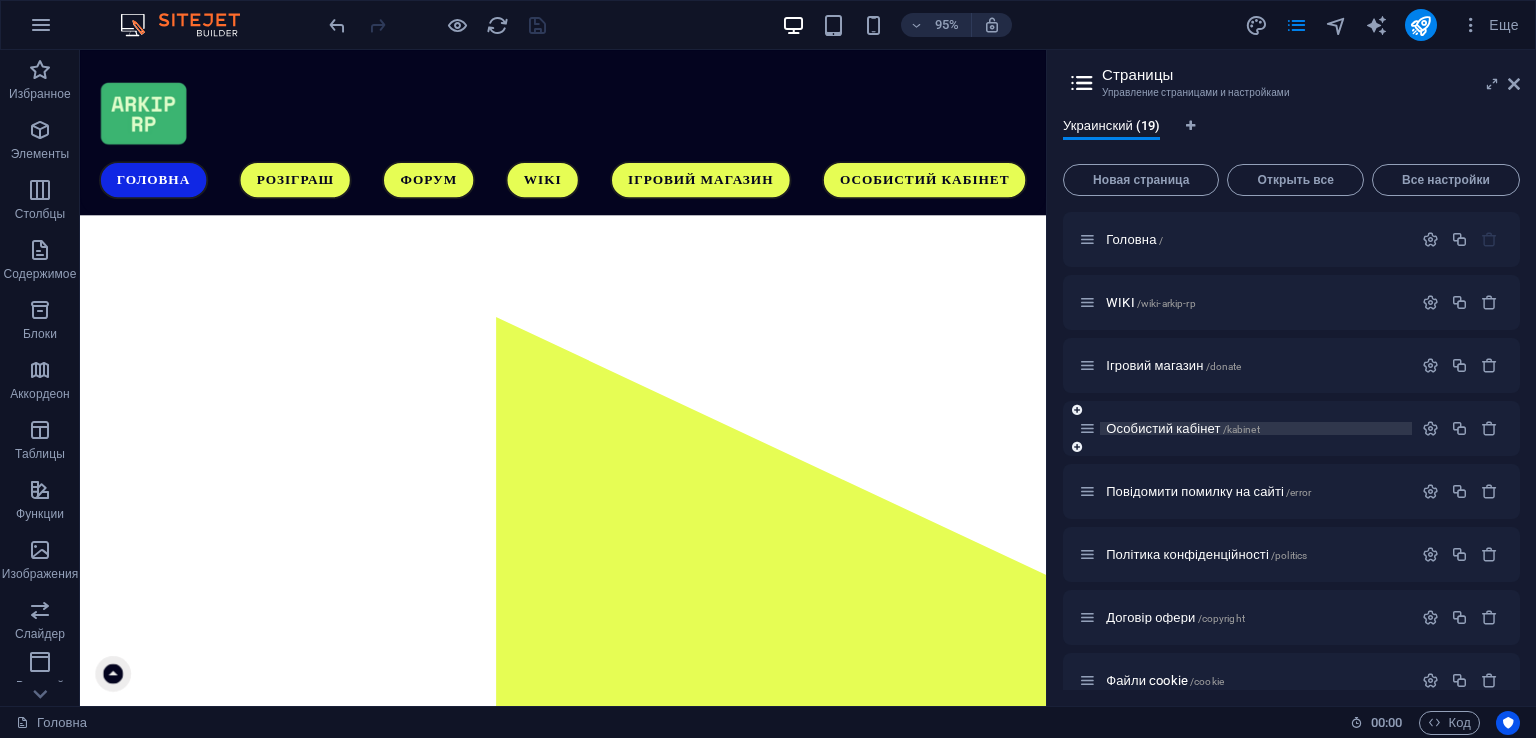 click on "Особистий кабінет /kabinet" at bounding box center [1183, 428] 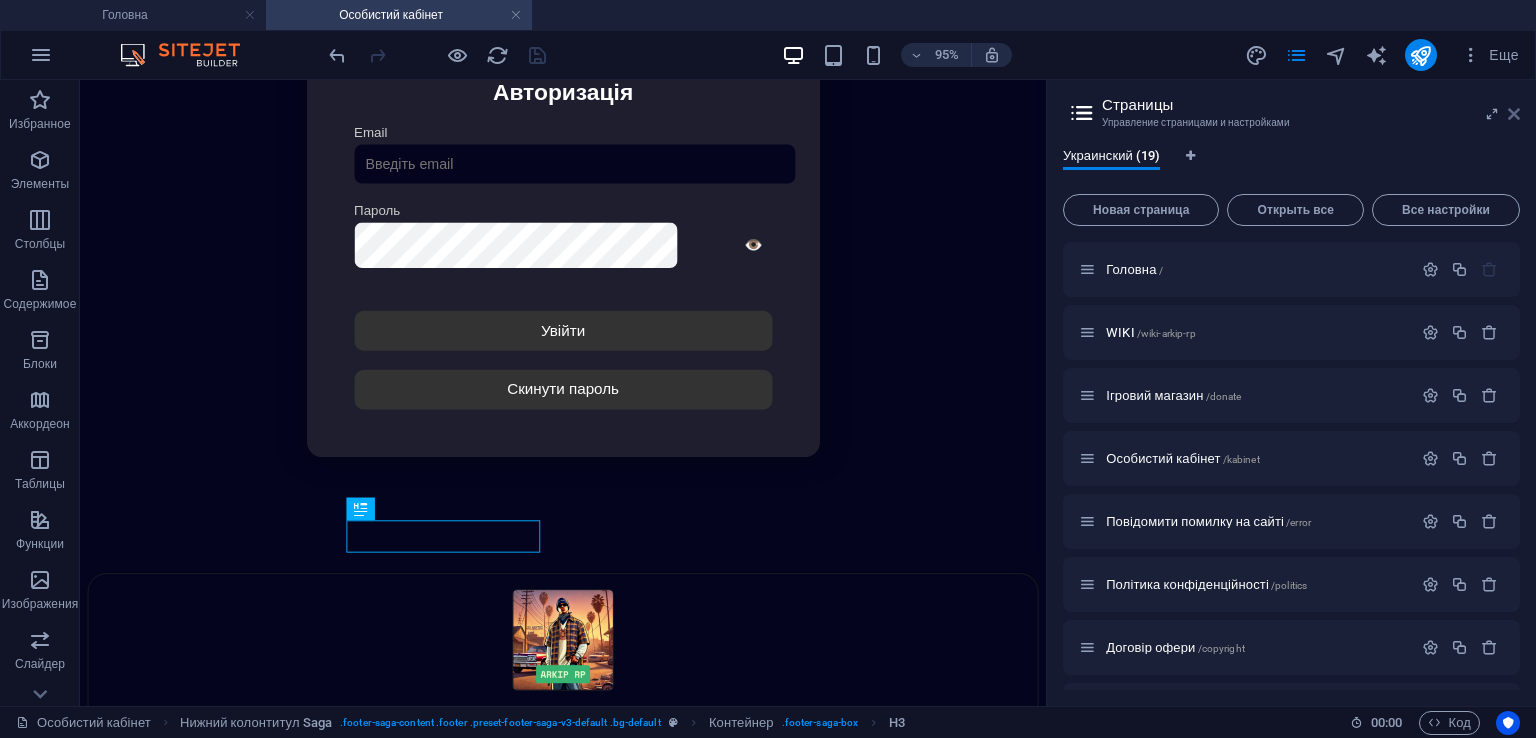 click at bounding box center (1514, 114) 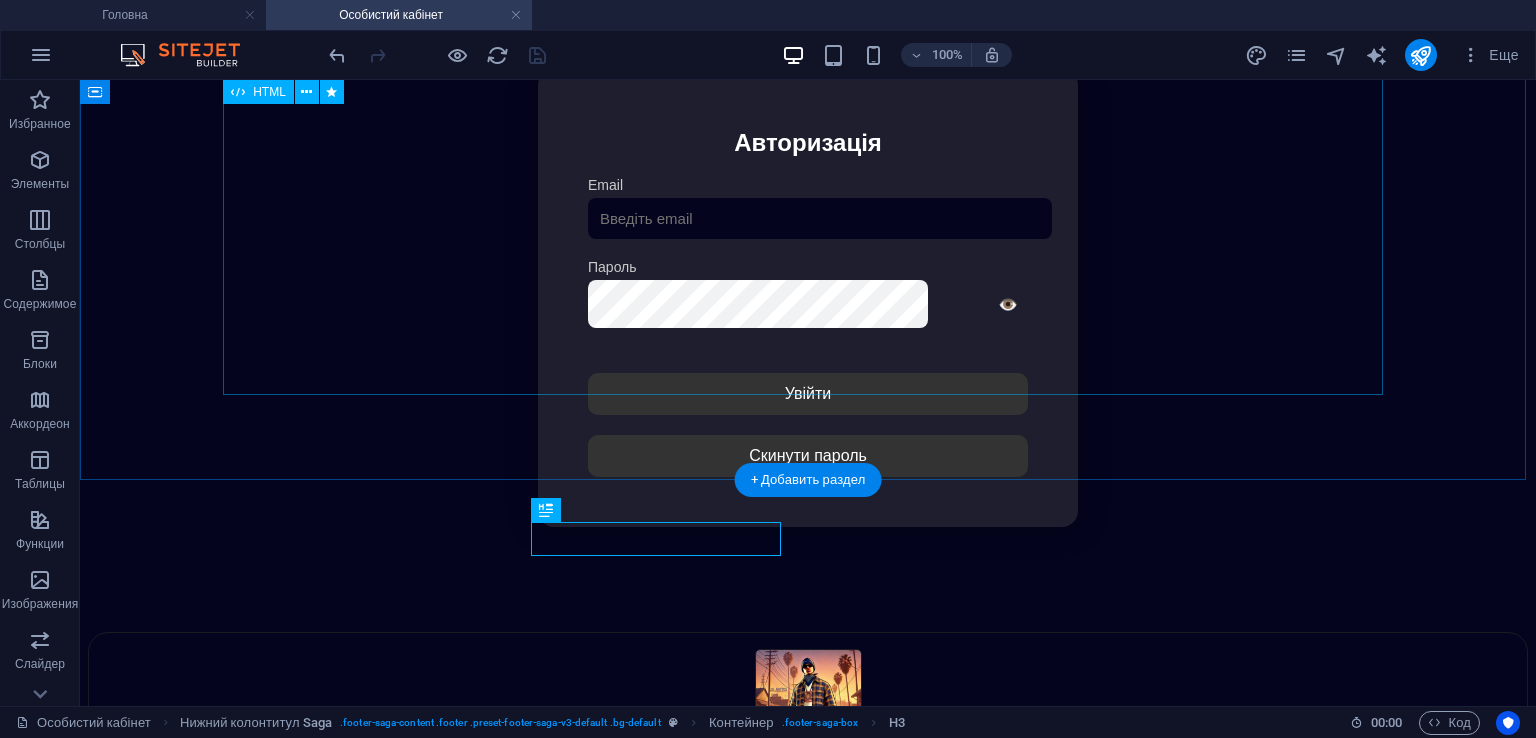 scroll, scrollTop: 35, scrollLeft: 0, axis: vertical 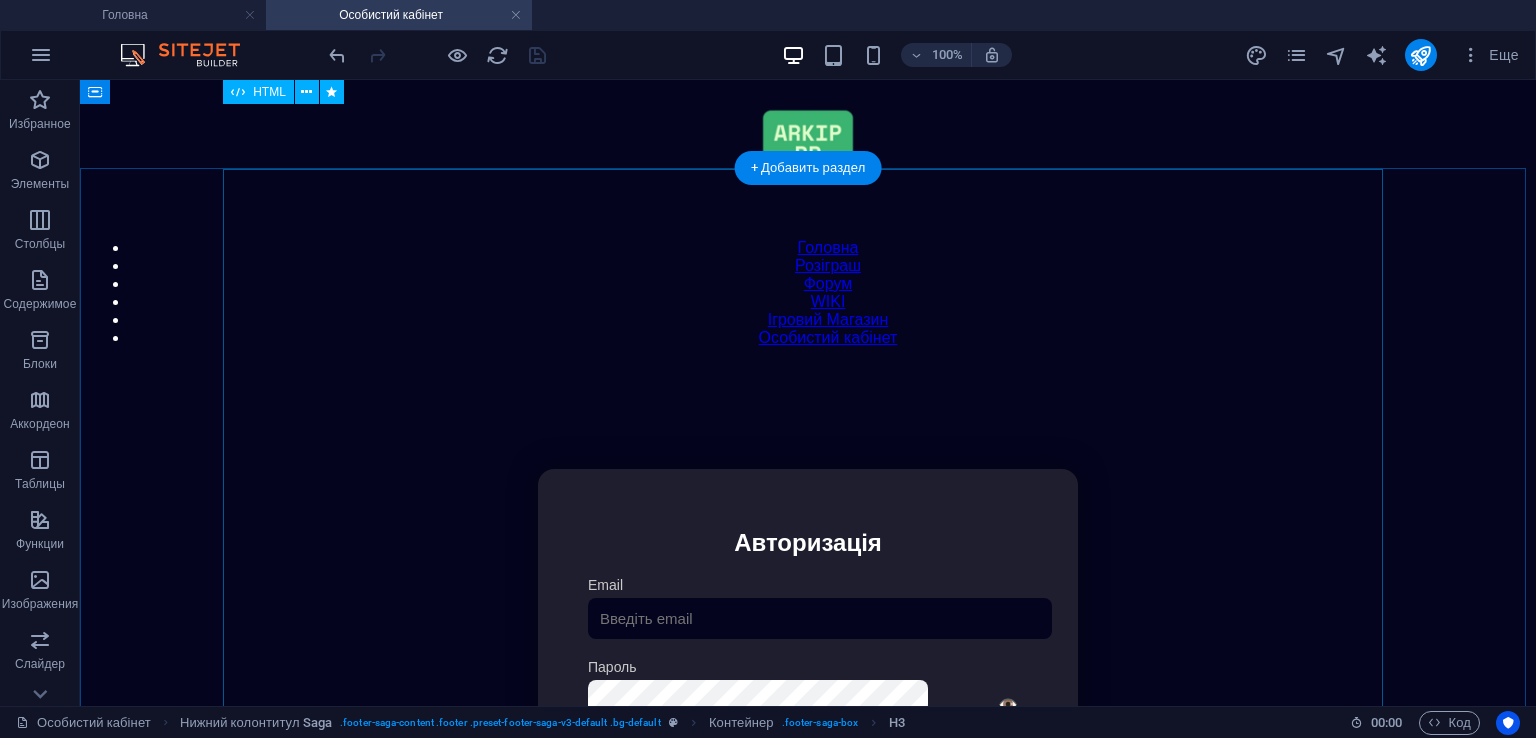 click on "Особистий кабінет
Авторизація
Email
Пароль
👁️
Увійти
Скинути пароль
Скидання пароля
Введіть ваш email:
Скинути
Закрити
Особистий кабінет
Вийти з кабінету
Важлива інформація
Інформація
Ігровий Нікнейм:
Пошта:
Гроші:   ₴
XP:
Рівень:
Здоров'я:  %
Броня:  %
VIP:
Рейтинг
Рейтинг гравців
Гравців не знайдено
Документи
Мої документи
Паспорт:   Немає
Трудова книжка:   Немає
Додати документ
Розваги" at bounding box center (808, 698) 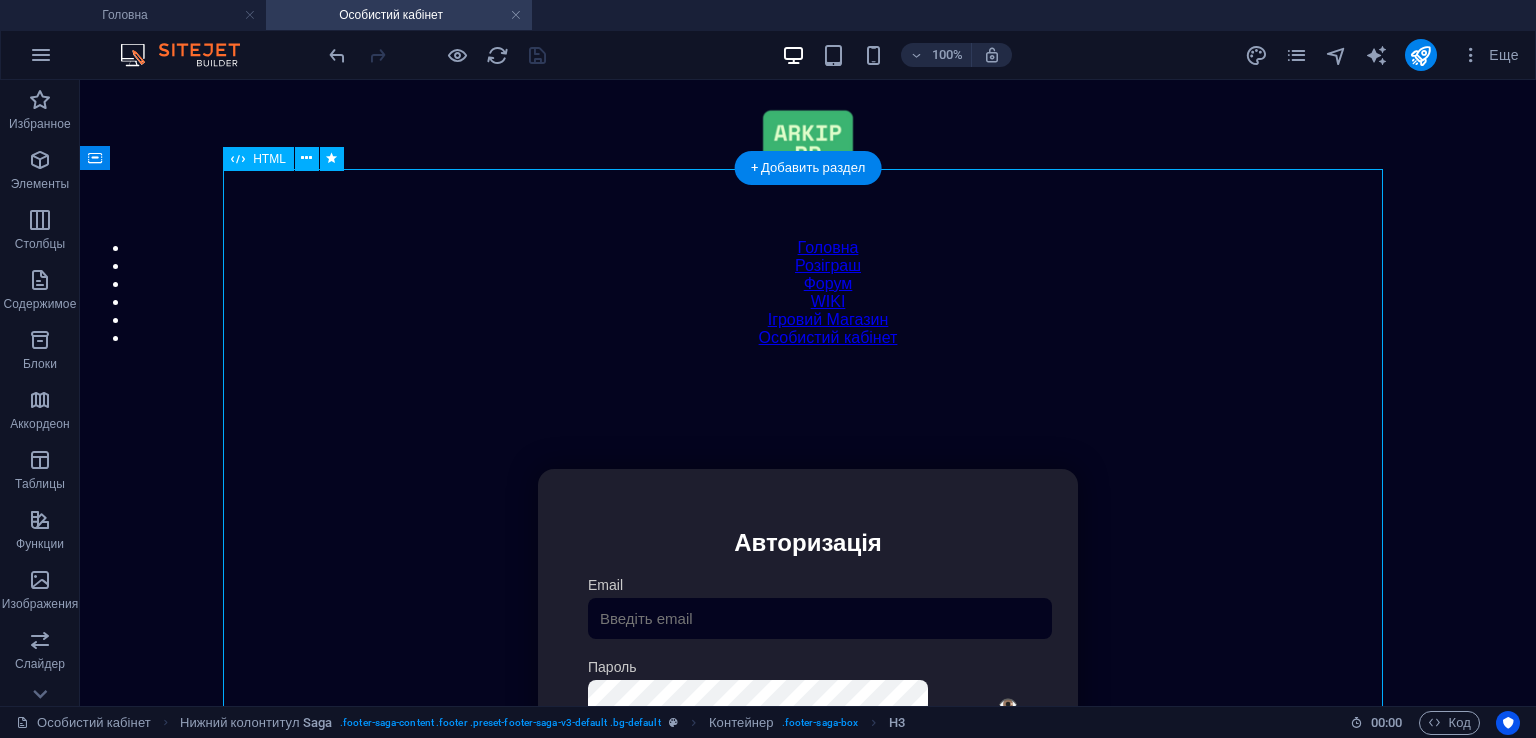 click on "Особистий кабінет
Авторизація
Email
Пароль
👁️
Увійти
Скинути пароль
Скидання пароля
Введіть ваш email:
Скинути
Закрити
Особистий кабінет
Вийти з кабінету
Важлива інформація
Інформація
Ігровий Нікнейм:
Пошта:
Гроші:   ₴
XP:
Рівень:
Здоров'я:  %
Броня:  %
VIP:
Рейтинг
Рейтинг гравців
Гравців не знайдено
Документи
Мої документи
Паспорт:   Немає
Трудова книжка:   Немає
Додати документ
Розваги" at bounding box center [808, 698] 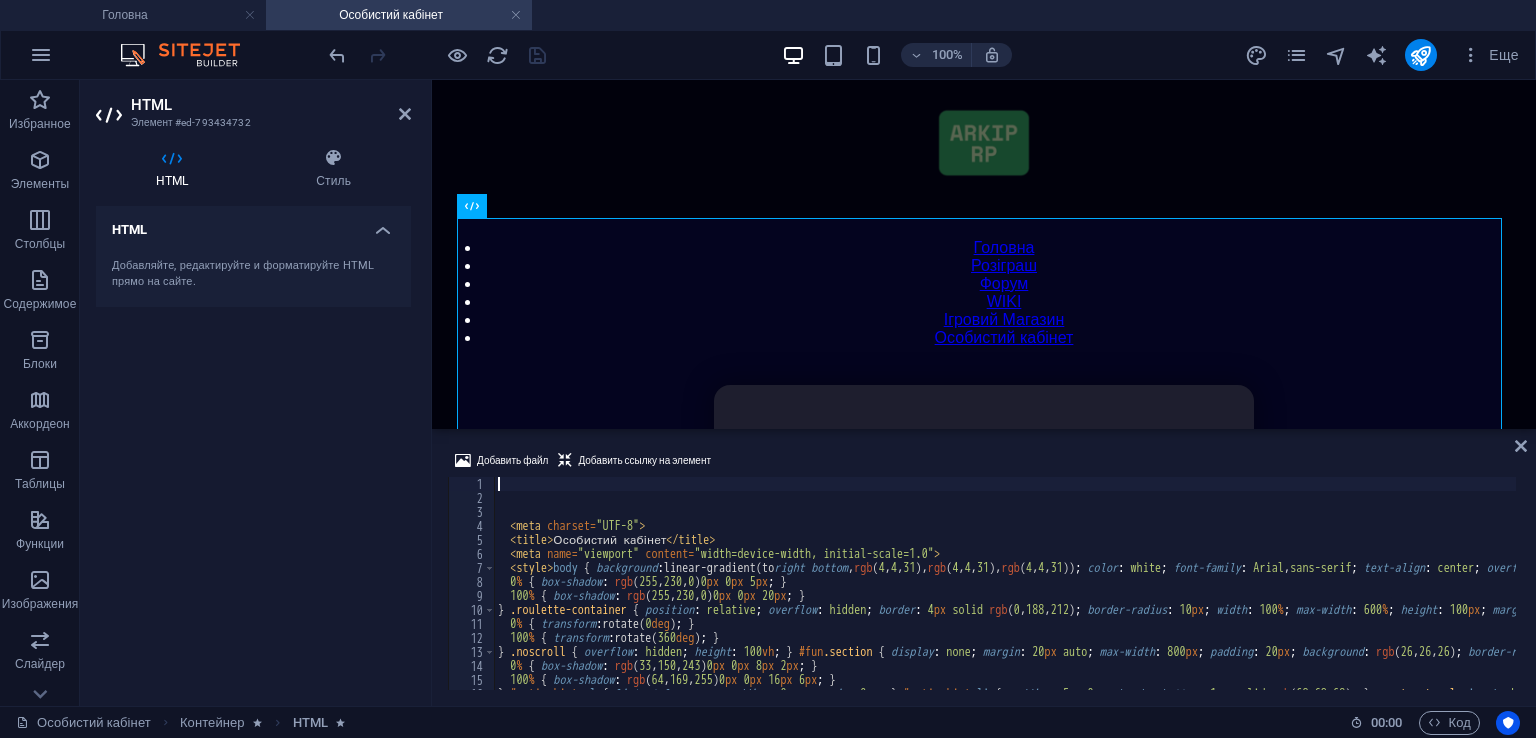 click on "< meta   charset = "UTF-8" >    < title > Особистий кабінет </ title >    < meta   name = "viewport"   content = "width=device-width, initial-scale=1.0" >    < style > body   {   background :  linear-gradient(to  right   bottom ,  rgb ( 4 ,  4 ,  31 ),  rgb ( 4 ,  4 ,  31 ),  rgb ( 4 ,  4 ,  31 )) ;   color :   white ;   font-family :   Arial ,  sans-serif ;   text-align :   center ;   overflow-x :   hidden ;   }   h1 ,  h2 ,  h3 ,  h4 ,  h5 ,  h6   {   color :   white ;   }   #login-screen   {   display :   flex ;   justify-content :   center ;   align-items :   center ;   min-height :   100 vh ;   background :  linear-gradient(to  right   bottom ,  rgb ( 4 ,  4 ,  31 ),  rgb ( 4 ,  4 ,  31 )) ;   padding :   20 px ;   animation :   1 s   ease   0 s   1   normal   none  running fadeIn ;   }   #login-form   {   background :   rgb ( 30 ,  30 ,  46 ) ;   border-radius :   16 px ;   box-shadow :   rgba ( 0 ,  0 ,  0 ,  0.4 )  0 px   0 px   30 px ;   max-width :   440 px ;   padding :   40 px" at bounding box center [14453, 595] 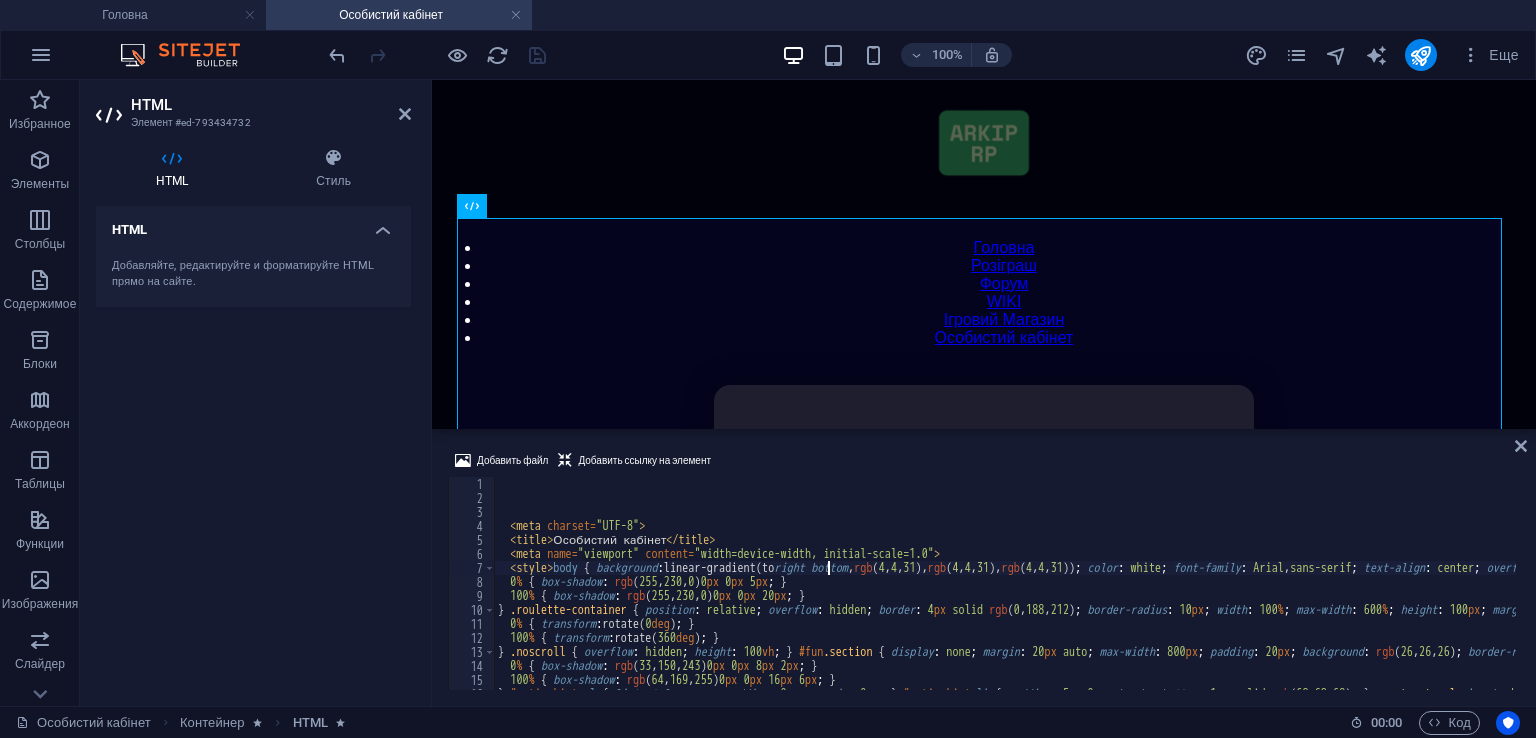 click on "< meta   charset = "UTF-8" >    < title > Особистий кабінет </ title >    < meta   name = "viewport"   content = "width=device-width, initial-scale=1.0" >    < style > body   {   background :  linear-gradient(to  right   bottom ,  rgb ( 4 ,  4 ,  31 ),  rgb ( 4 ,  4 ,  31 ),  rgb ( 4 ,  4 ,  31 )) ;   color :   white ;   font-family :   Arial ,  sans-serif ;   text-align :   center ;   overflow-x :   hidden ;   }   h1 ,  h2 ,  h3 ,  h4 ,  h5 ,  h6   {   color :   white ;   }   #login-screen   {   display :   flex ;   justify-content :   center ;   align-items :   center ;   min-height :   100 vh ;   background :  linear-gradient(to  right   bottom ,  rgb ( 4 ,  4 ,  31 ),  rgb ( 4 ,  4 ,  31 )) ;   padding :   20 px ;   animation :   1 s   ease   0 s   1   normal   none  running fadeIn ;   }   #login-form   {   background :   rgb ( 30 ,  30 ,  46 ) ;   border-radius :   16 px ;   box-shadow :   rgba ( 0 ,  0 ,  0 ,  0.4 )  0 px   0 px   30 px ;   max-width :   440 px ;   padding :   40 px" at bounding box center [14453, 595] 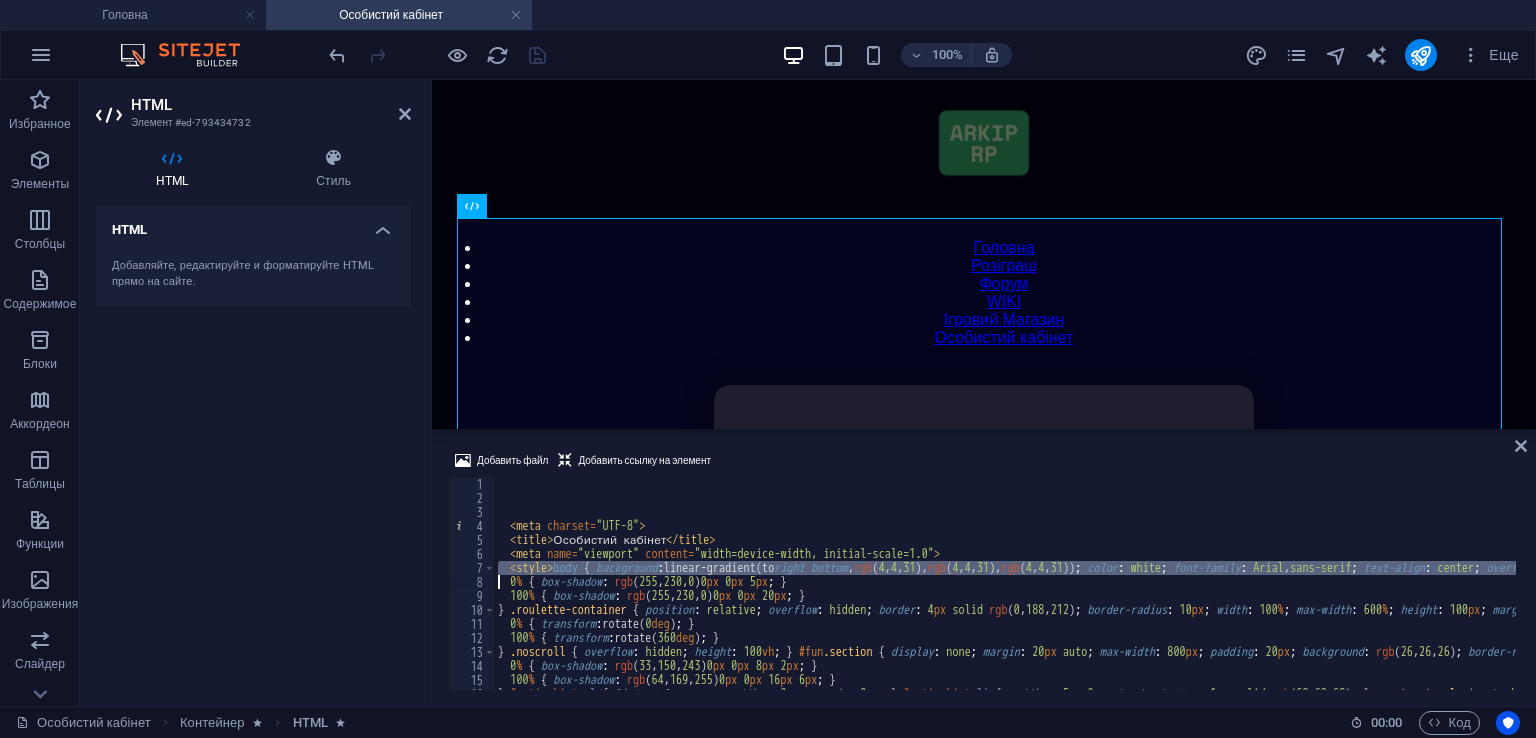 click on "< meta   charset = "UTF-8" >    < title > Особистий кабінет </ title >    < meta   name = "viewport"   content = "width=device-width, initial-scale=1.0" >    < style > body   {   background :  linear-gradient(to  right   bottom ,  rgb ( 4 ,  4 ,  31 ),  rgb ( 4 ,  4 ,  31 ),  rgb ( 4 ,  4 ,  31 )) ;   color :   white ;   font-family :   Arial ,  sans-serif ;   text-align :   center ;   overflow-x :   hidden ;   }   h1 ,  h2 ,  h3 ,  h4 ,  h5 ,  h6   {   color :   white ;   }   #login-screen   {   display :   flex ;   justify-content :   center ;   align-items :   center ;   min-height :   100 vh ;   background :  linear-gradient(to  right   bottom ,  rgb ( 4 ,  4 ,  31 ),  rgb ( 4 ,  4 ,  31 )) ;   padding :   20 px ;   animation :   1 s   ease   0 s   1   normal   none  running fadeIn ;   }   #login-form   {   background :   rgb ( 30 ,  30 ,  46 ) ;   border-radius :   16 px ;   box-shadow :   rgba ( 0 ,  0 ,  0 ,  0.4 )  0 px   0 px   30 px ;   max-width :   440 px ;   padding :   40 px" at bounding box center [14453, 595] 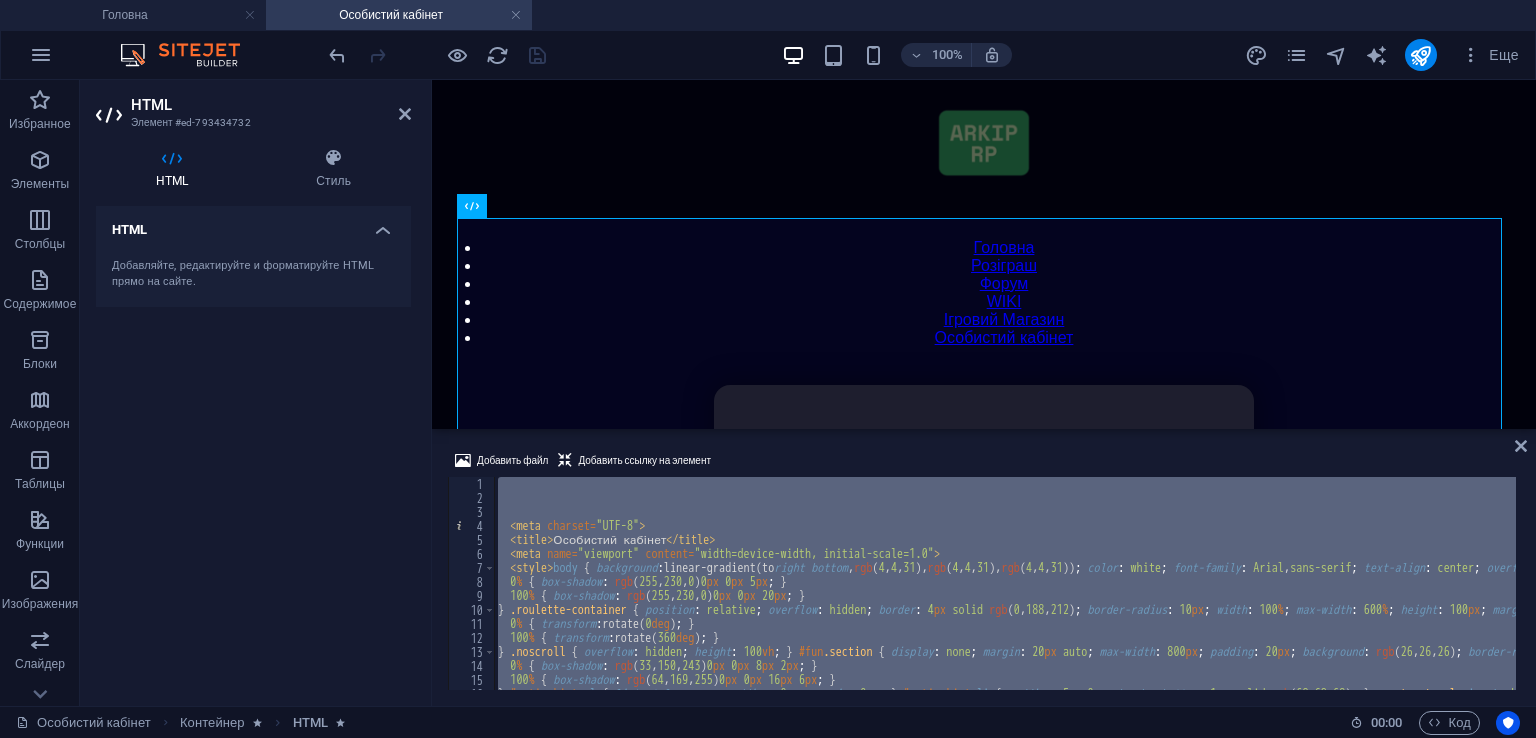 click on "Добавить файл Добавить ссылку на элемент" at bounding box center [984, 463] 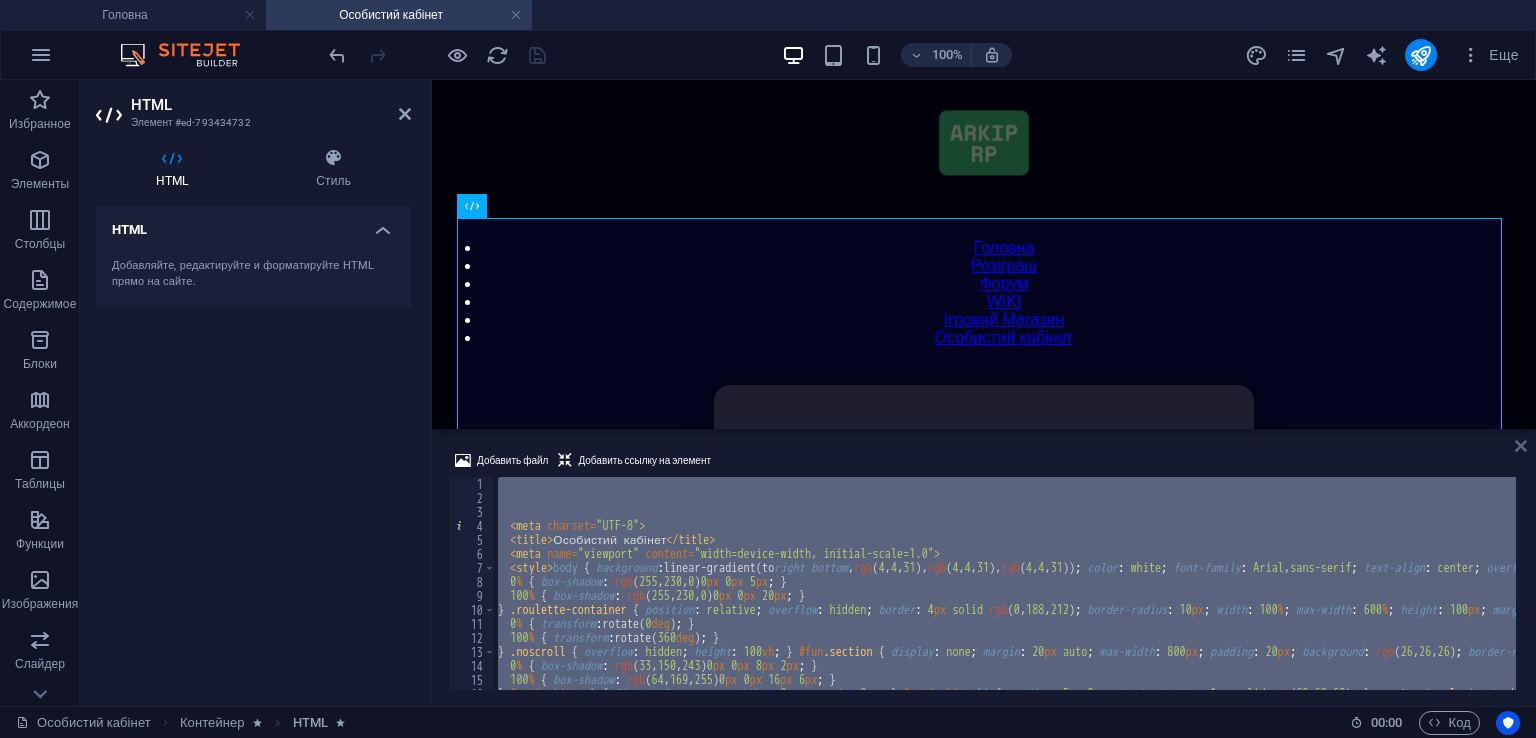 drag, startPoint x: 1524, startPoint y: 447, endPoint x: 1443, endPoint y: 366, distance: 114.5513 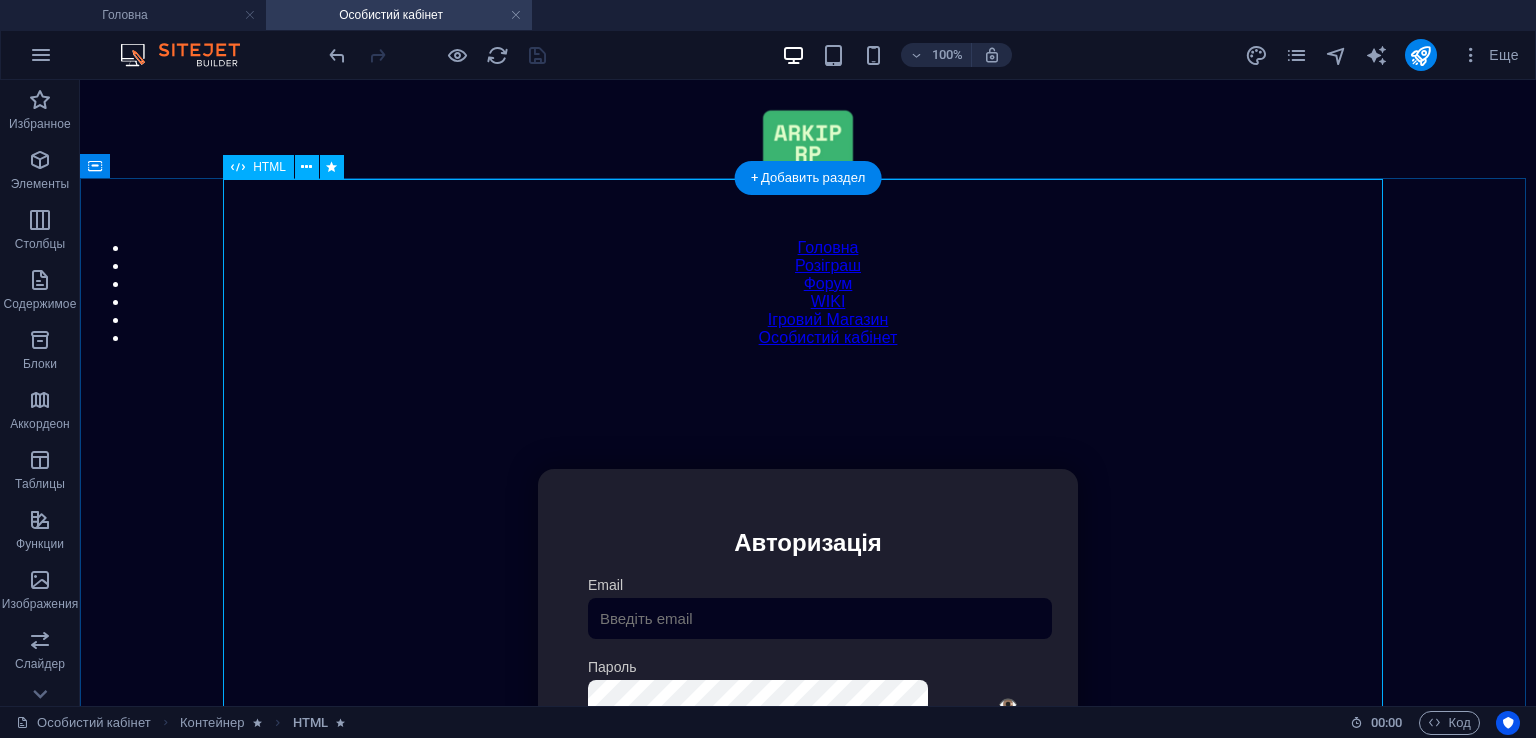 click on "Особистий кабінет
Авторизація
Email
Пароль
👁️
Увійти
Скинути пароль
Скидання пароля
Введіть ваш email:
Скинути
Закрити
Особистий кабінет
Вийти з кабінету
Важлива інформація
Інформація
Ігровий Нікнейм:
Пошта:
Гроші:   ₴
XP:
Рівень:
Здоров'я:  %
Броня:  %
VIP:
Рейтинг
Рейтинг гравців
Гравців не знайдено
Документи
Мої документи
Паспорт:   Немає
Трудова книжка:   Немає
Додати документ
Розваги" at bounding box center [808, 698] 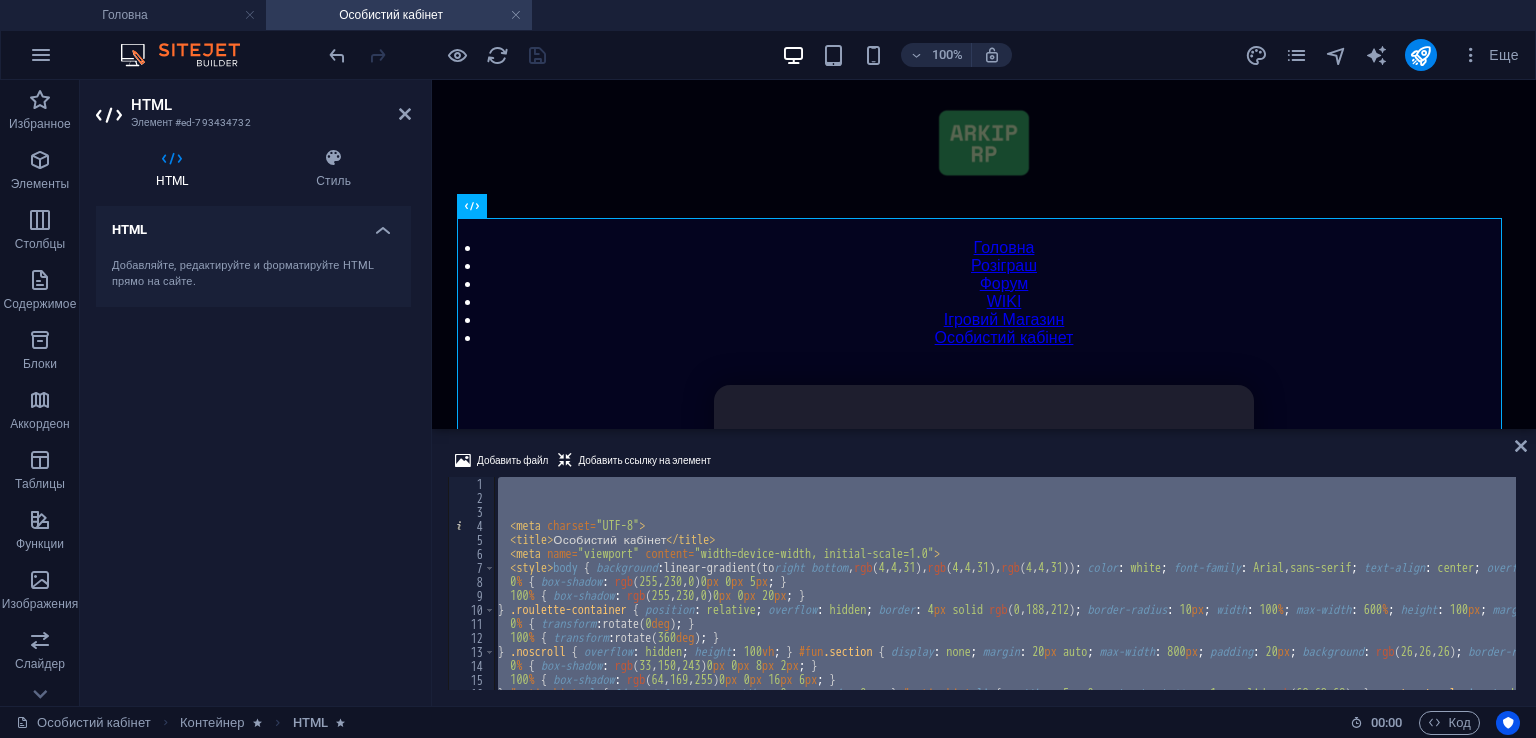 click on "< meta   charset = "UTF-8" >    < title > Особистий кабінет </ title >    < meta   name = "viewport"   content = "width=device-width, initial-scale=1.0" >    < style > body   {   background :  linear-gradient(to  right   bottom ,  rgb ( 4 ,  4 ,  31 ),  rgb ( 4 ,  4 ,  31 ),  rgb ( 4 ,  4 ,  31 )) ;   color :   white ;   font-family :   Arial ,  sans-serif ;   text-align :   center ;   overflow-x :   hidden ;   }   h1 ,  h2 ,  h3 ,  h4 ,  h5 ,  h6   {   color :   white ;   }   #login-screen   {   display :   flex ;   justify-content :   center ;   align-items :   center ;   min-height :   100 vh ;   background :  linear-gradient(to  right   bottom ,  rgb ( 4 ,  4 ,  31 ),  rgb ( 4 ,  4 ,  31 )) ;   padding :   20 px ;   animation :   1 s   ease   0 s   1   normal   none  running fadeIn ;   }   #login-form   {   background :   rgb ( 30 ,  30 ,  46 ) ;   border-radius :   16 px ;   box-shadow :   rgba ( 0 ,  0 ,  0 ,  0.4 )  0 px   0 px   30 px ;   max-width :   440 px ;   padding :   40 px" at bounding box center [1005, 583] 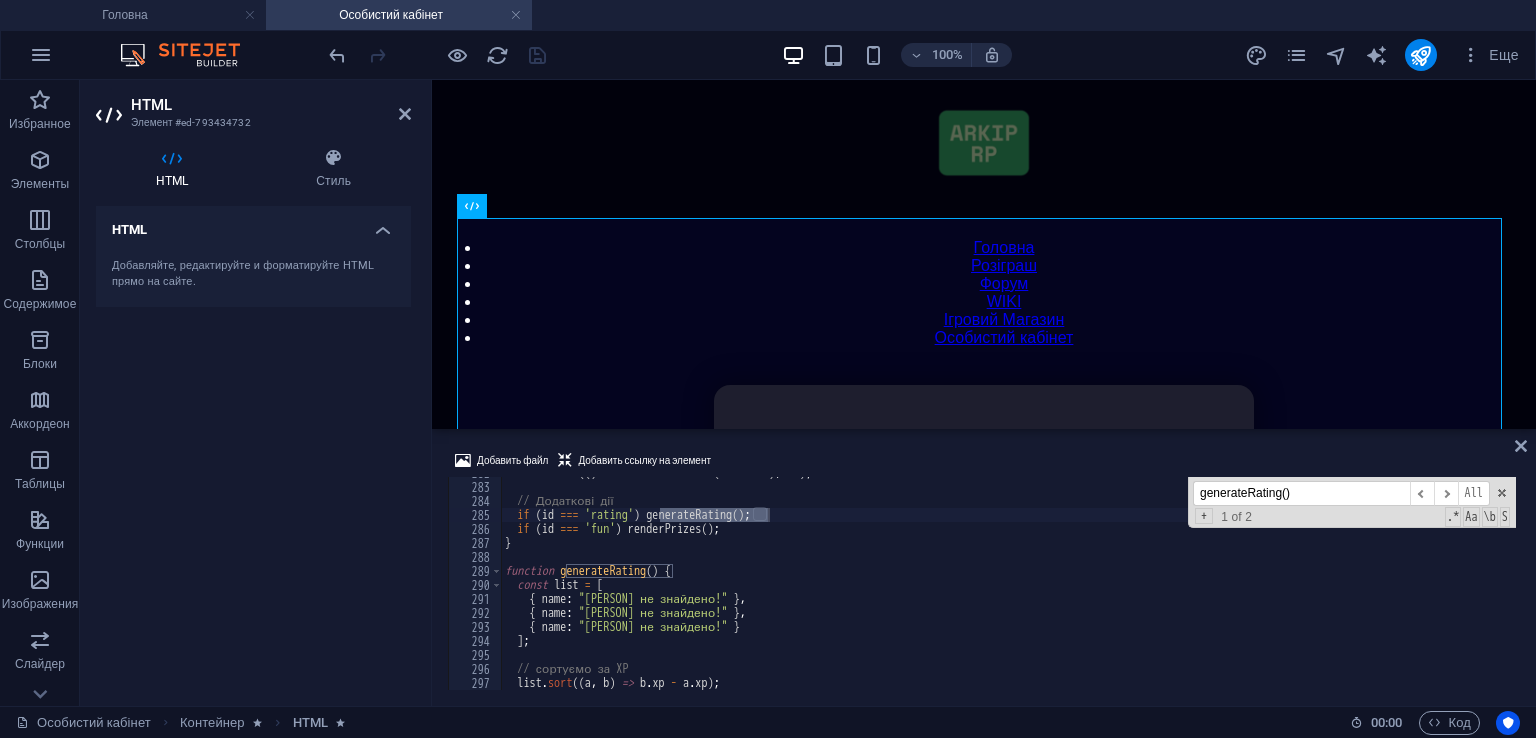scroll, scrollTop: 4005, scrollLeft: 0, axis: vertical 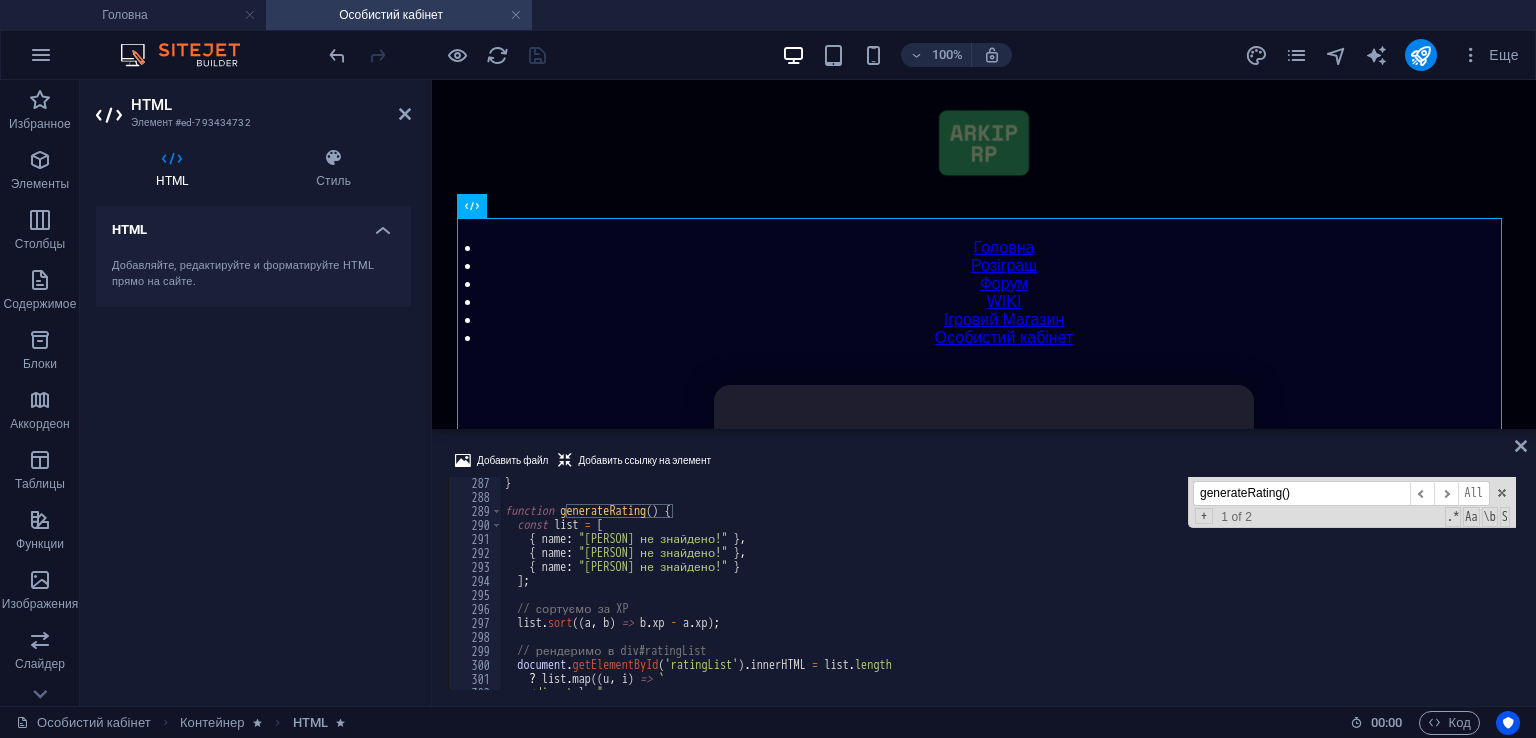 type on "generateRating()" 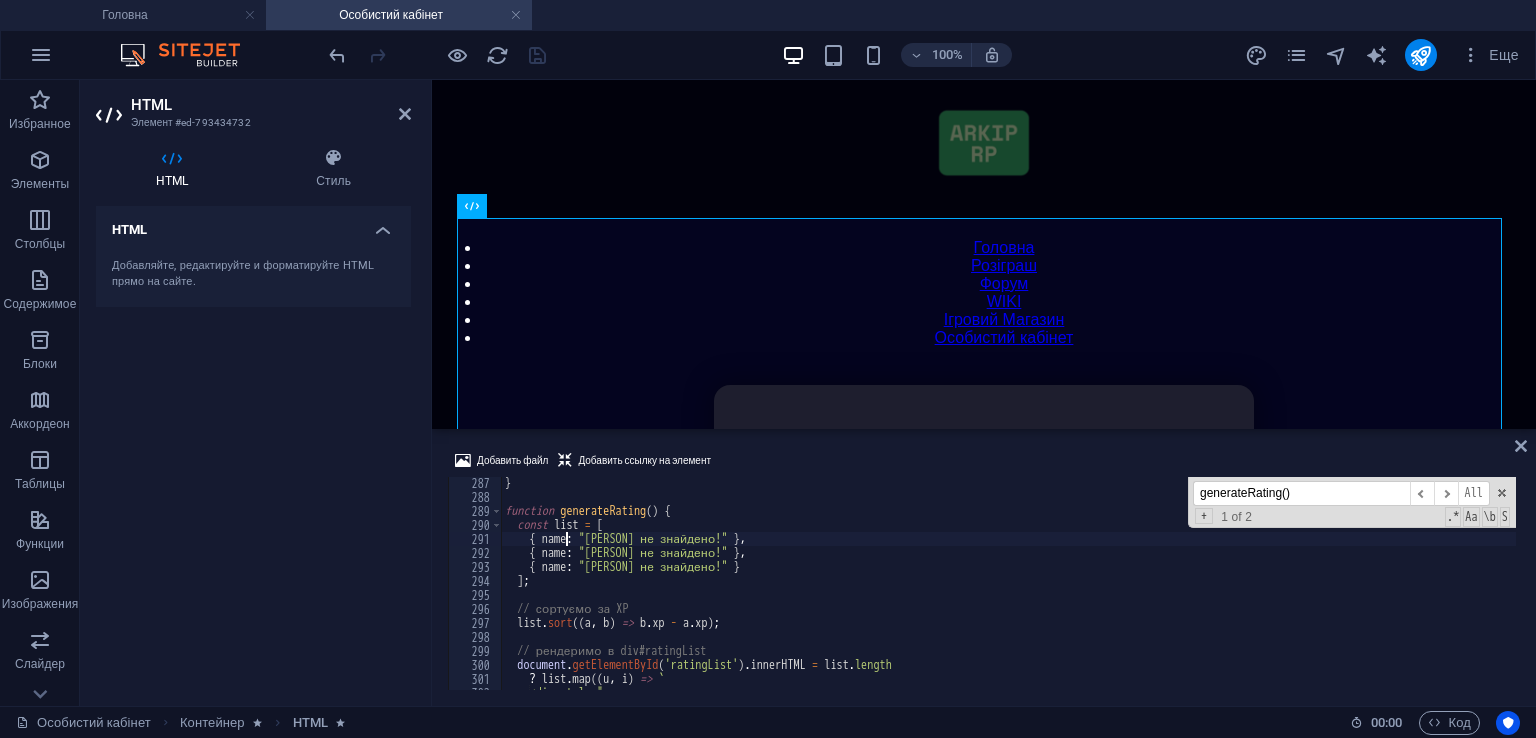 click on "} function   generateRating ( )   {    const   list   =   [      {   name :   "Гравця не знайдено!"   } ,      {   name :   "Гравця не знайдено!"   } ,      {   name :   "Гравця не знайдено!"   }    ] ;    // сортуємо за XP    list . sort (( a ,   b )   =>   b . xp   -   a . xp ) ;    // рендеримо в div#ratingList    document . getElementById ( 'ratingList' ) . innerHTML   =   list . length      ?   list . map (( u ,   i )   =>   `          <div> style="" at bounding box center (14460, 594) 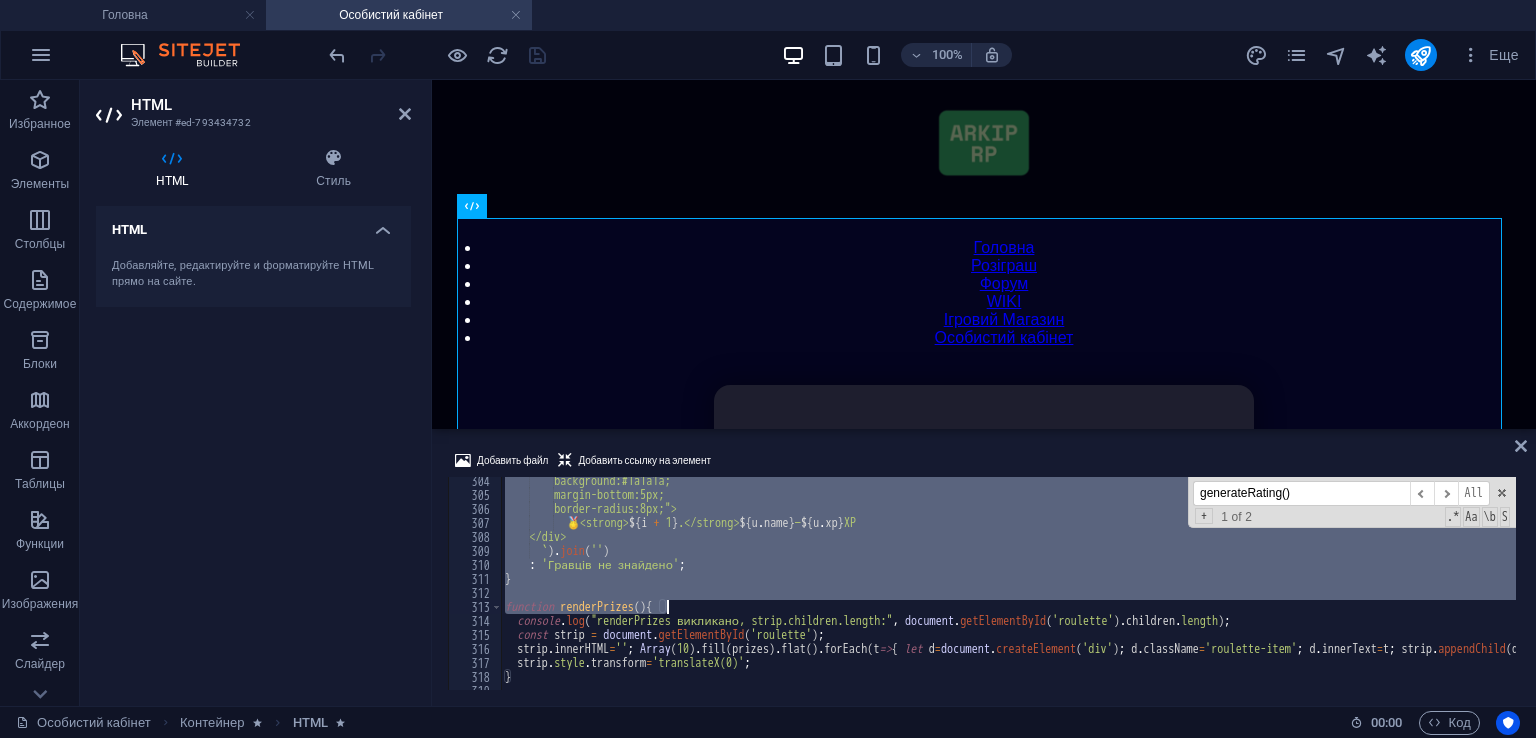 scroll, scrollTop: 4245, scrollLeft: 0, axis: vertical 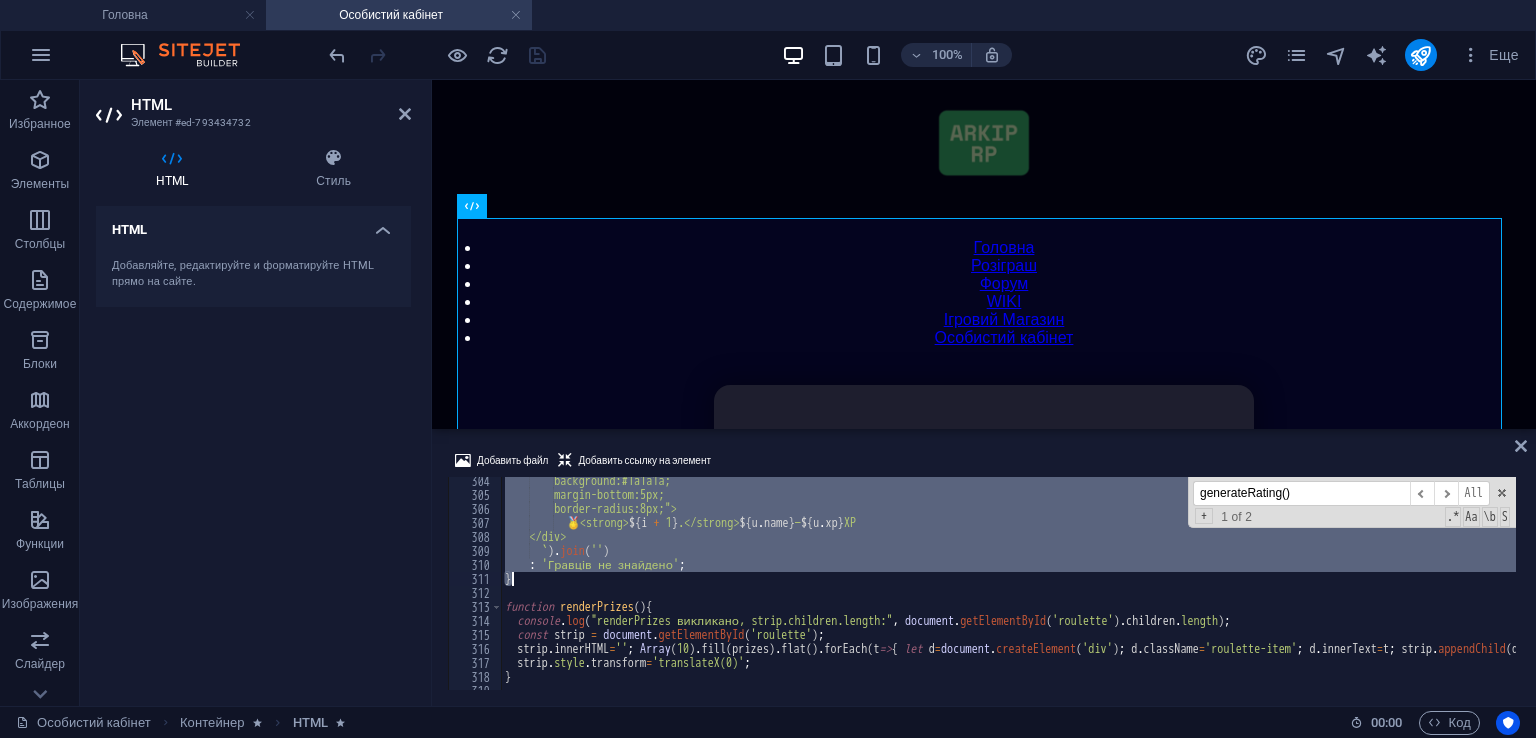 drag, startPoint x: 503, startPoint y: 513, endPoint x: 650, endPoint y: 575, distance: 159.53996 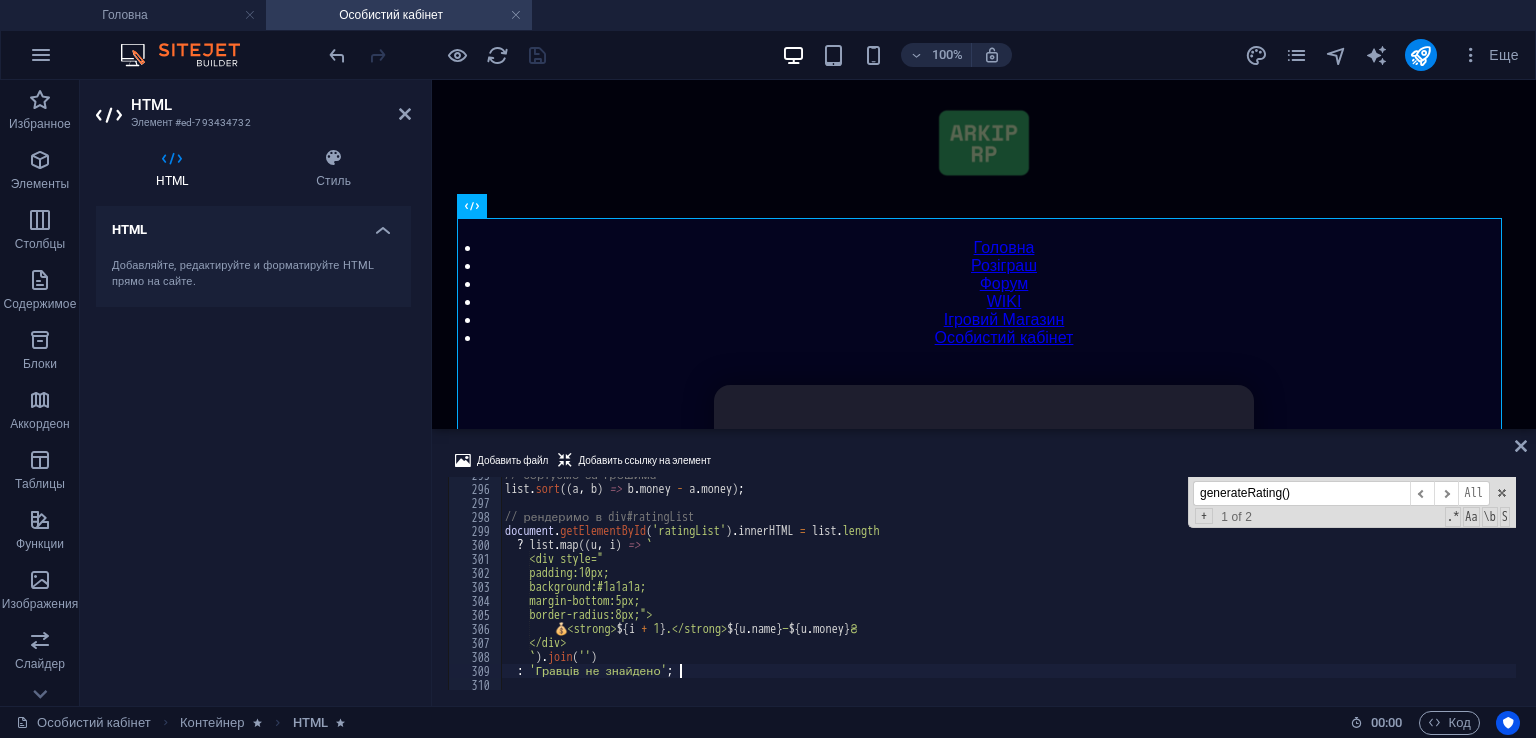 scroll, scrollTop: 4125, scrollLeft: 0, axis: vertical 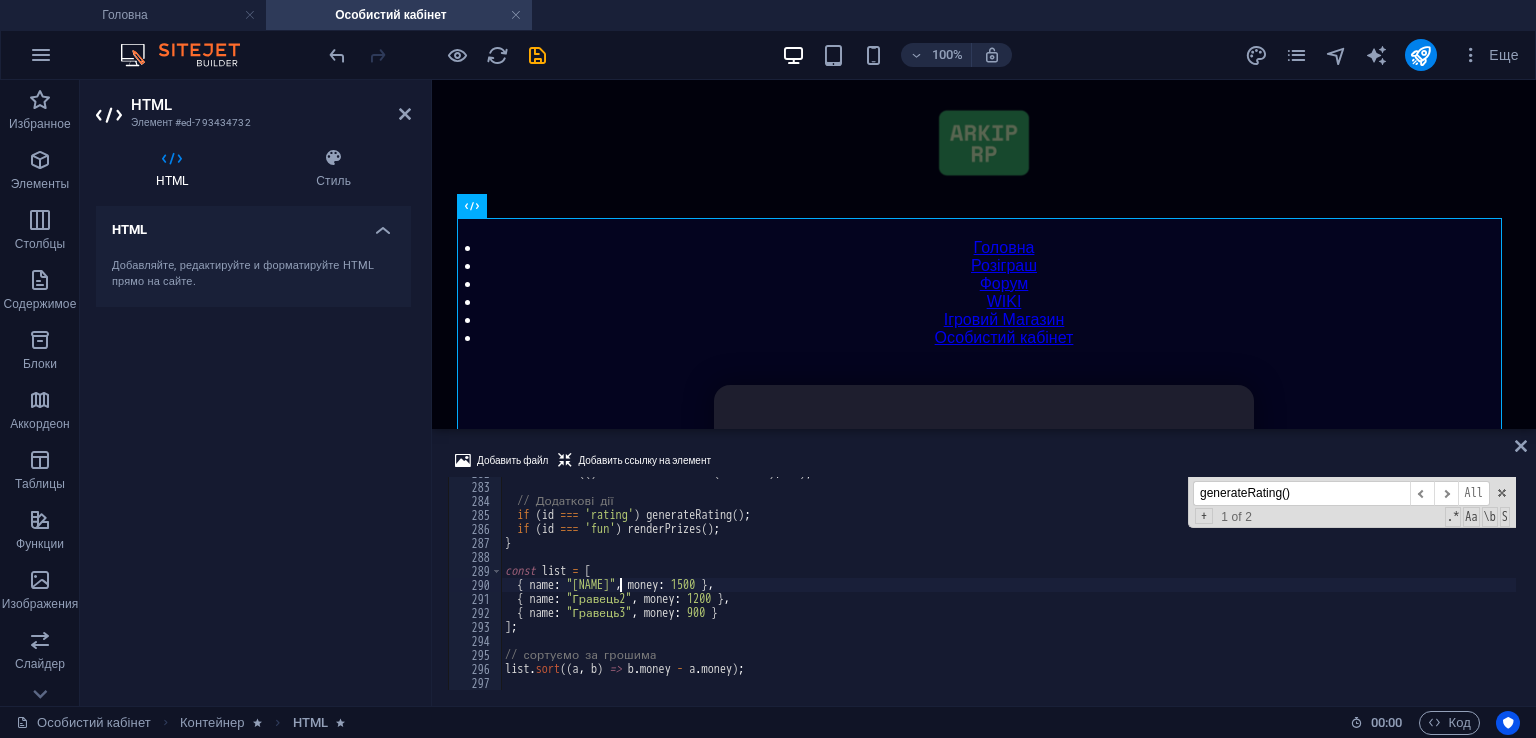 click on "setTimeout (( )   =>   s . classList . add ( 'active' ) ,   50 ) ;    // Додаткові дії    if   ( id   ===   'rating' )   generateRating ( ) ;    if   ( id   ===   'fun' )   renderPrizes ( ) ; } const   list   =   [    {   name :   "[NAME]" ,   money :   1500   } ,    {   name :   "Гравець2" ,   money :   1200   } ,    {   name :   "Гравець3" ,   money :   900   } ] ; // сортуємо за грошима list . sort (( a ,   b )   =>   b . money   -   a . money ) ;" at bounding box center [14460, 584] 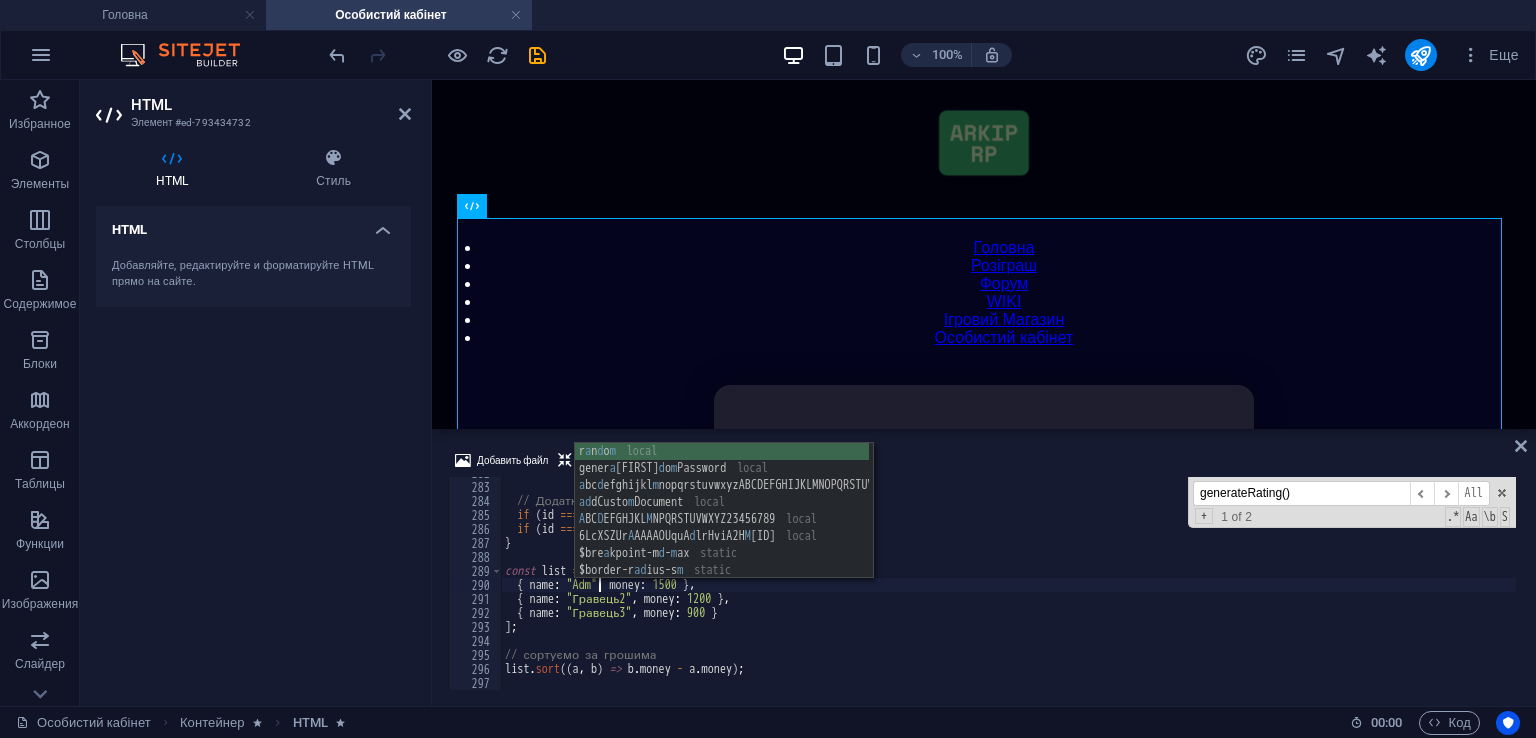 scroll, scrollTop: 0, scrollLeft: 8, axis: horizontal 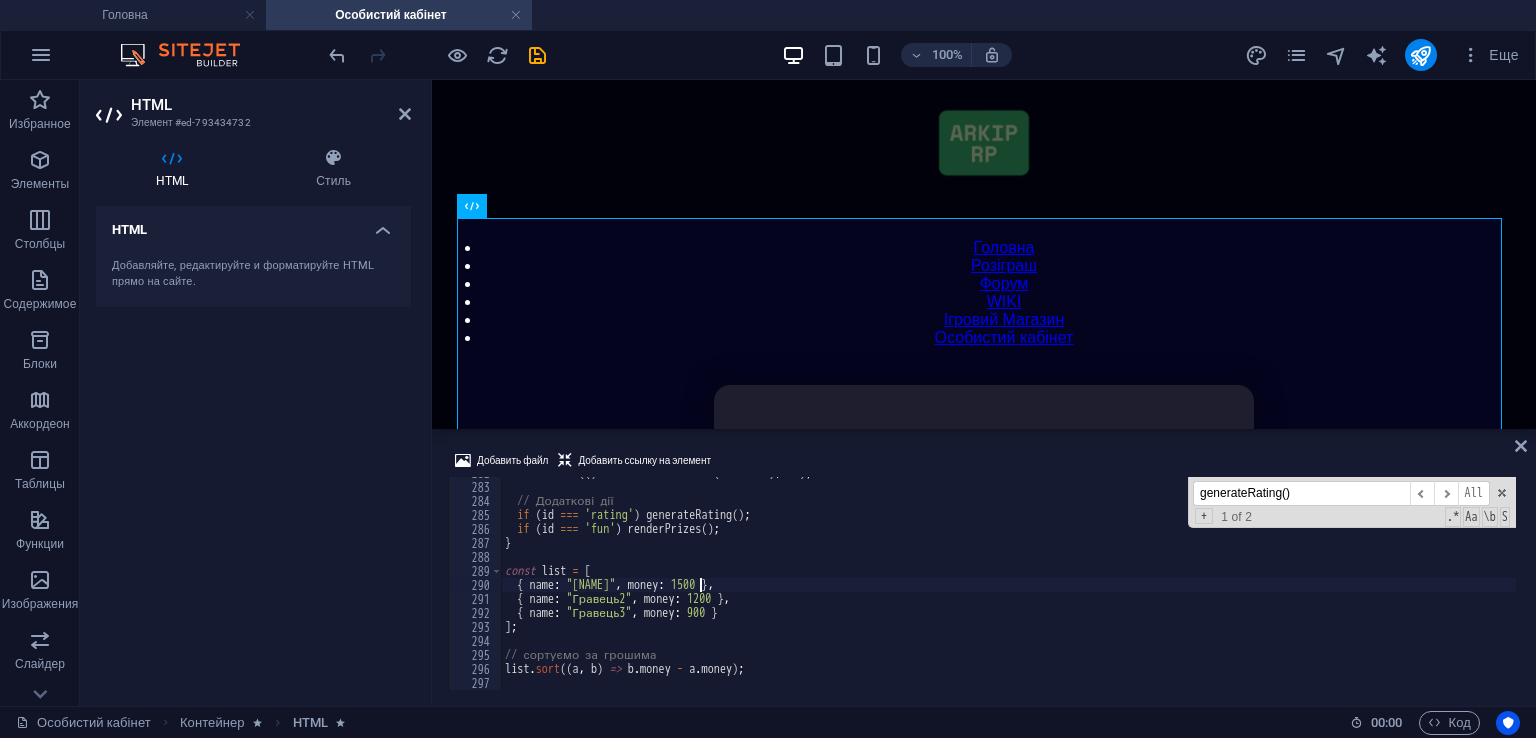 click on "setTimeout (( )   =>   s . classList . add ( 'active' ) ,   50 ) ;    // Додаткові дії    if   ( id   ===   'rating' )   generateRating ( ) ;    if   ( id   ===   'fun' )   renderPrizes ( ) ; } const   list   =   [    {   name :   "Admin" ,   money :   1500   } ,    {   name :   "Гравець2" ,   money :   1200   } ,    {   name :   "Гравець3" ,   money :   900   } ] ; // сортуємо за грошима list . sort (( a ,   b )   =>   b . money   -   a . money ) ;" at bounding box center [14460, 584] 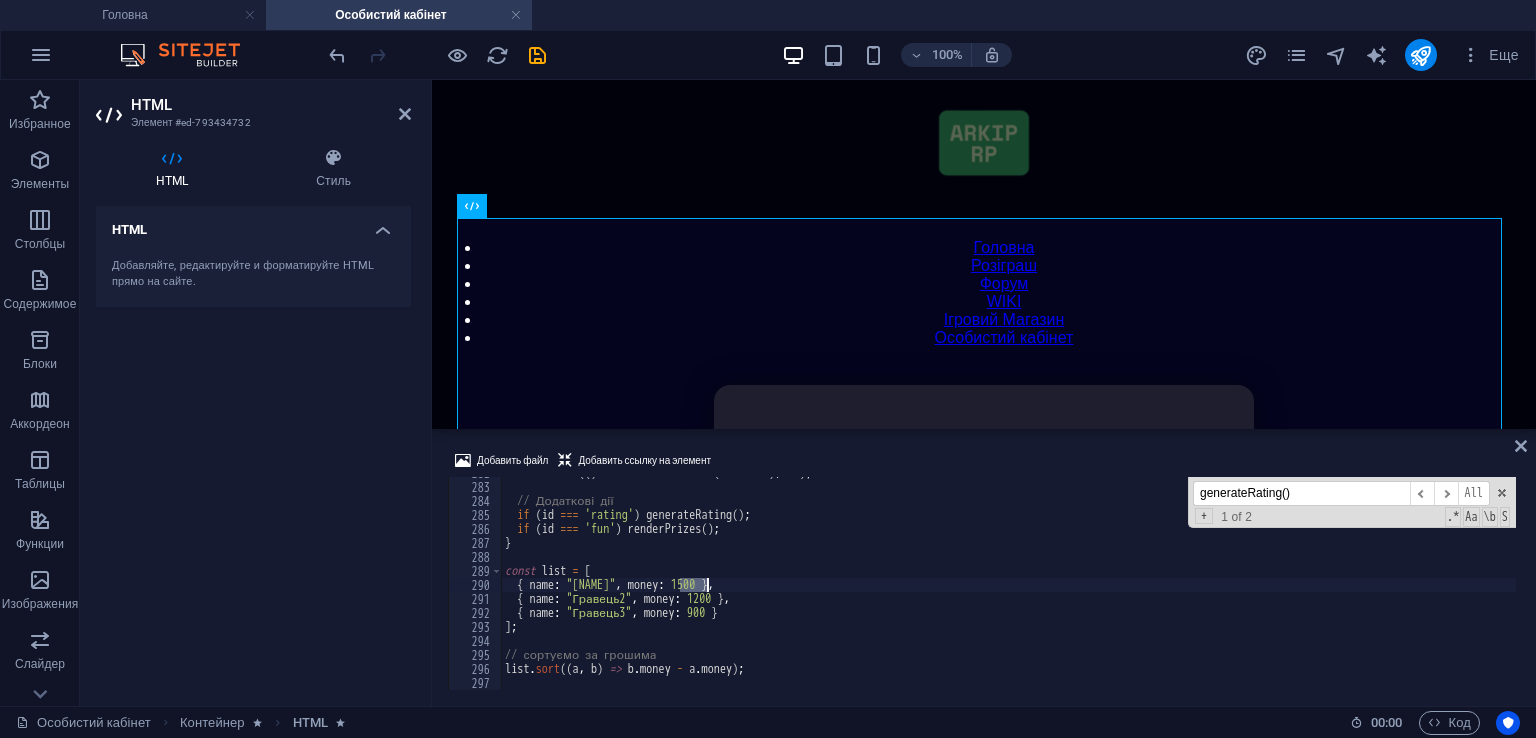 click on "setTimeout (( )   =>   s . classList . add ( 'active' ) ,   50 ) ;    // Додаткові дії    if   ( id   ===   'rating' )   generateRating ( ) ;    if   ( id   ===   'fun' )   renderPrizes ( ) ; } const   list   =   [    {   name :   "Admin" ,   money :   1500   } ,    {   name :   "Гравець2" ,   money :   1200   } ,    {   name :   "Гравець3" ,   money :   900   } ] ; // сортуємо за грошима list . sort (( a ,   b )   =>   b . money   -   a . money ) ;" at bounding box center (14460, 584) 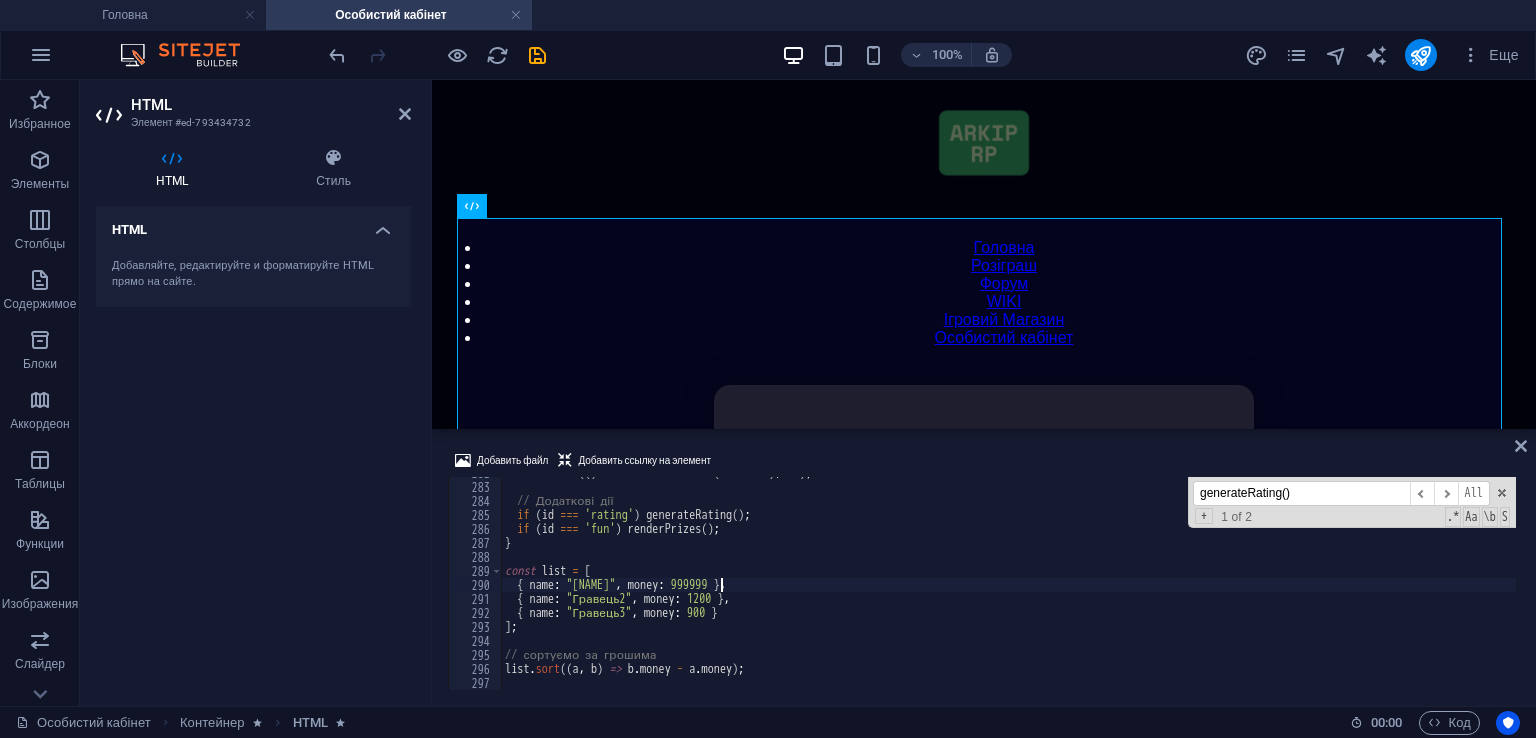 scroll, scrollTop: 0, scrollLeft: 18, axis: horizontal 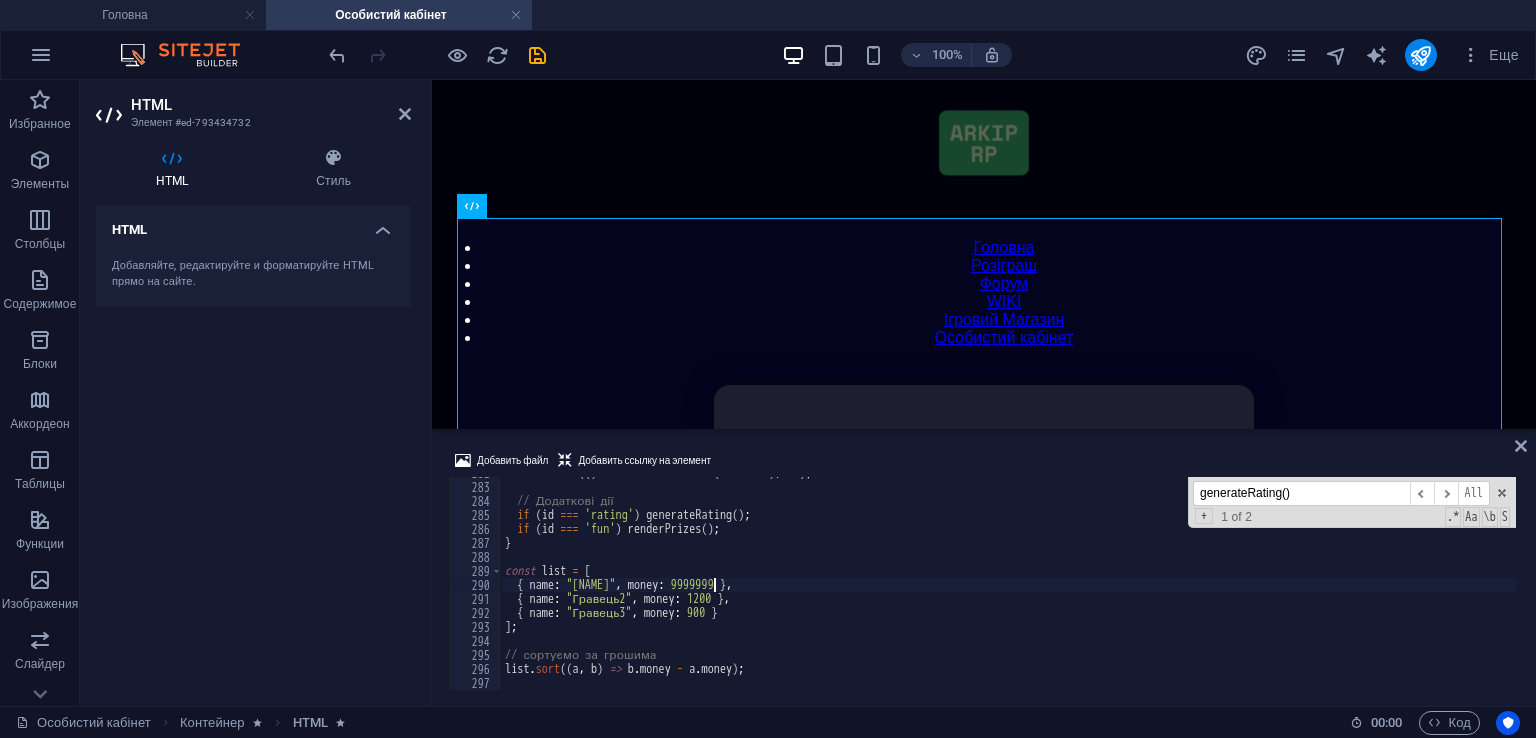 click on "setTimeout (( )   =>   s . classList . add ( 'active' ) ,   50 ) ;    // Додаткові дії    if   ( id   ===   'rating' )   generateRating ( ) ;    if   ( id   ===   'fun' )   renderPrizes ( ) ; } const   list   =   [    {   name :   "[NAME]" ,   money :   9999999   } ,    {   name :   "Гравець2" ,   money :   1200   } ,    {   name :   "Гравець3" ,   money :   900   } ] ; // сортуємо за грошима list . sort (( a ,   b )   =>   b . money   -   a . money ) ;" at bounding box center (14460, 584) 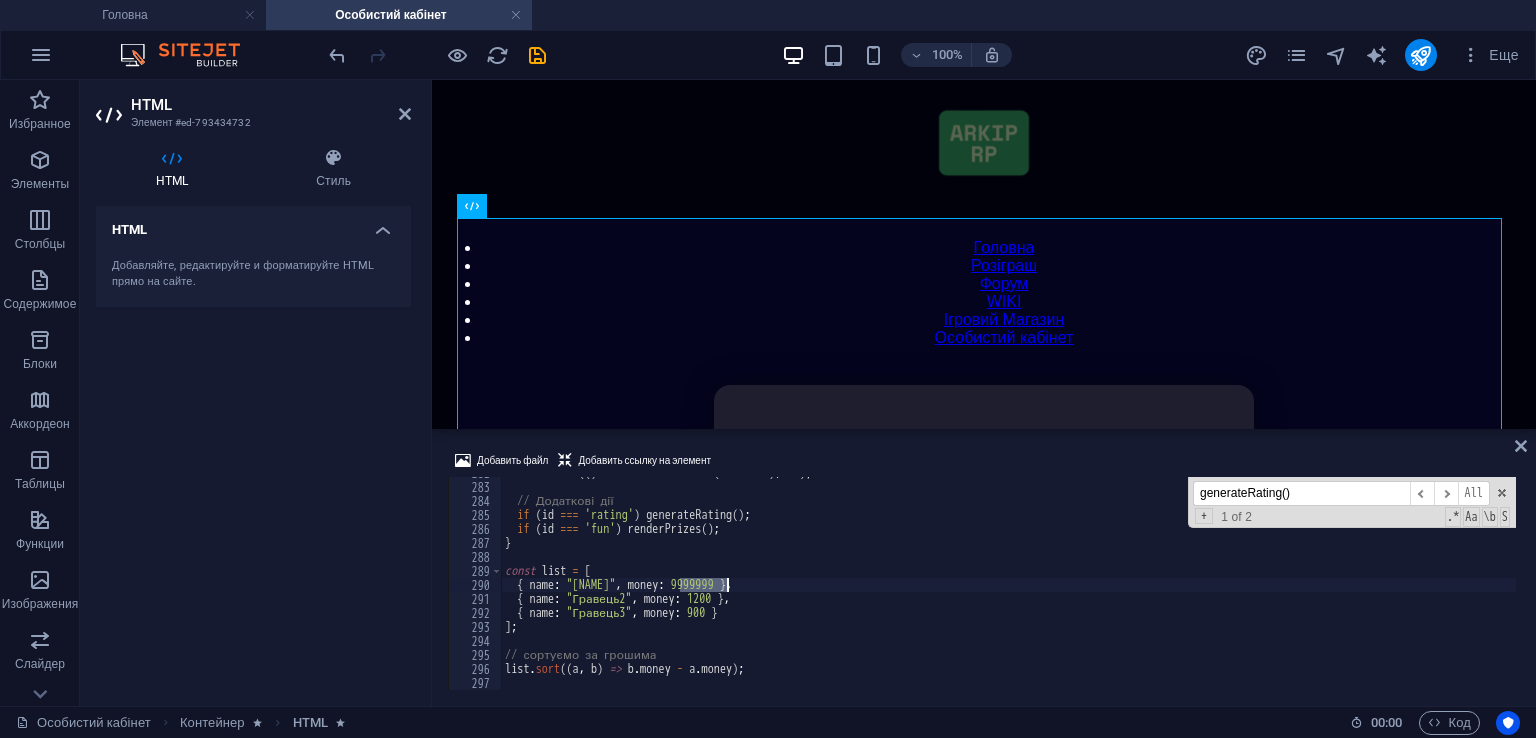 click on "setTimeout (( )   =>   s . classList . add ( 'active' ) ,   50 ) ;    // Додаткові дії    if   ( id   ===   'rating' )   generateRating ( ) ;    if   ( id   ===   'fun' )   renderPrizes ( ) ; } const   list   =   [    {   name :   "[NAME]" ,   money :   9999999   } ,    {   name :   "Гравець2" ,   money :   1200   } ,    {   name :   "Гравець3" ,   money :   900   } ] ; // сортуємо за грошима list . sort (( a ,   b )   =>   b . money   -   a . money ) ;" at bounding box center [14460, 584] 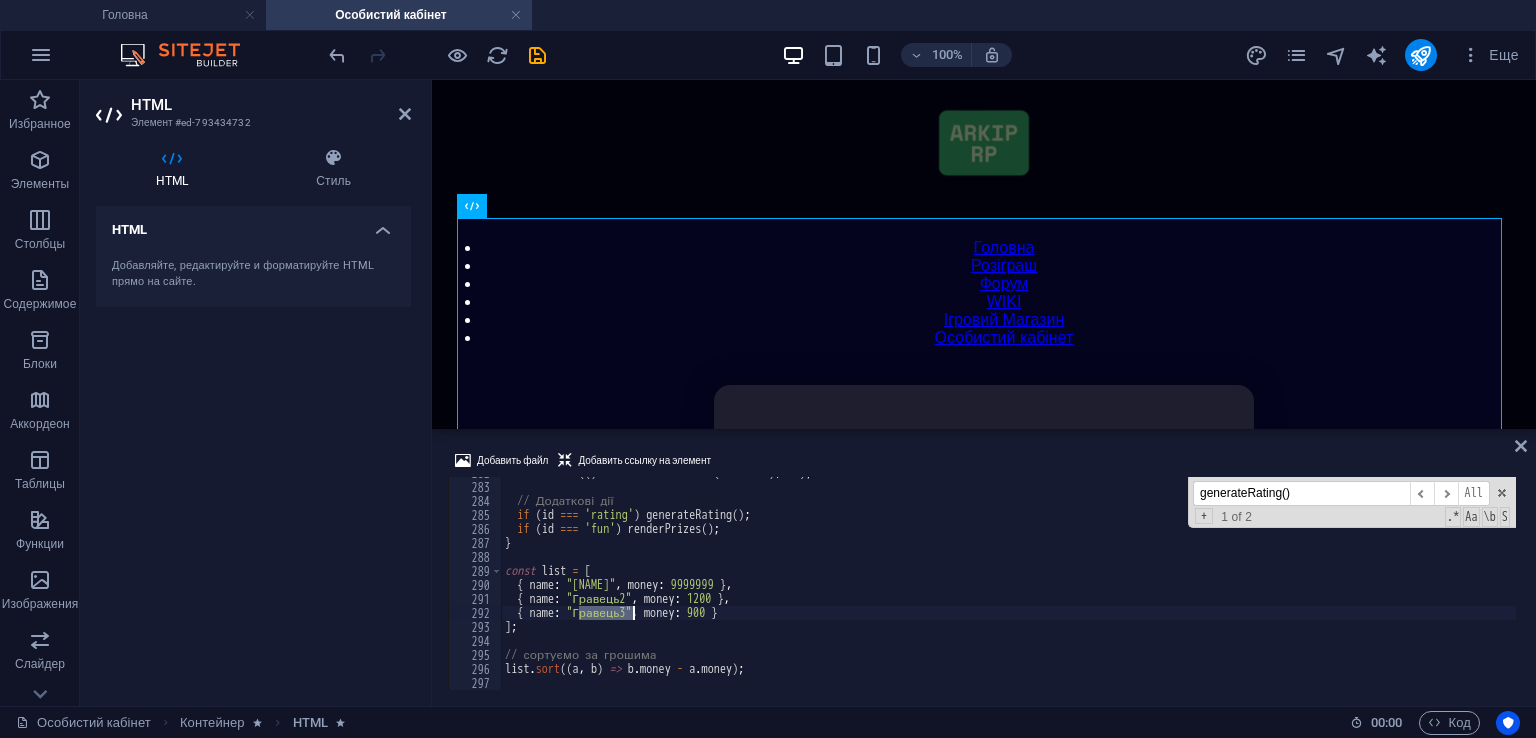 scroll, scrollTop: 0, scrollLeft: 17, axis: horizontal 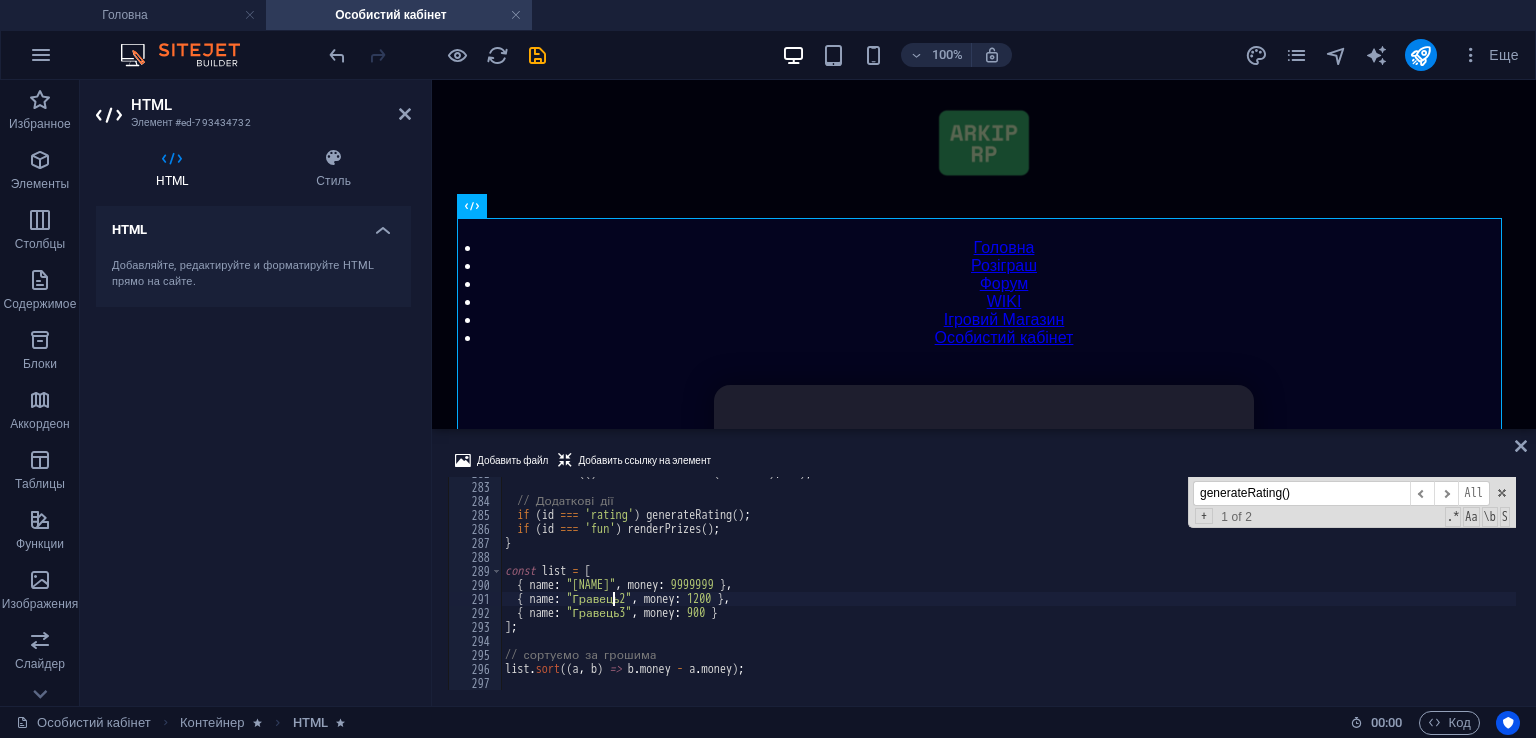 click on "setTimeout (( )   =>   s . classList . add ( 'active' ) ,   50 ) ;    // Додаткові дії    if   ( id   ===   'rating' )   generateRating ( ) ;    if   ( id   ===   'fun' )   renderPrizes ( ) ; } const   list   =   [    {   name :   "[NAME]" ,   money :   9999999   } ,    {   name :   "Гравець2" ,   money :   1200   } ,    {   name :   "Гравець3" ,   money :   900   } ] ; // сортуємо за грошима list . sort (( a ,   b )   =>   b . money   -   a . money ) ;" at bounding box center [14460, 584] 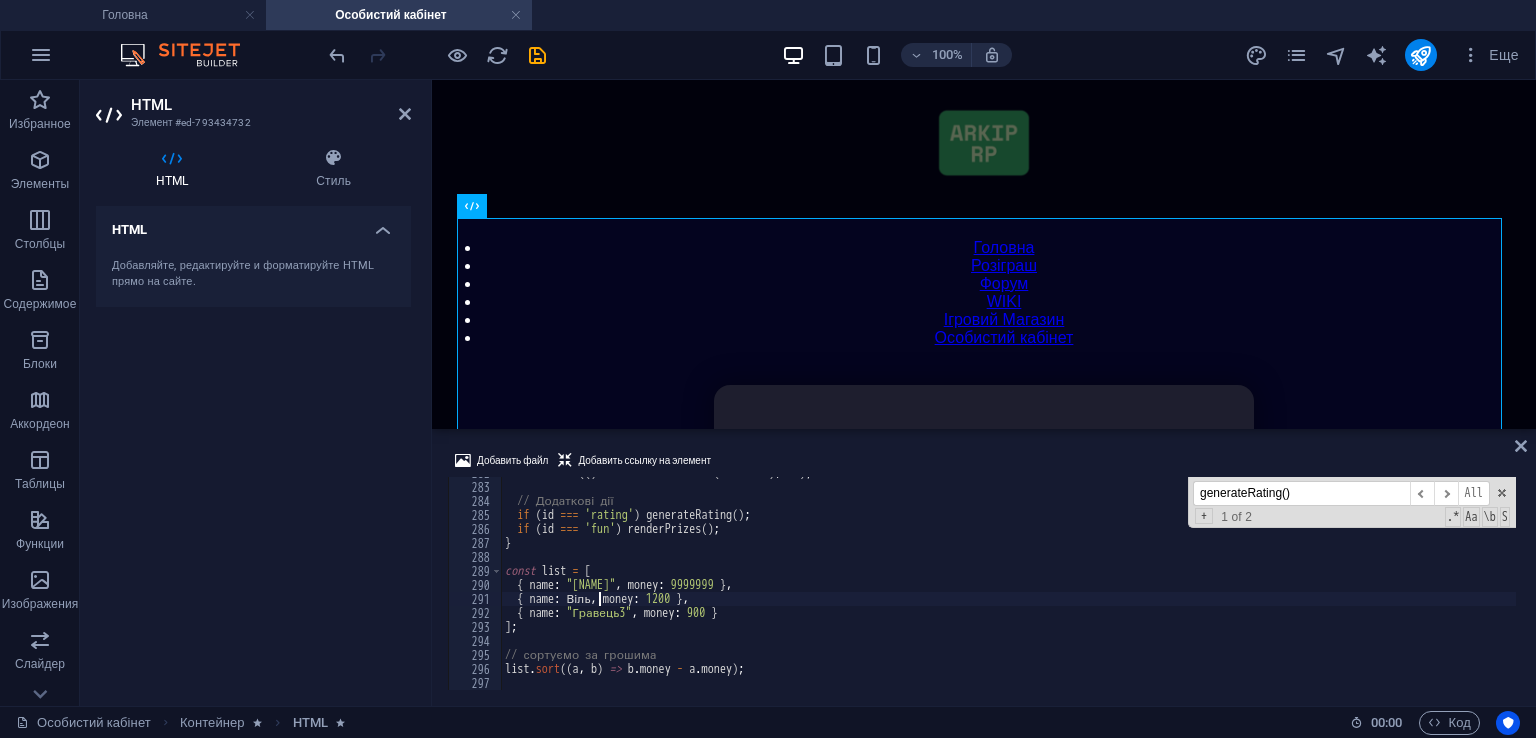 scroll, scrollTop: 0, scrollLeft: 8, axis: horizontal 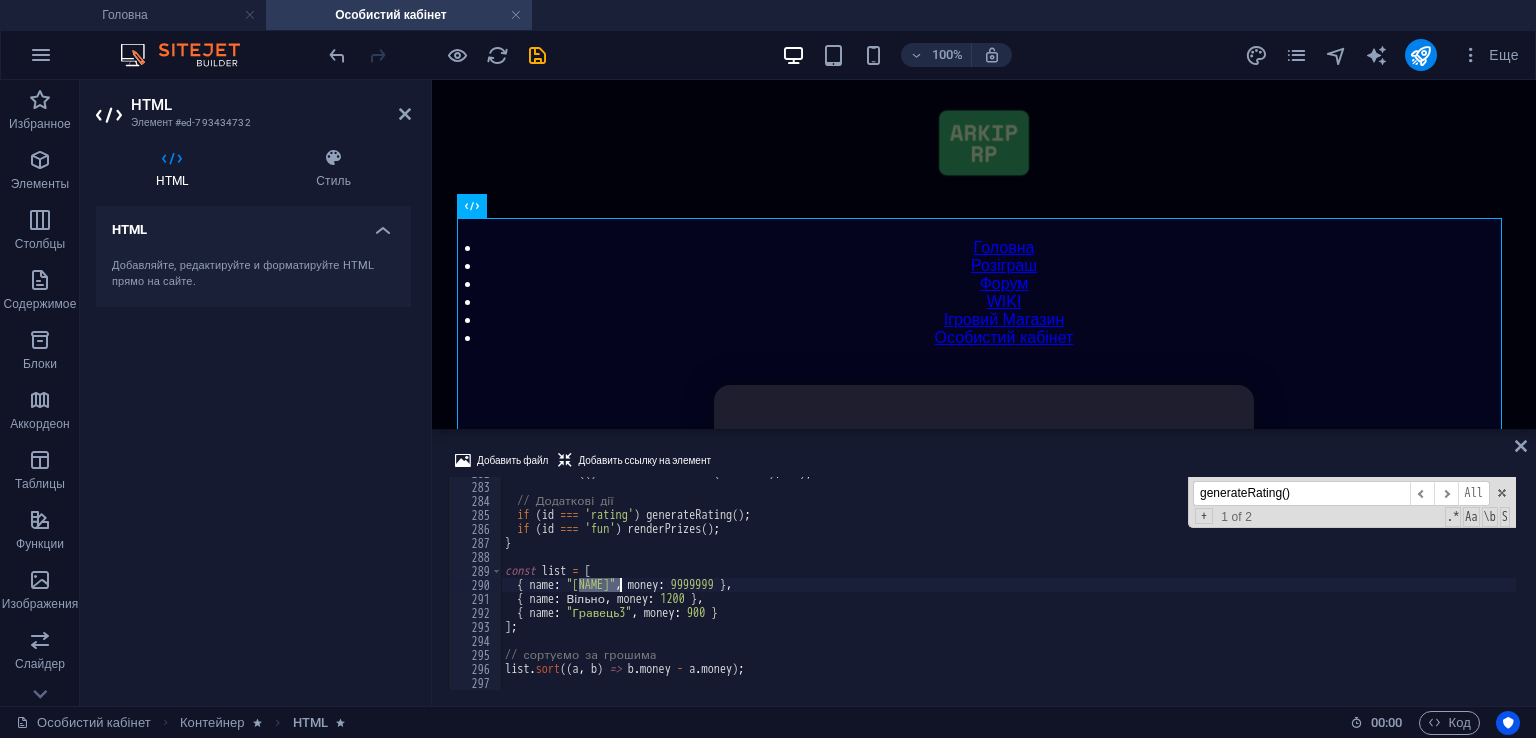 drag, startPoint x: 576, startPoint y: 588, endPoint x: 618, endPoint y: 588, distance: 42 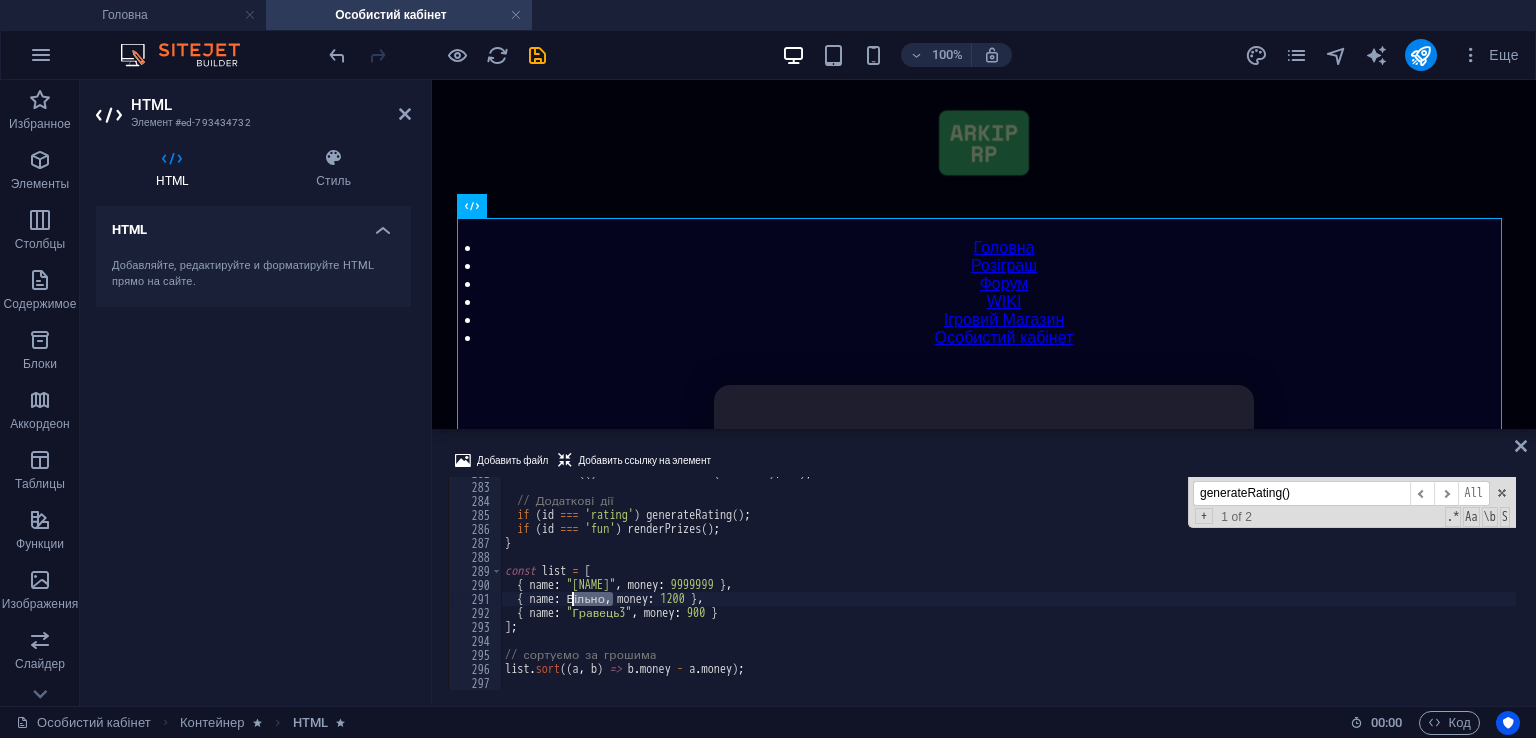 drag, startPoint x: 613, startPoint y: 603, endPoint x: 573, endPoint y: 605, distance: 40.04997 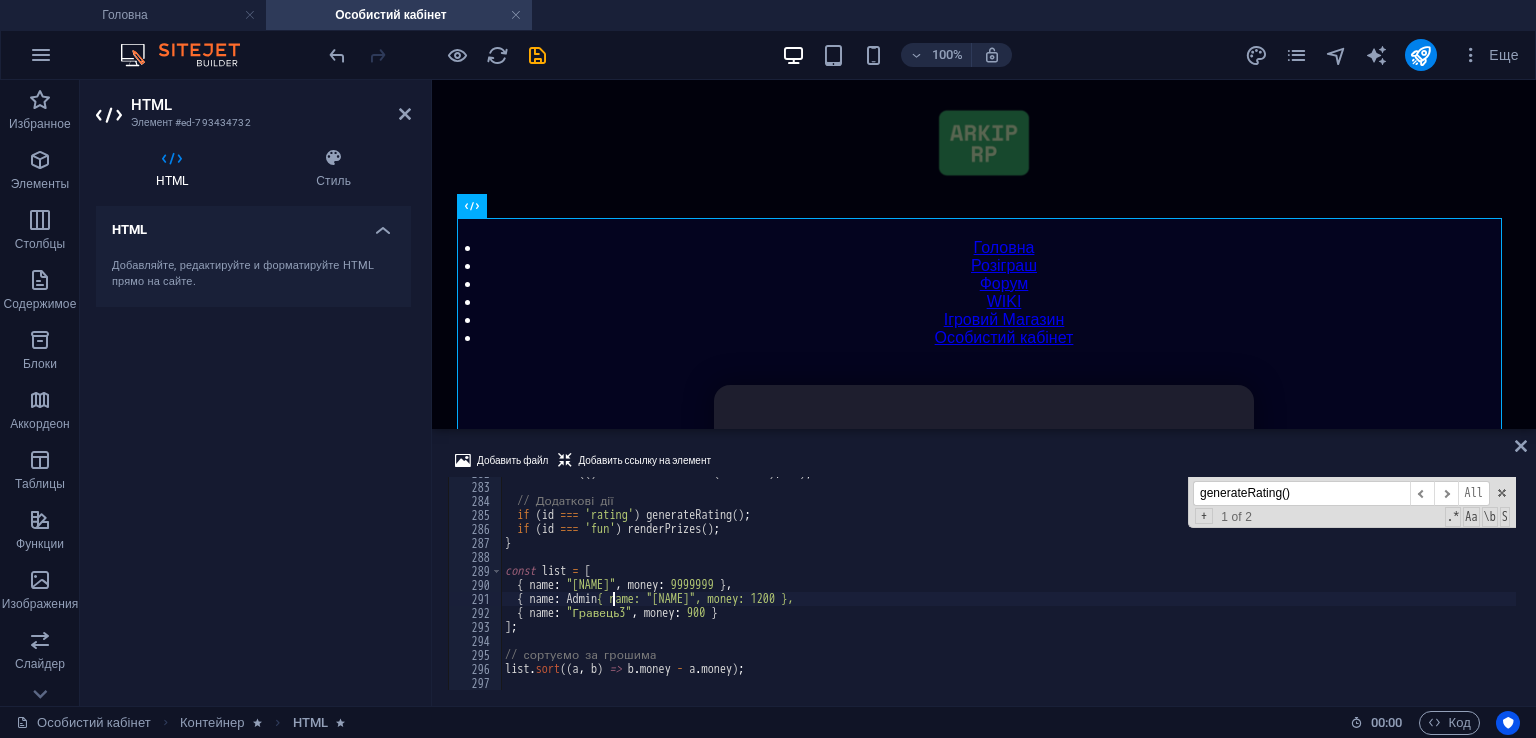 click on "setTimeout (( )   =>   s . classList . add ( 'active' ) ,   50 ) ;    // Додаткові дії    if   ( id   ===   'rating' )   generateRating ( ) ;    if   ( id   ===   'fun' )   renderPrizes ( ) ; } const   list   =   [    {   name :   "[PERSON]" ,   money :   9999999   } ,    {   name :   [PERSON] ", money: 1200 },    {   name :   "[PERSON]" ,   money :   900   } ] ; // сортуємо за грошима list . sort (( a ,   b )   =>   b . money   -   a . money ) ;" at bounding box center [14460, 584] 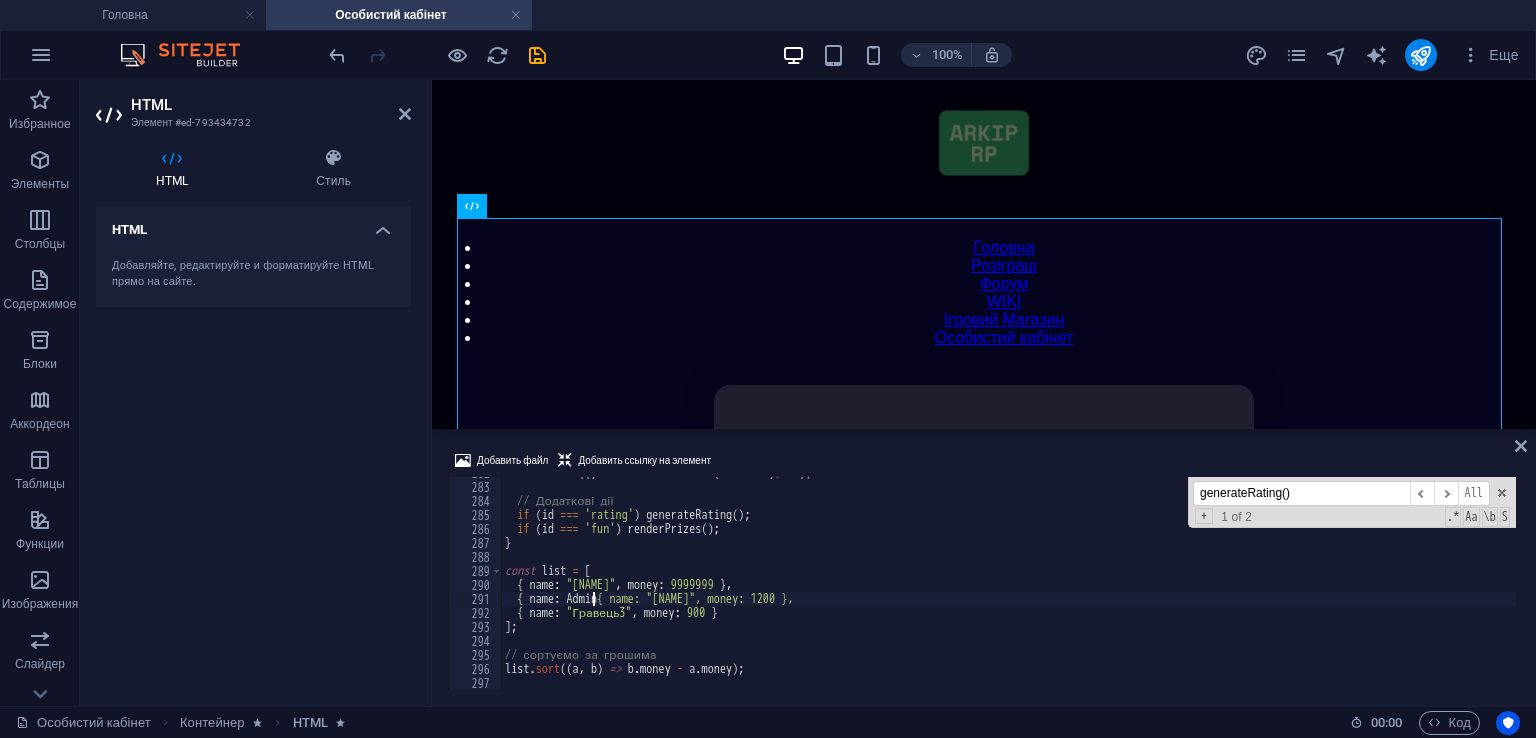 click on "setTimeout (( )   =>   s . classList . add ( 'active' ) ,   50 ) ;    // Додаткові дії    if   ( id   ===   'rating' )   generateRating ( ) ;    if   ( id   ===   'fun' )   renderPrizes ( ) ; } const   list   =   [    {   name :   "[PERSON]" ,   money :   9999999   } ,    {   name :   [PERSON] ", money: 1200 },    {   name :   "[PERSON]" ,   money :   900   } ] ; // сортуємо за грошима list . sort (( a ,   b )   =>   b . money   -   a . money ) ;" at bounding box center [14460, 584] 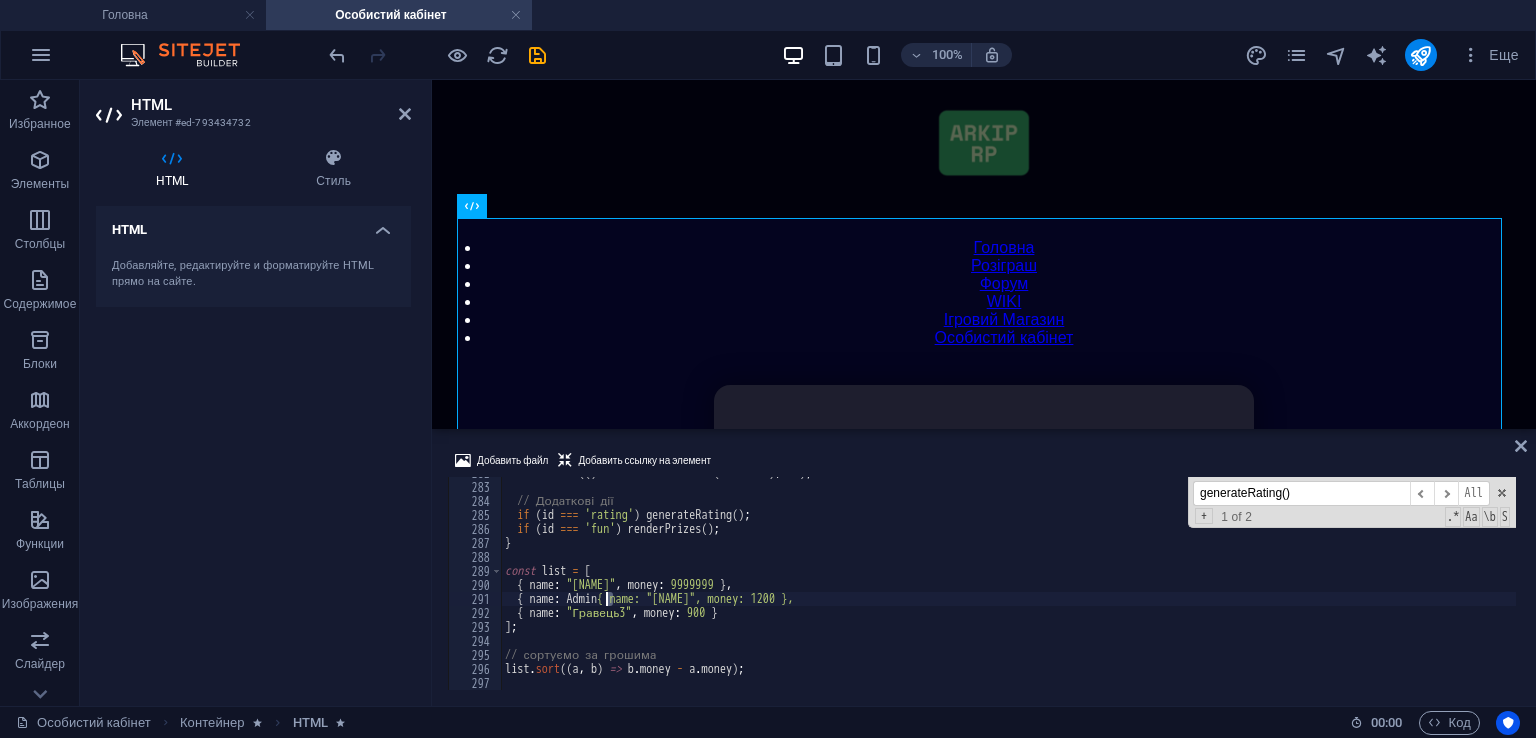 click on "setTimeout (( )   =>   s . classList . add ( 'active' ) ,   50 ) ;    // Додаткові дії    if   ( id   ===   'rating' )   generateRating ( ) ;    if   ( id   ===   'fun' )   renderPrizes ( ) ; } const   list   =   [    {   name :   "[PERSON]" ,   money :   9999999   } ,    {   name :   [PERSON] ", money: 1200 },    {   name :   "[PERSON]" ,   money :   900   } ] ; // сортуємо за грошима list . sort (( a ,   b )   =>   b . money   -   a . money ) ;" at bounding box center [14460, 584] 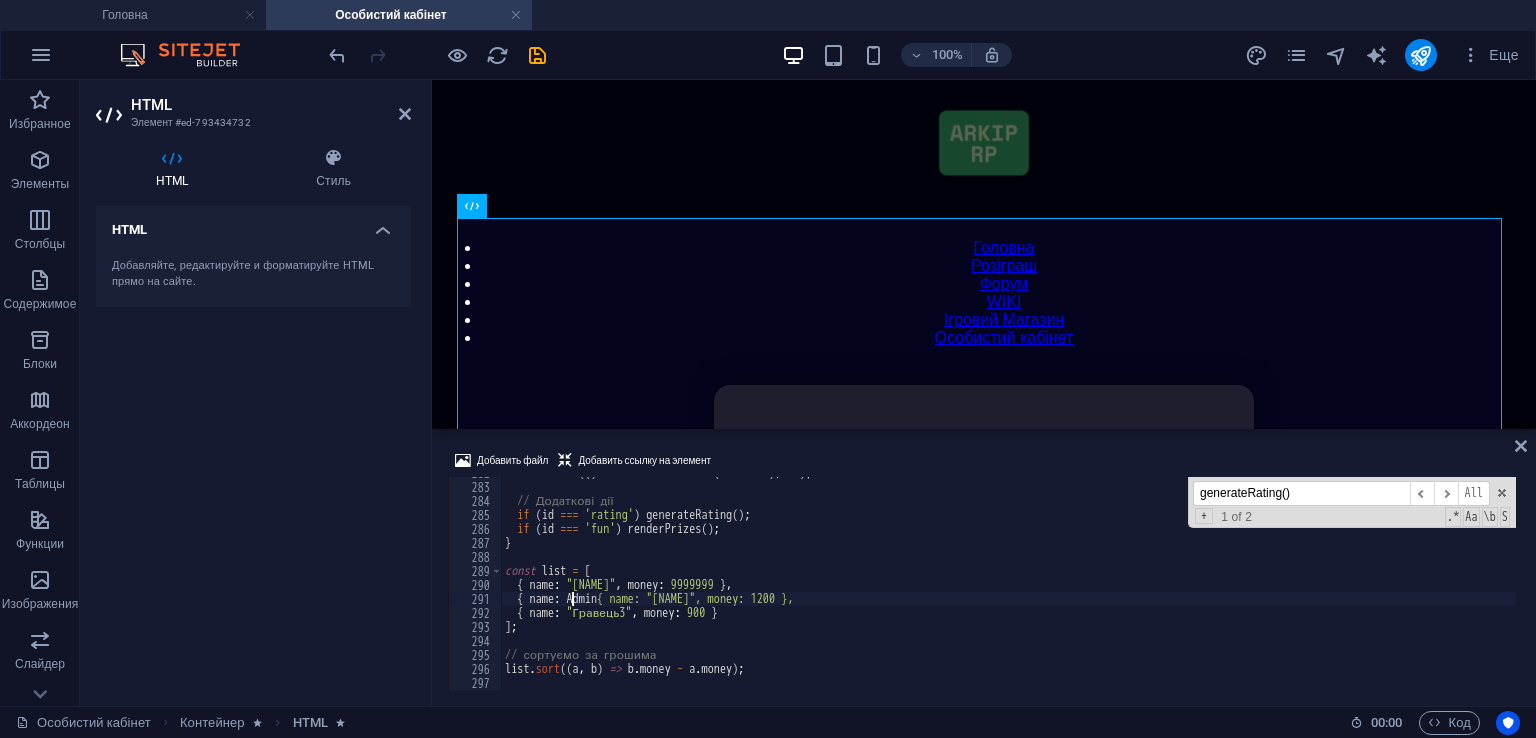 click on "setTimeout (( )   =>   s . classList . add ( 'active' ) ,   50 ) ;    // Додаткові дії    if   ( id   ===   'rating' )   generateRating ( ) ;    if   ( id   ===   'fun' )   renderPrizes ( ) ; } const   list   =   [    {   name :   "[PERSON]" ,   money :   9999999   } ,    {   name :   [PERSON] ", money: 1200 },    {   name :   "[PERSON]" ,   money :   900   } ] ; // сортуємо за грошима list . sort (( a ,   b )   =>   b . money   -   a . money ) ;" at bounding box center (14460, 584) 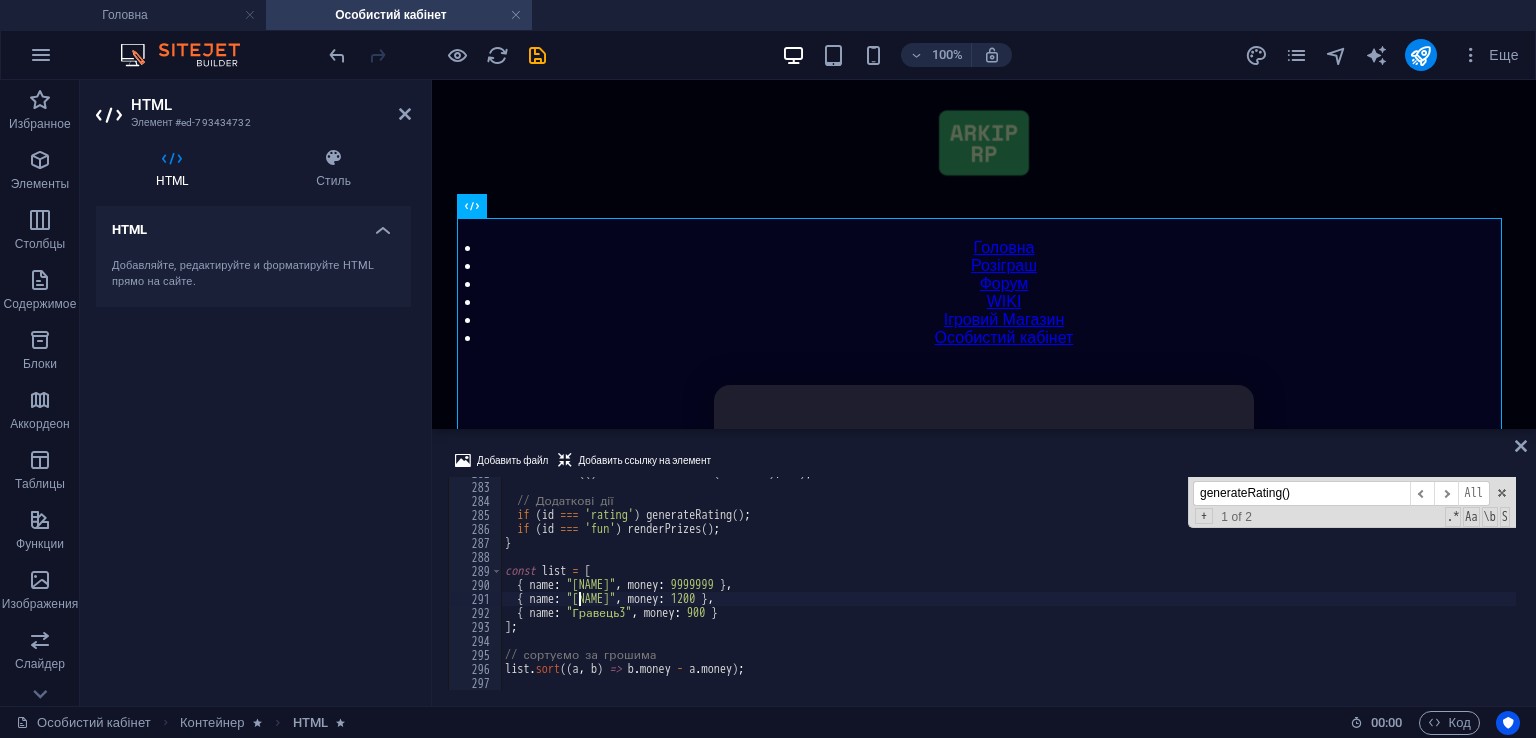 click on "list.sort(( a , b ) => b.money - a.money );" at bounding box center [14460, 584] 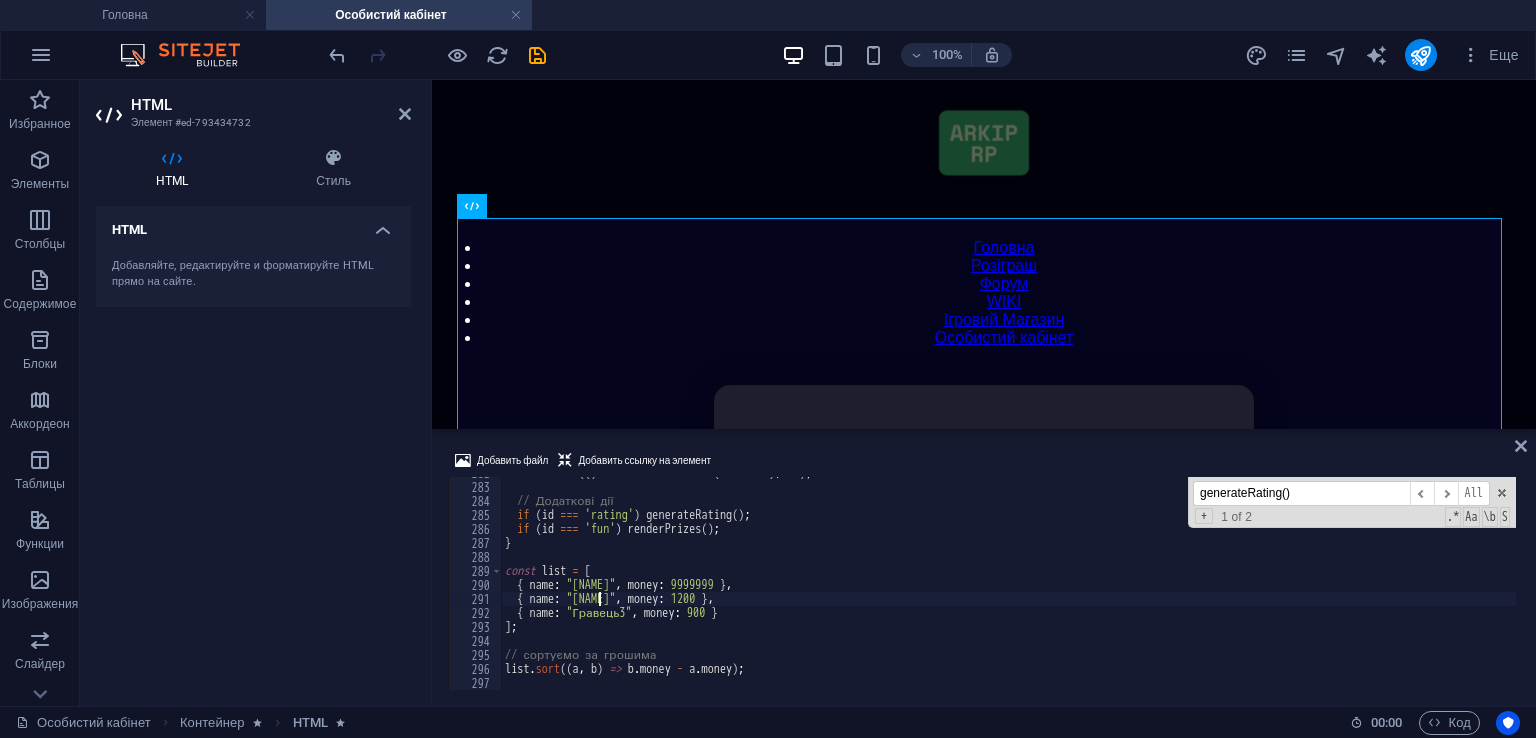 click on "list.sort(( a , b ) => b.money - a.money );" at bounding box center [14460, 584] 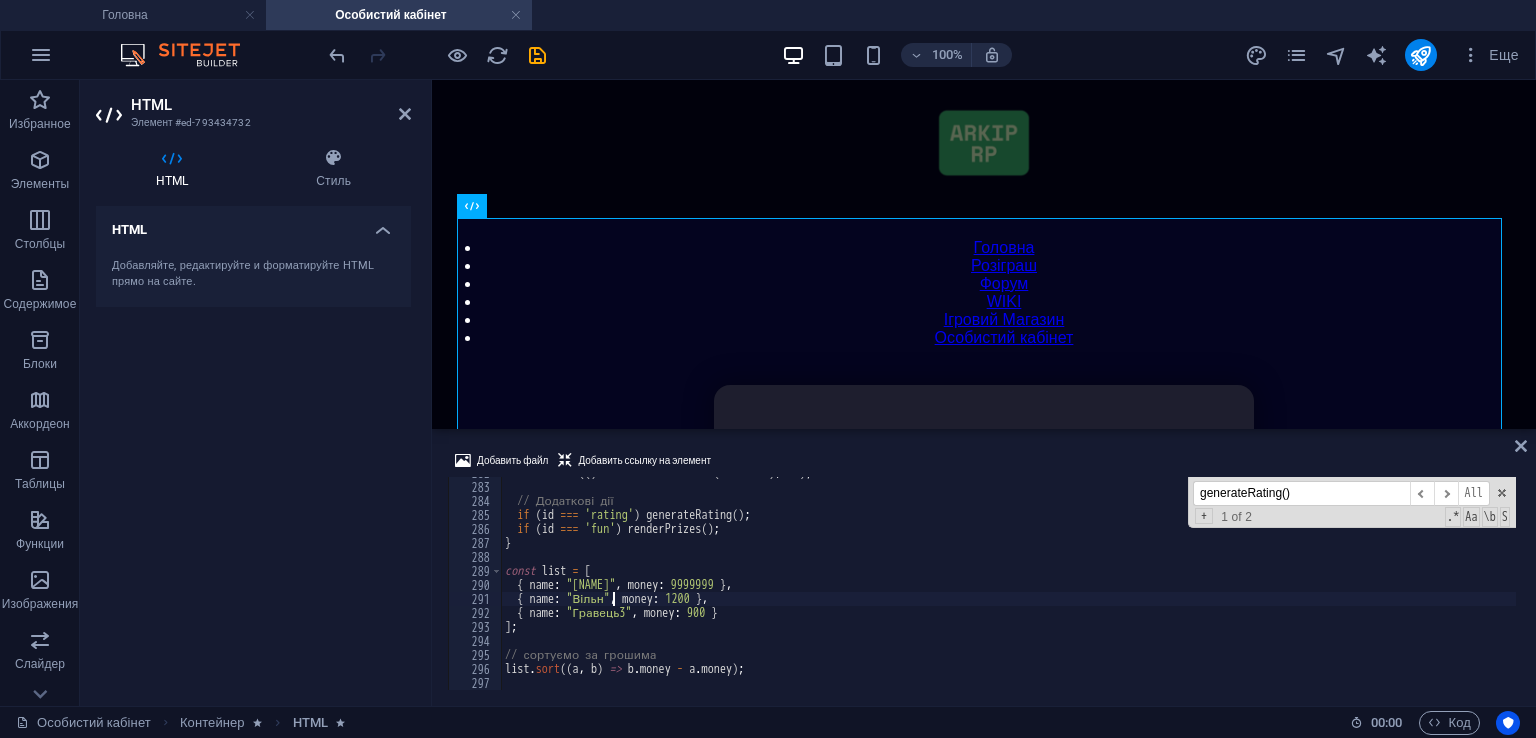 scroll, scrollTop: 0, scrollLeft: 9, axis: horizontal 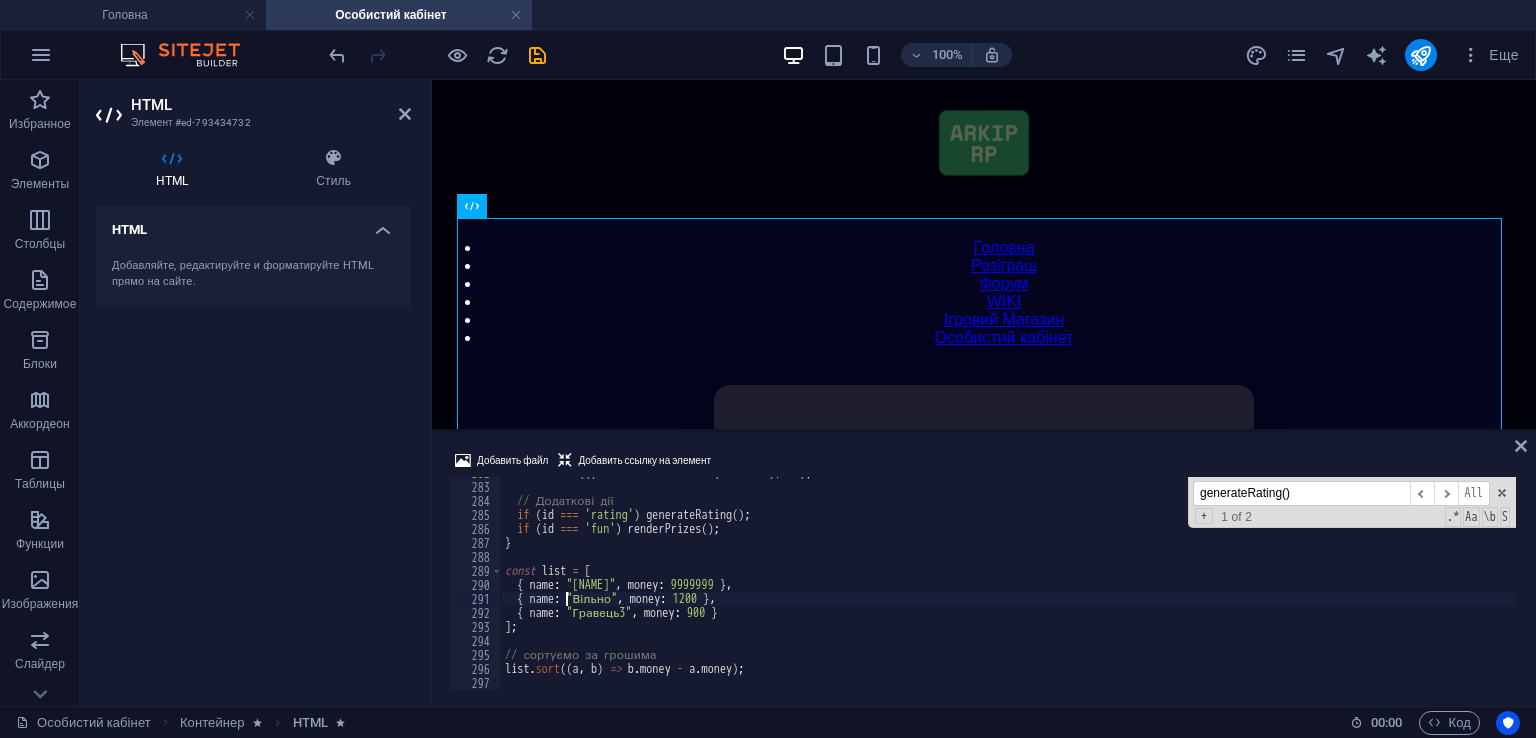 click on "setTimeout (( )   =>   s . classList . add ( 'active' ) ,   50 ) ;    // Додаткові дії    if   ( id   ===   'rating' )   generateRating ( ) ;    if   ( id   ===   'fun' )   renderPrizes ( ) ; } const   list   =   [    {   name :   "[FIRST]" ,   money :   9999999   } ,    {   name :   "Вільно" ,   money :   1200   } ,    {   name :   "Гравець3" ,   money :   900   } ] ; // сортуємо за грошима list . sort (( a ,   b )   =>   b . money   -   a . money ) ;" at bounding box center [14460, 584] 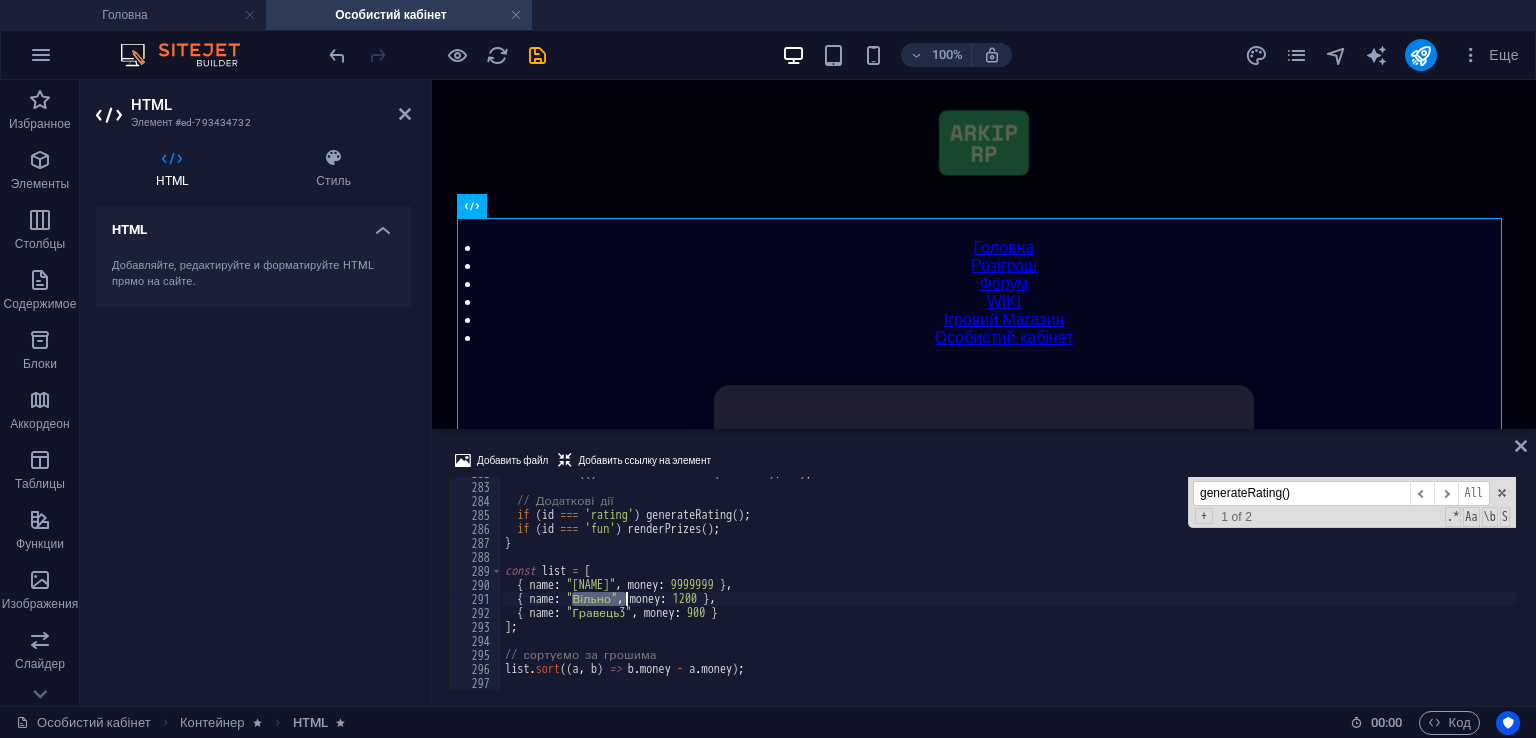 drag, startPoint x: 571, startPoint y: 600, endPoint x: 628, endPoint y: 597, distance: 57.07889 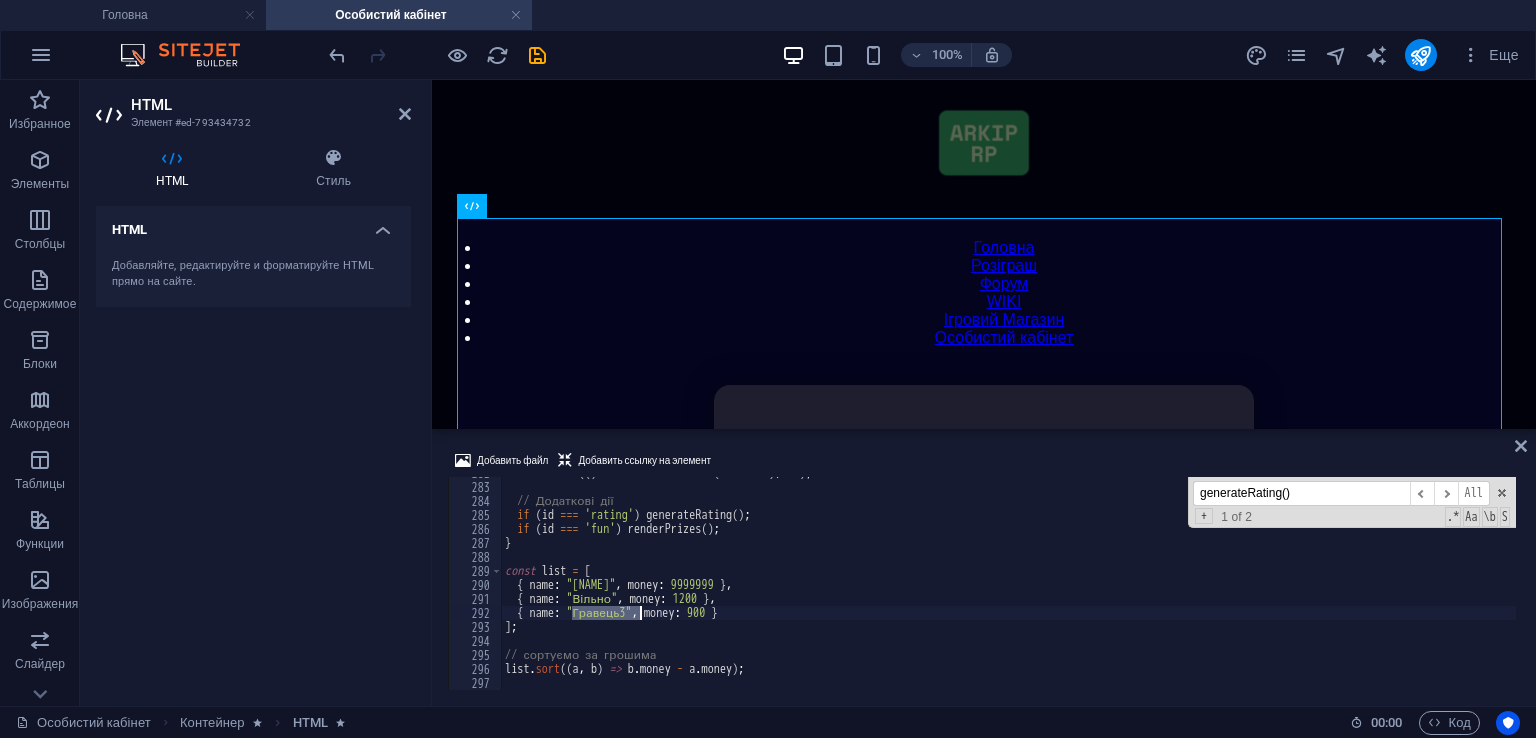 drag, startPoint x: 574, startPoint y: 617, endPoint x: 640, endPoint y: 613, distance: 66.1211 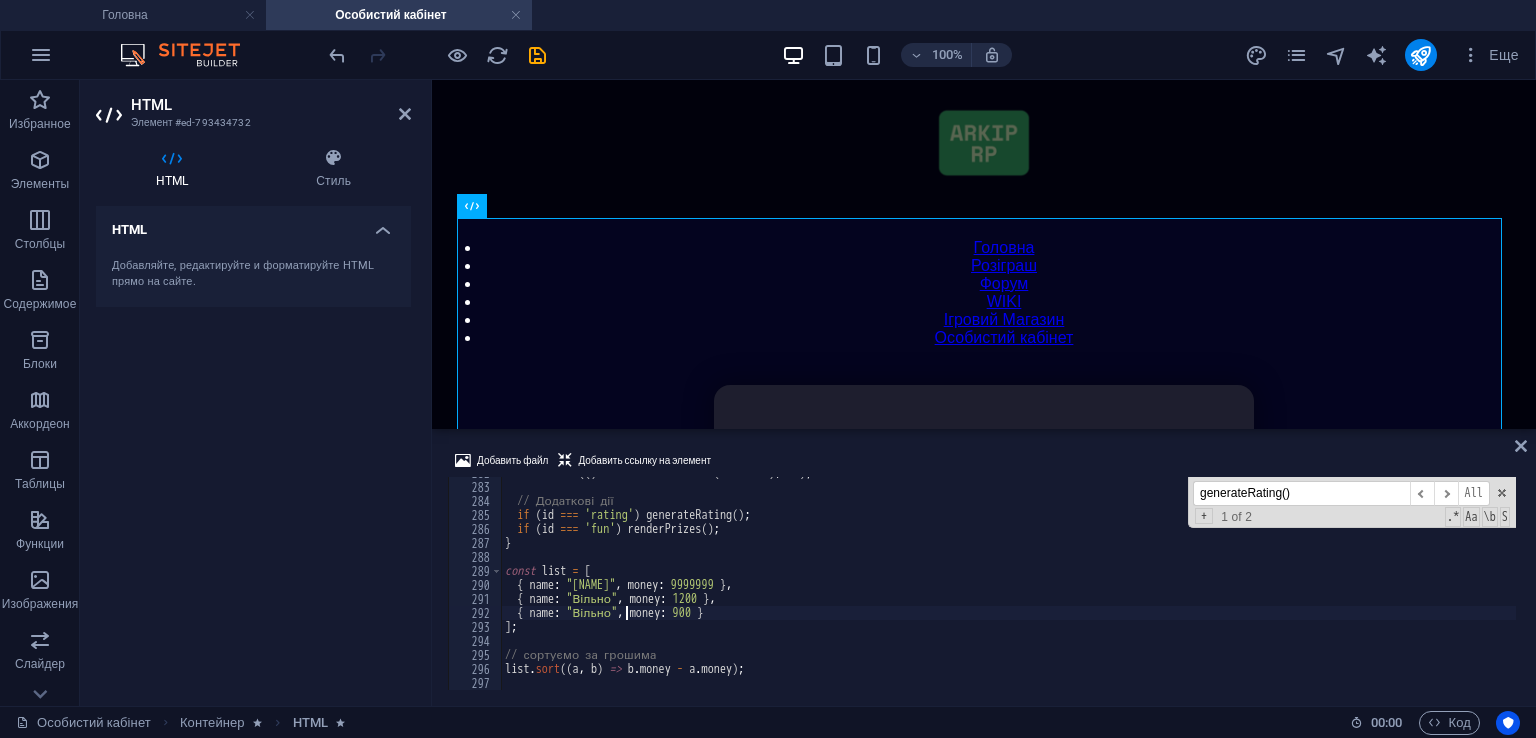 click on "setTimeout (( )   =>   s . classList . add ( 'active' ) ,   50 ) ;    // Додаткові дії    if   ( id   ===   'rating' )   generateRating ( ) ;    if   ( id   ===   'fun' )   renderPrizes ( ) ; } const   list   =   [    {   name :   "Admin" ,   money :   9999999   } ,    {   name :   "[NAME]" ,   money :   1200   } ,    {   name :   "[NAME]" ,   money :   900   } ] ; // сортуємо за грошима list . sort (( a ,   b )   =>   b . money   -   a . money ) ;" at bounding box center [14460, 584] 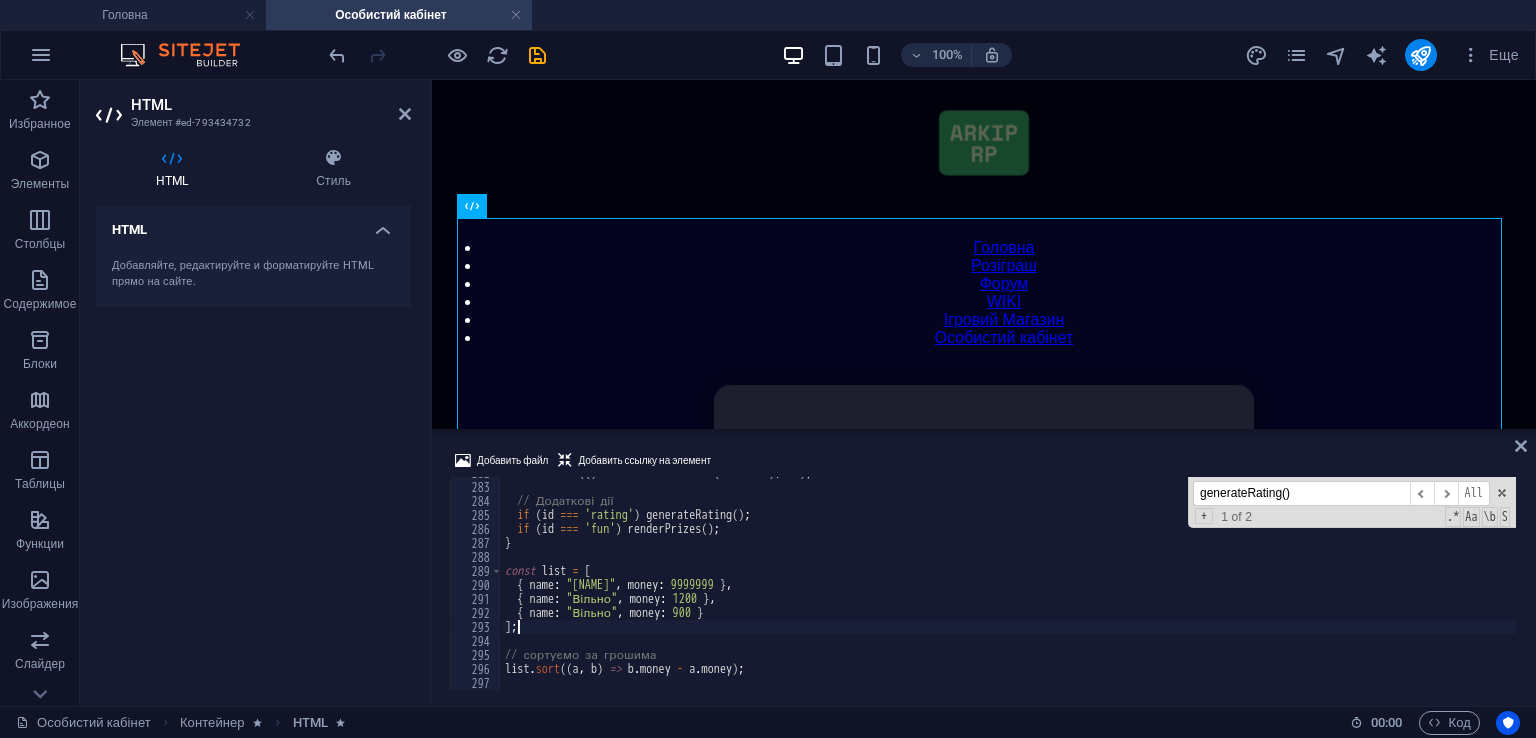 scroll, scrollTop: 0, scrollLeft: 0, axis: both 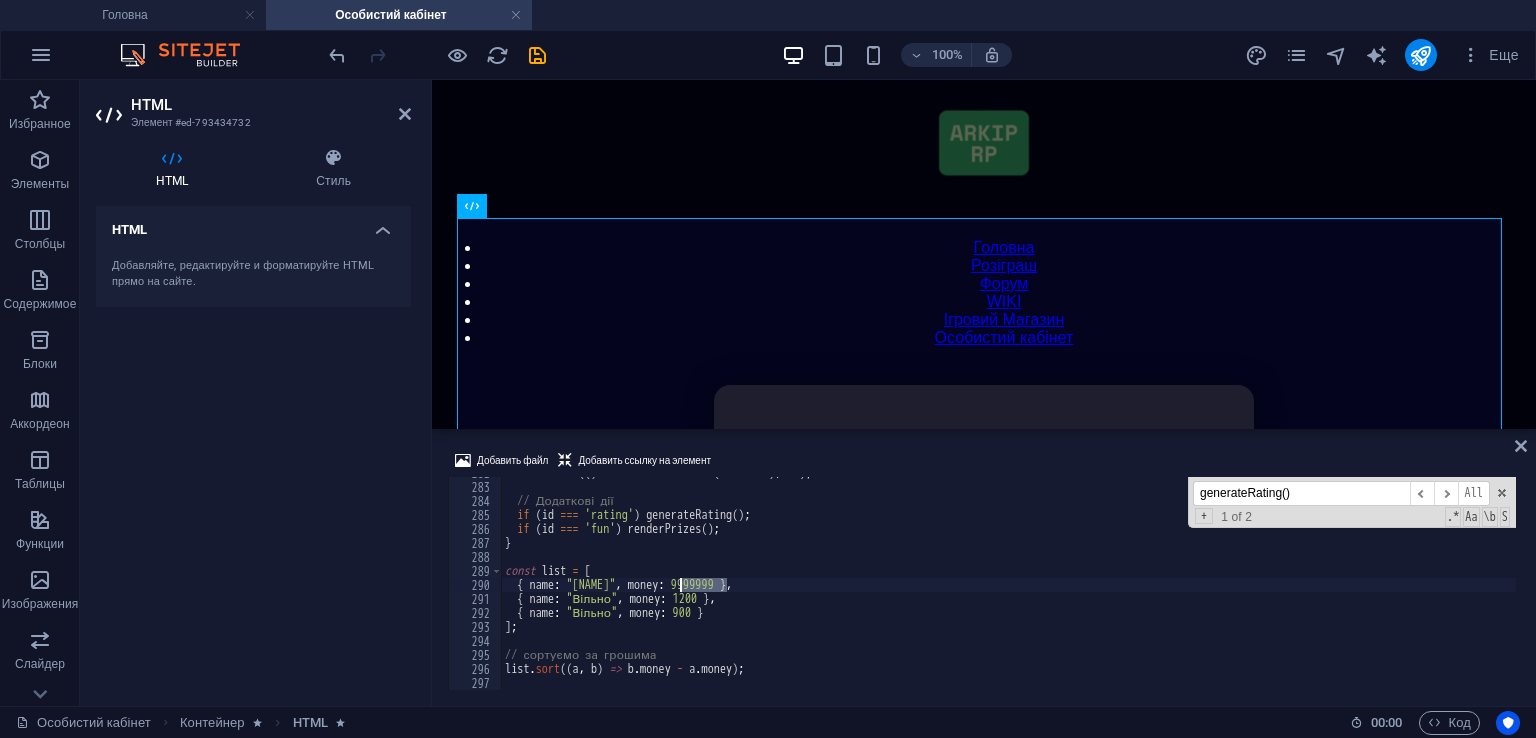 click on "setTimeout (( )   =>   s . classList . add ( 'active' ) ,   50 ) ;    // Додаткові дії    if   ( id   ===   'rating' )   generateRating ( ) ;    if   ( id   ===   'fun' )   renderPrizes ( ) ; } const   list   =   [    {   name :   "Admin" ,   money :   9999999   } ,    {   name :   "[NAME]" ,   money :   1200   } ,    {   name :   "[NAME]" ,   money :   900   } ] ; // сортуємо за грошима list . sort (( a ,   b )   =>   b . money   -   a . money ) ;" at bounding box center [14460, 584] 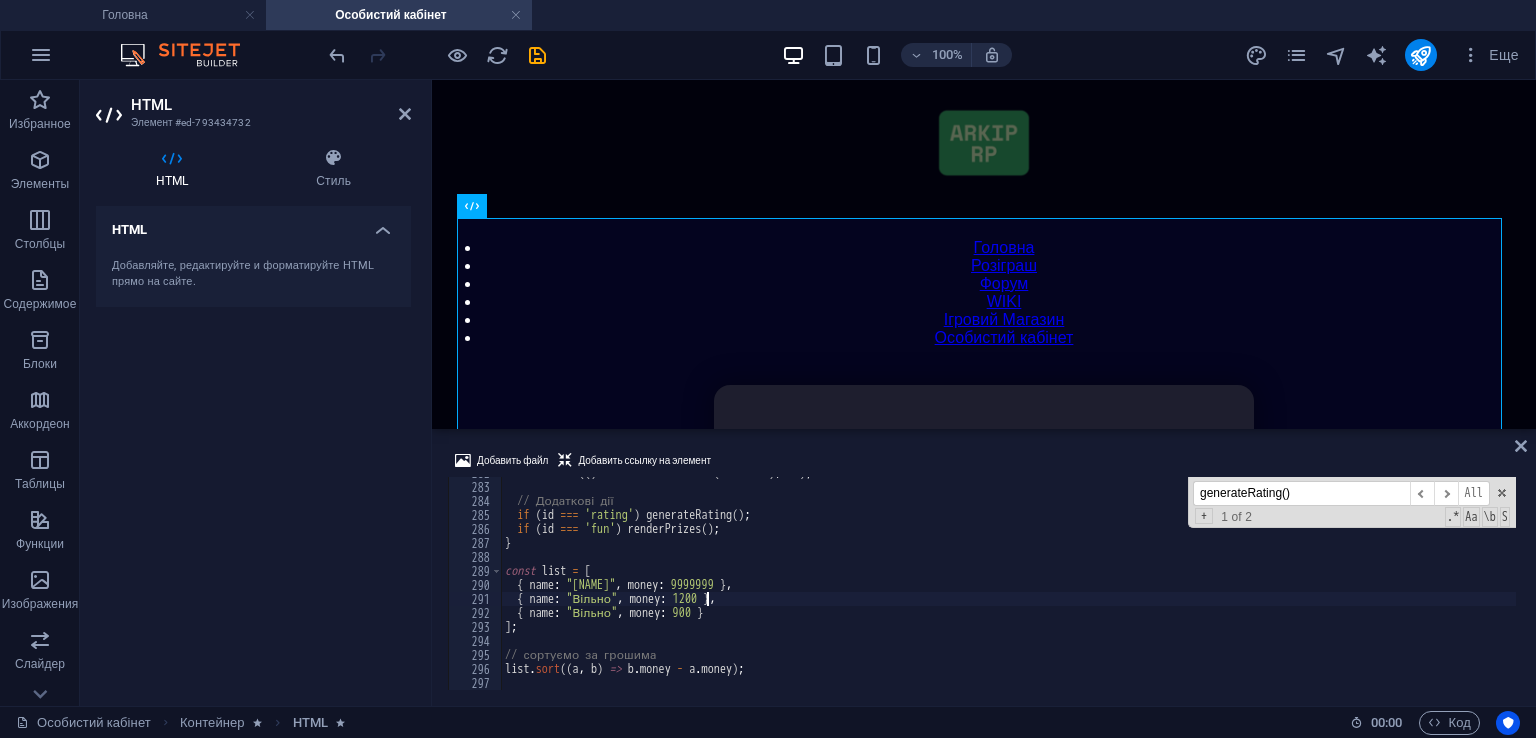 click on "setTimeout (( )   =>   s . classList . add ( 'active' ) ,   50 ) ;    // Додаткові дії    if   ( id   ===   'rating' )   generateRating ( ) ;    if   ( id   ===   'fun' )   renderPrizes ( ) ; } const   list   =   [    {   name :   "Admin" ,   money :   9999999   } ,    {   name :   "[NAME]" ,   money :   1200   } ,    {   name :   "[NAME]" ,   money :   900   } ] ; // сортуємо за грошима list . sort (( a ,   b )   =>   b . money   -   a . money ) ;" at bounding box center [14460, 584] 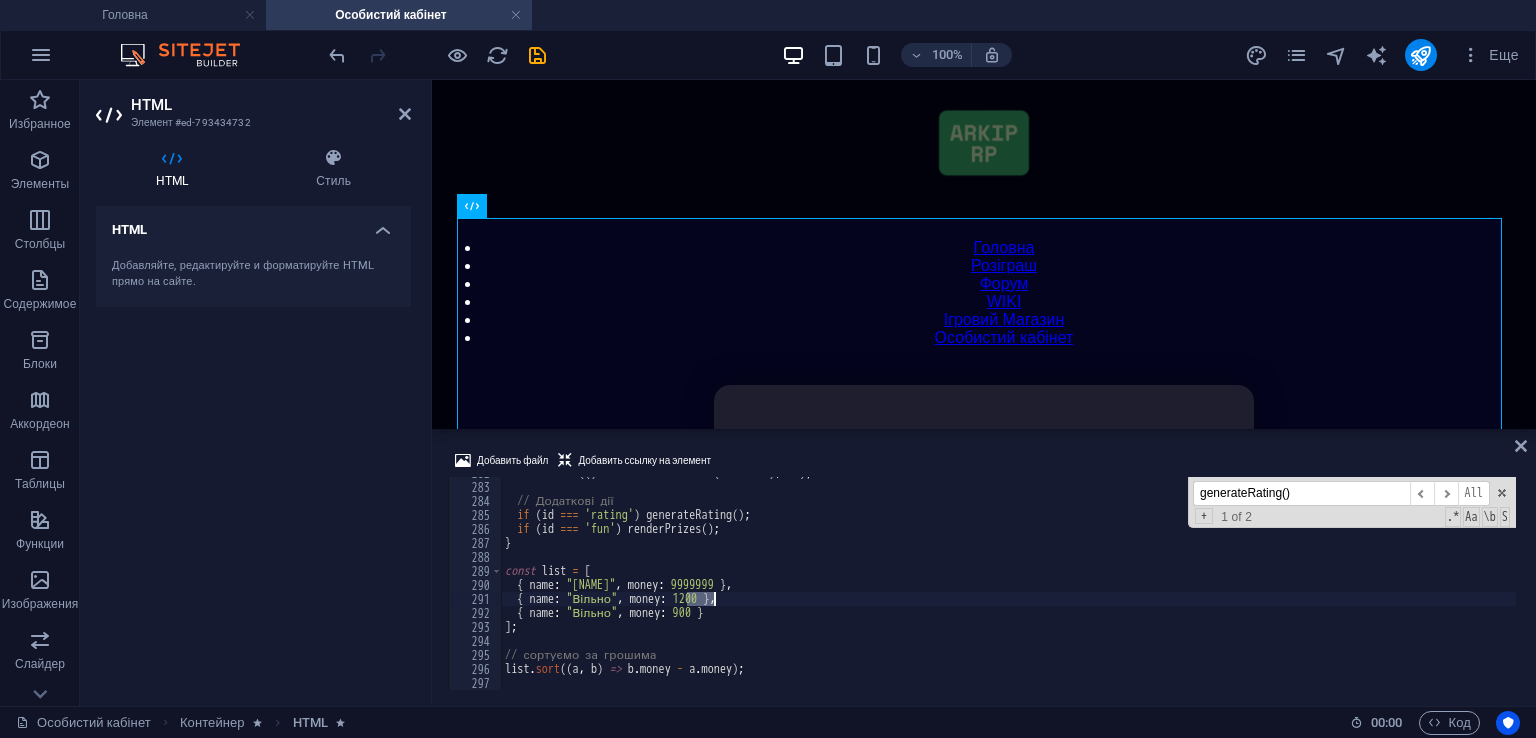 click on "setTimeout (( )   =>   s . classList . add ( 'active' ) ,   50 ) ;    // Додаткові дії    if   ( id   ===   'rating' )   generateRating ( ) ;    if   ( id   ===   'fun' )   renderPrizes ( ) ; } const   list   =   [    {   name :   "Admin" ,   money :   9999999   } ,    {   name :   "[NAME]" ,   money :   1200   } ,    {   name :   "[NAME]" ,   money :   900   } ] ; // сортуємо за грошима list . sort (( a ,   b )   =>   b . money   -   a . money ) ;" at bounding box center (14460, 584) 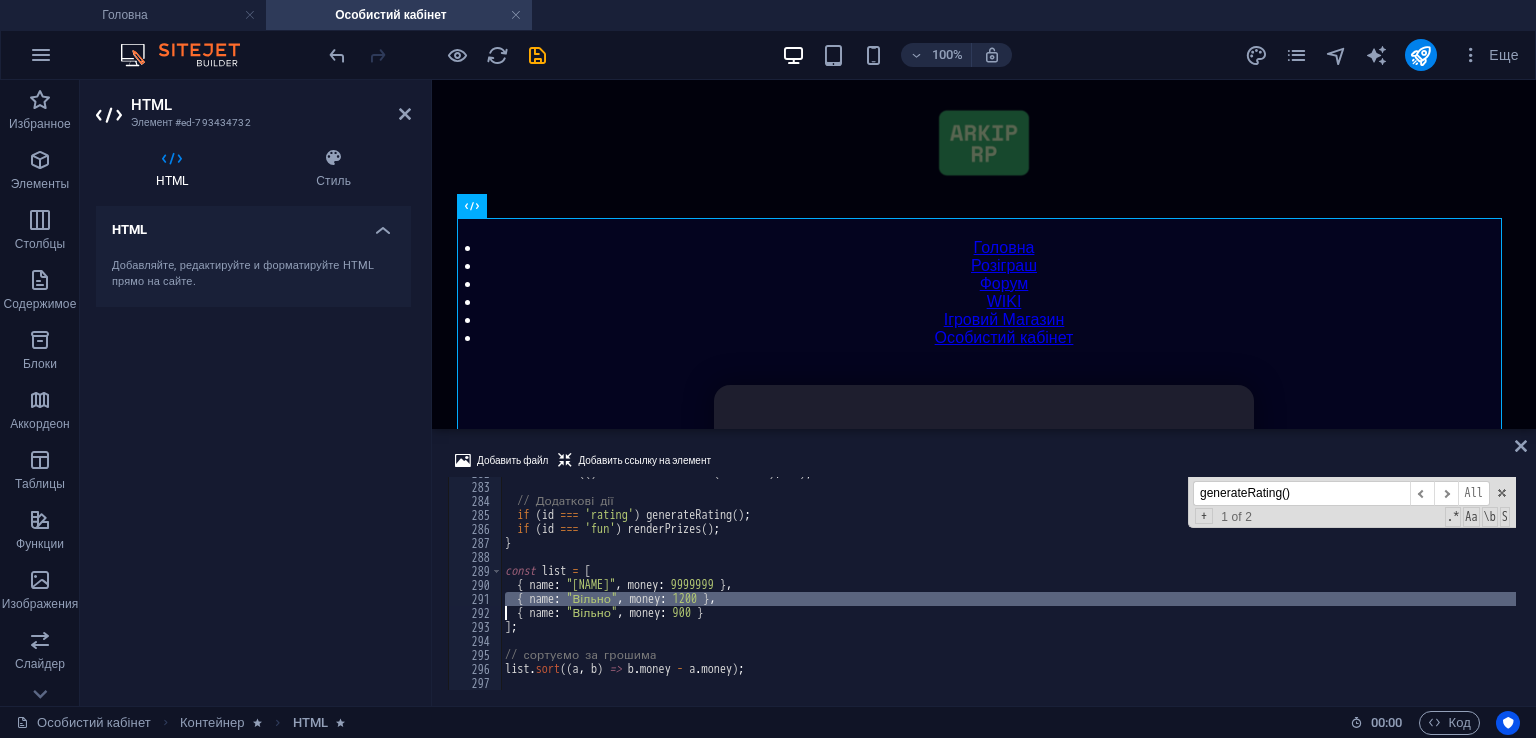 click on "setTimeout (( )   =>   s . classList . add ( 'active' ) ,   50 ) ;    // Додаткові дії    if   ( id   ===   'rating' )   generateRating ( ) ;    if   ( id   ===   'fun' )   renderPrizes ( ) ; } const   list   =   [    {   name :   "[PERSON]" ,   money :   9999999   } ,    {   name :   "[PERSON]" ,   money :   1200   } ,    {   name :   "[PERSON]" ,   money :   900   } ] ; // сортуємо за грошима list . sort (( a ,   b )   =>   b . money   -   a . money ) ; generateRating() ​ ​ All Replace All + 1 of 2 .* Aa \b S" at bounding box center [1008, 583] 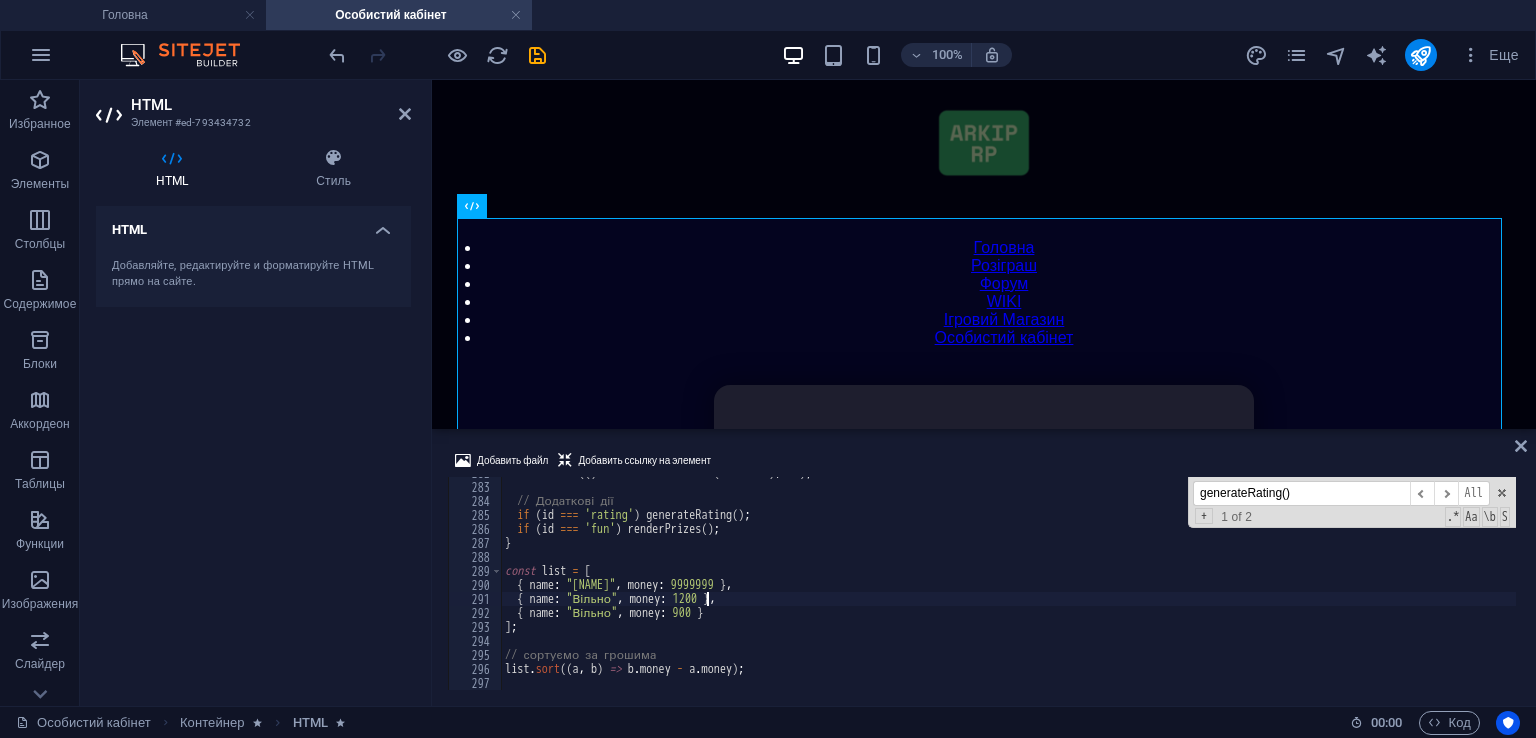 click on "setTimeout (( )   =>   s . classList . add ( 'active' ) ,   50 ) ;    // Додаткові дії    if   ( id   ===   'rating' )   generateRating ( ) ;    if   ( id   ===   'fun' )   renderPrizes ( ) ; } const   list   =   [    {   name :   "Admin" ,   money :   9999999   } ,    {   name :   "[NAME]" ,   money :   1200   } ,    {   name :   "[NAME]" ,   money :   900   } ] ; // сортуємо за грошима list . sort (( a ,   b )   =>   b . money   -   a . money ) ;" at bounding box center [14460, 584] 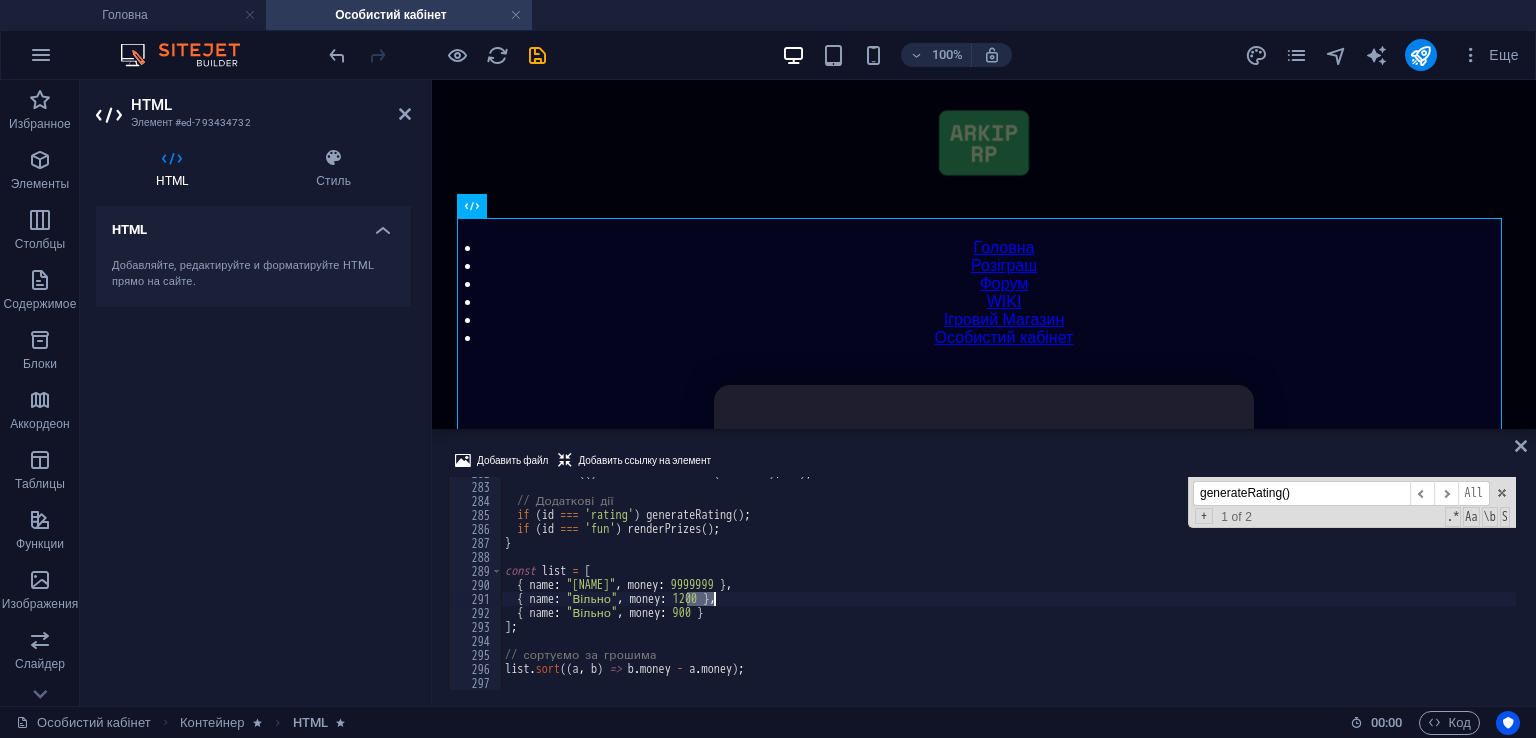 click on "setTimeout (( )   =>   s . classList . add ( 'active' ) ,   50 ) ;    // Додаткові дії    if   ( id   ===   'rating' )   generateRating ( ) ;    if   ( id   ===   'fun' )   renderPrizes ( ) ; } const   list   =   [    {   name :   "Admin" ,   money :   9999999   } ,    {   name :   "[NAME]" ,   money :   1200   } ,    {   name :   "[NAME]" ,   money :   900   } ] ; // сортуємо за грошима list . sort (( a ,   b )   =>   b . money   -   a . money ) ;" at bounding box center (14460, 584) 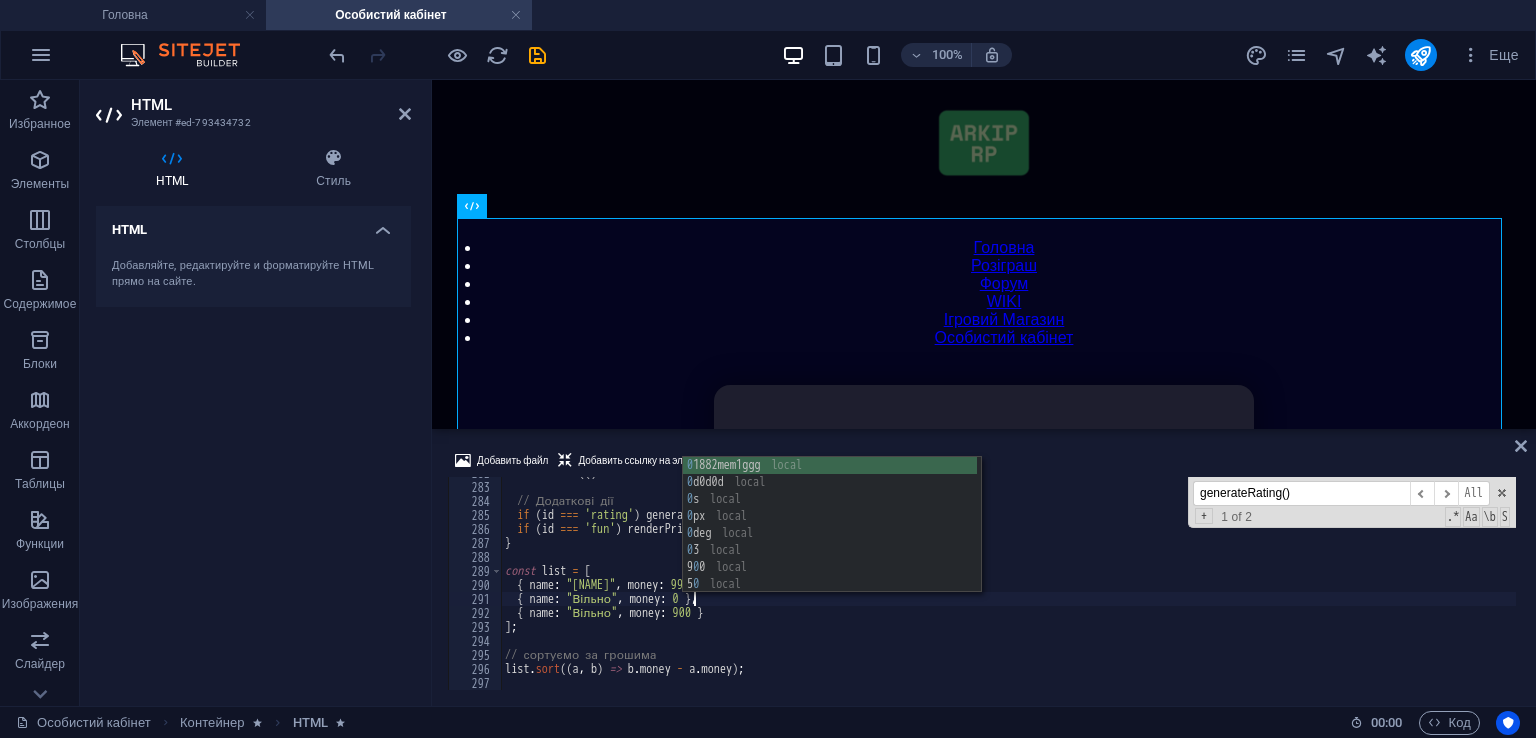 click on "setTimeout (( )   =>   s . classList . add ( 'active' ) ,   50 ) ;    // Додаткові дії    if   ( id   ===   'rating' )   generateRating ( ) ;    if   ( id   ===   'fun' )   renderPrizes ( ) ; } const   list   =   [    {   name :   "Admin" ,   money :   9999999   } ,    {   name :   "[NAME]" ,   money :   0   } ,    {   name :   "[NAME]" ,   money :   900   } ] ; // сортуємо за грошима list . sort (( a ,   b )   =>   b . money   -   a . money ) ;" at bounding box center (14460, 584) 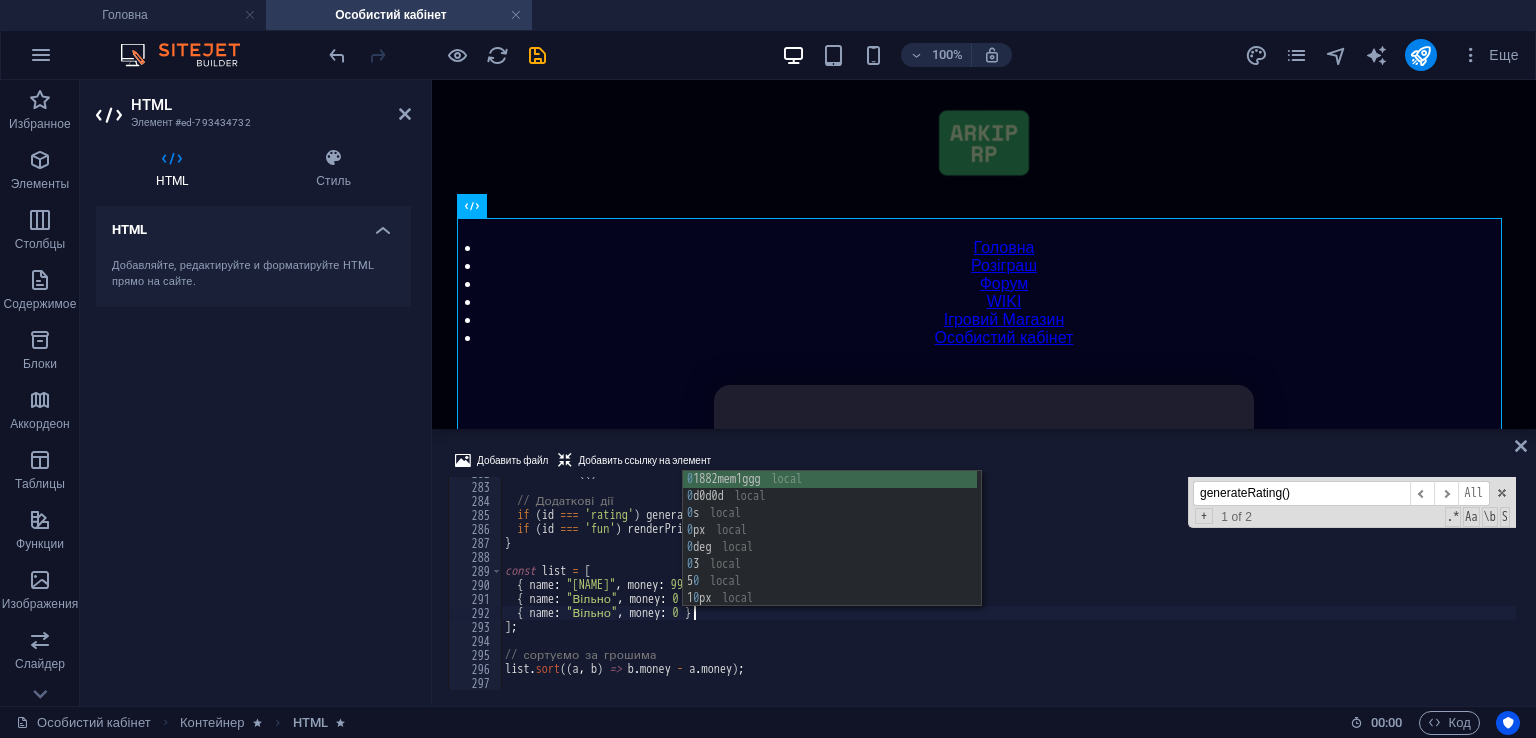 scroll, scrollTop: 0, scrollLeft: 15, axis: horizontal 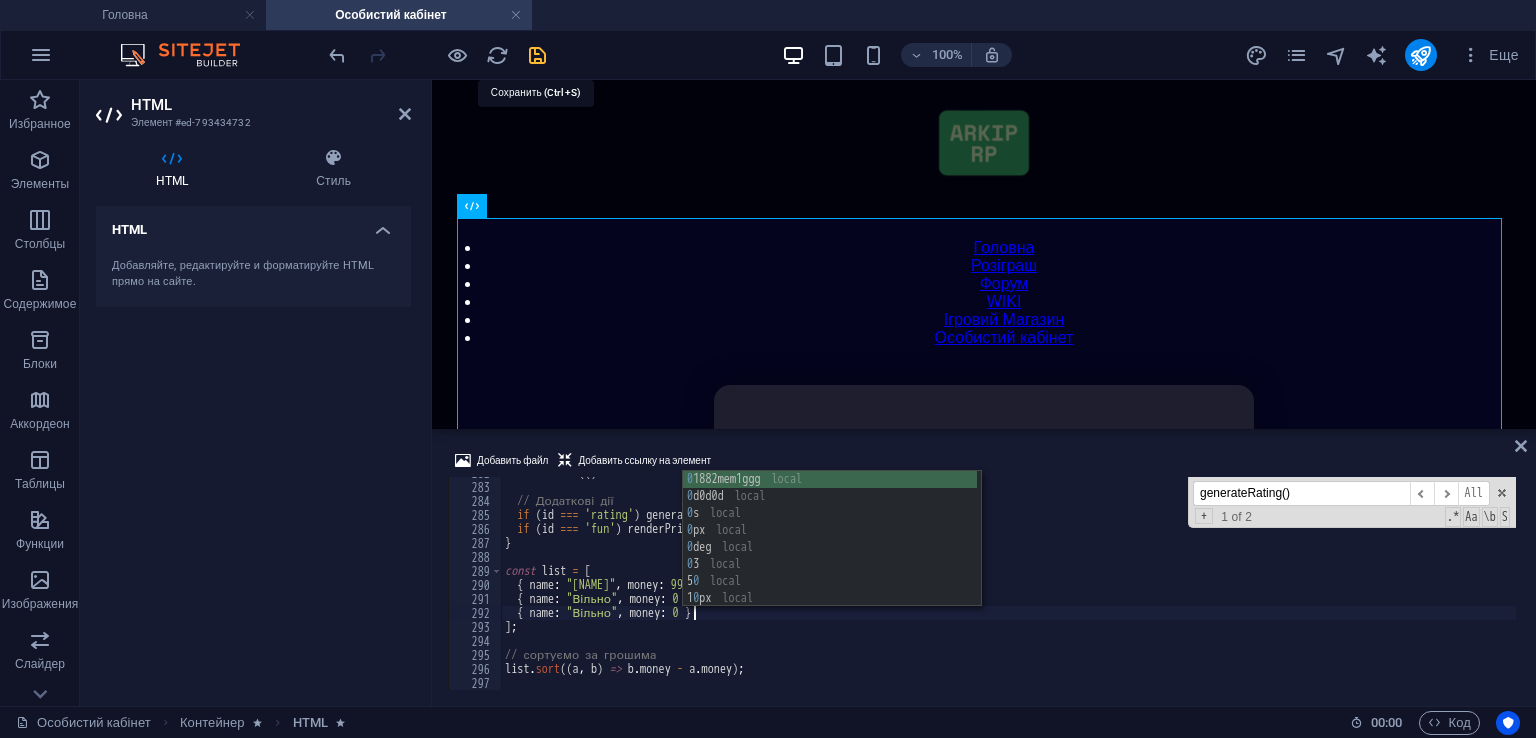 type on "{ name: "Вільно", money: 0 }" 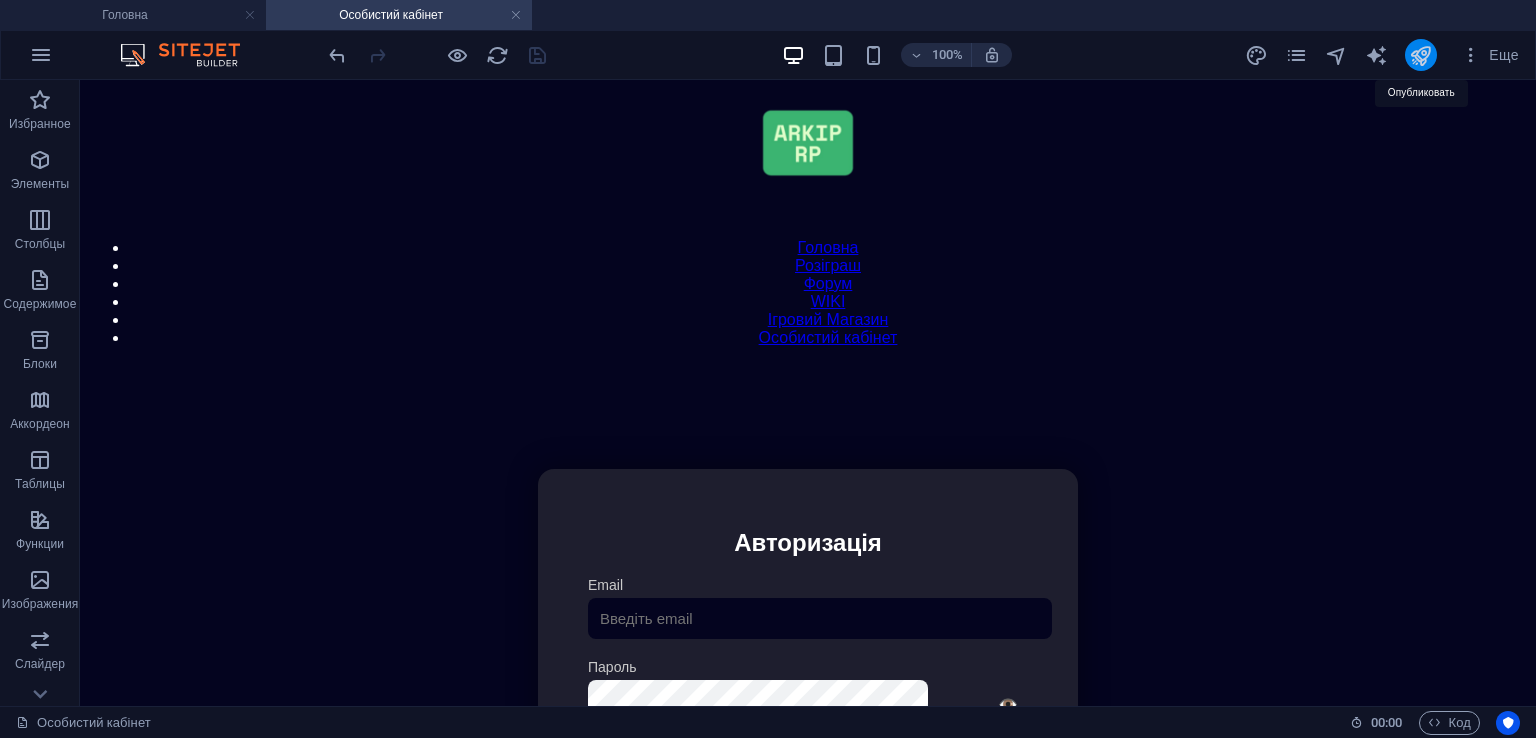 click at bounding box center (1420, 55) 